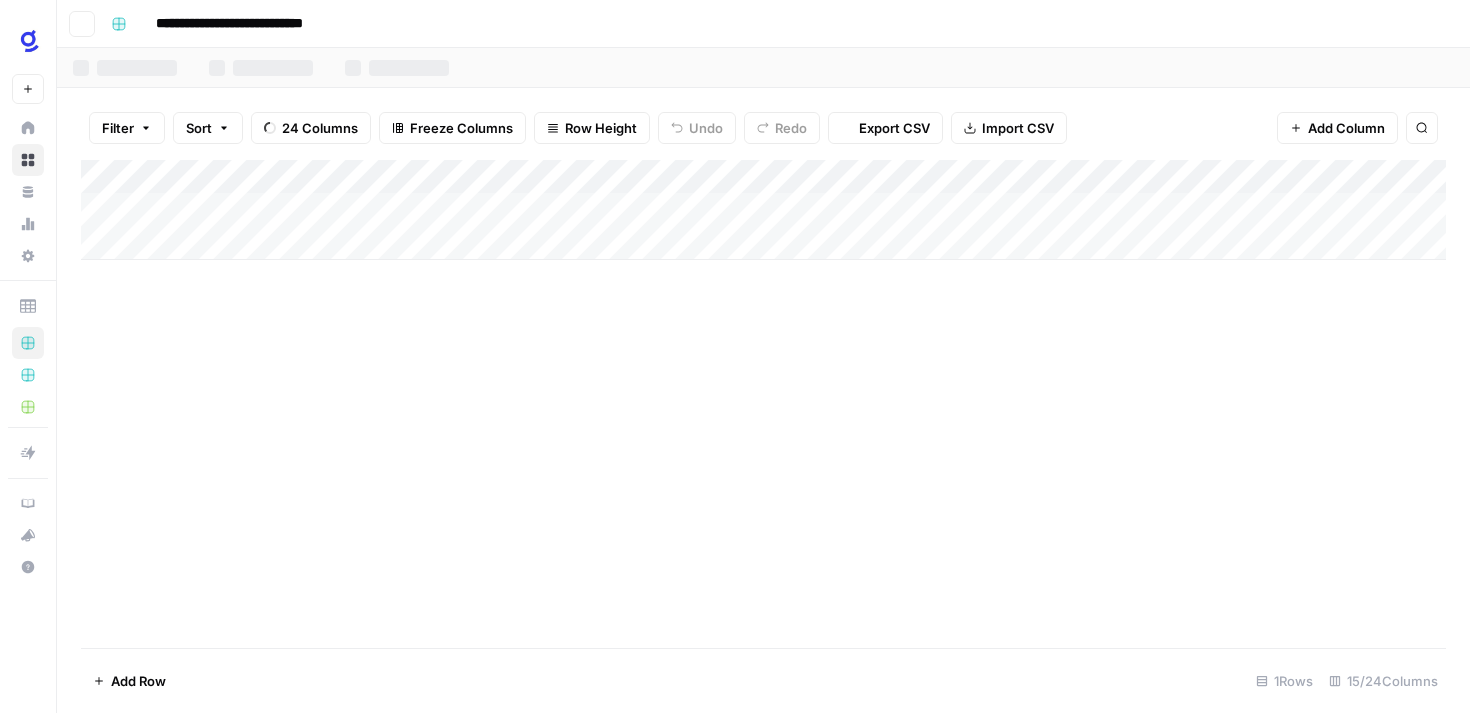 scroll, scrollTop: 0, scrollLeft: 0, axis: both 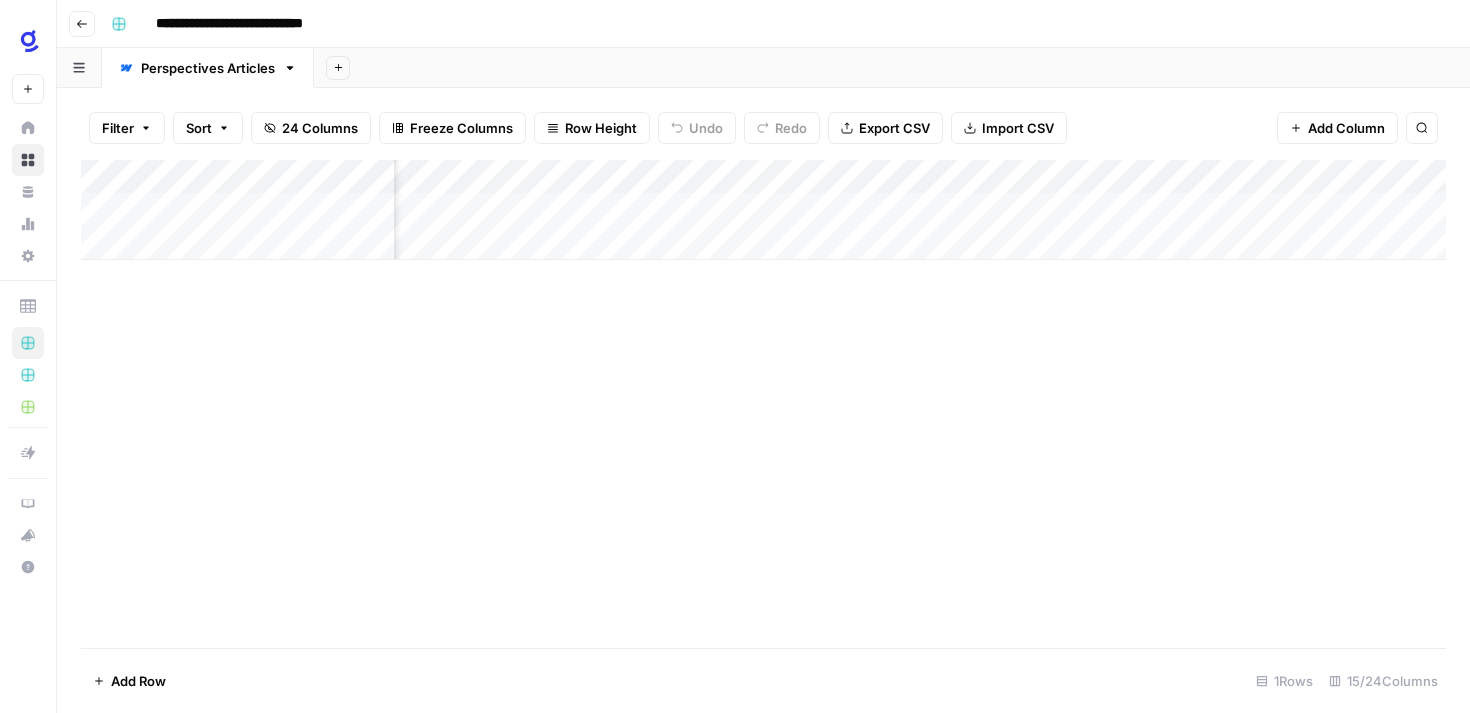 click on "Add Column" at bounding box center [763, 210] 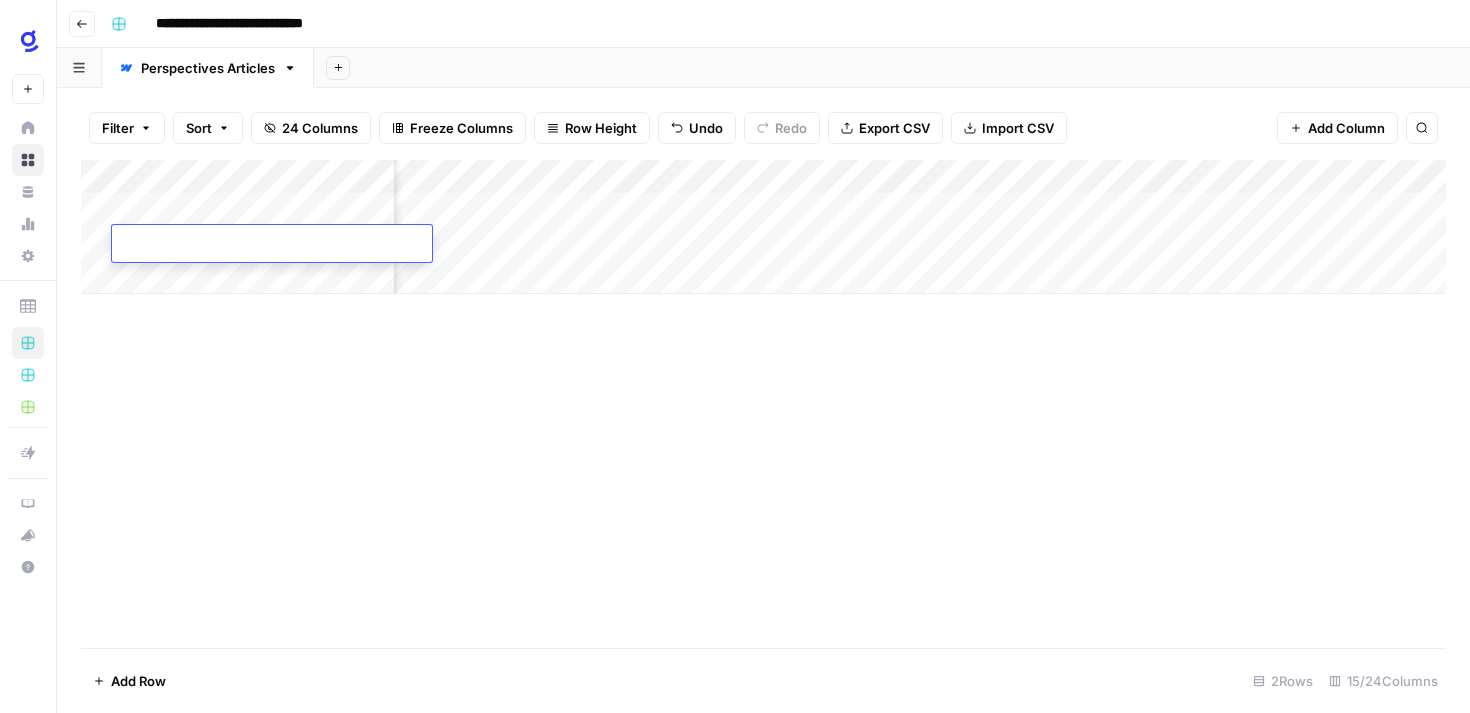 click on "Add Column" at bounding box center [763, 227] 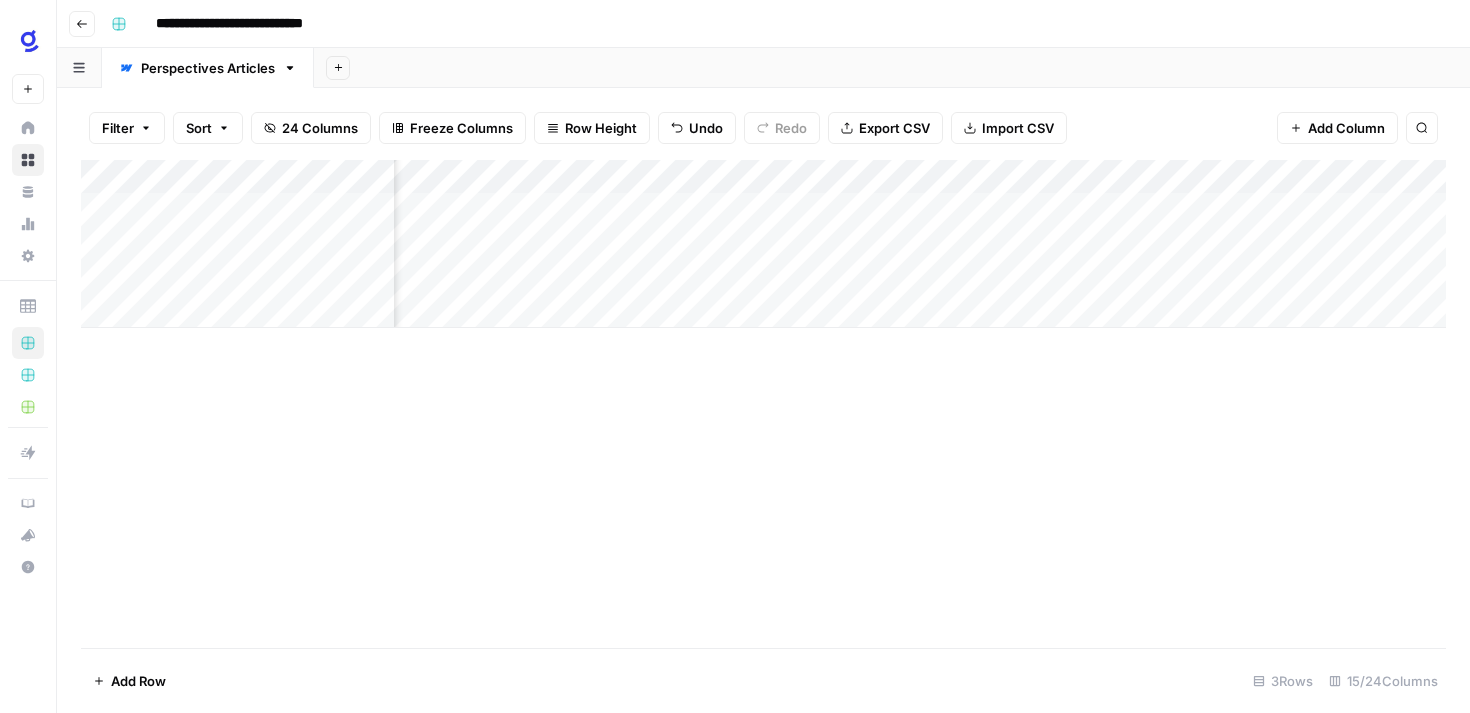 click on "Add Column" at bounding box center [763, 244] 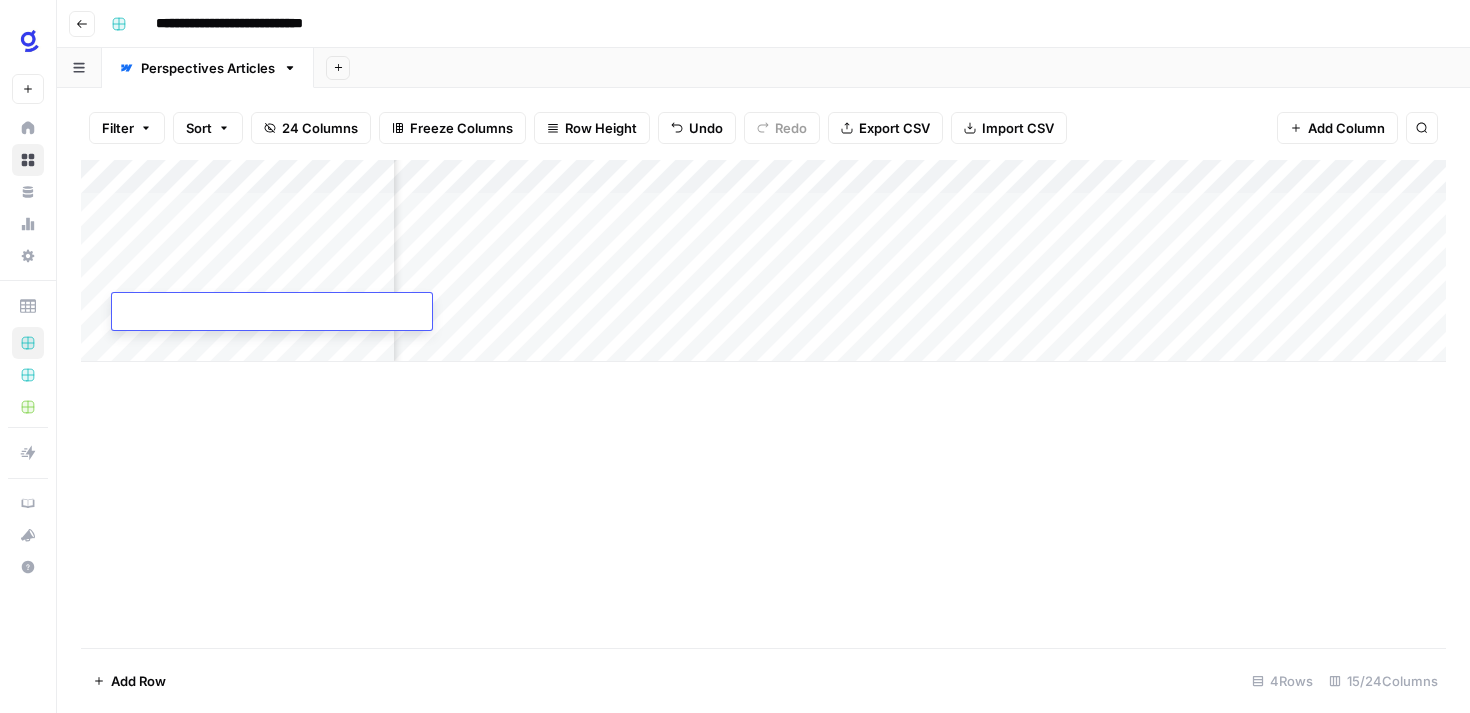 click on "Add Column" at bounding box center [763, 261] 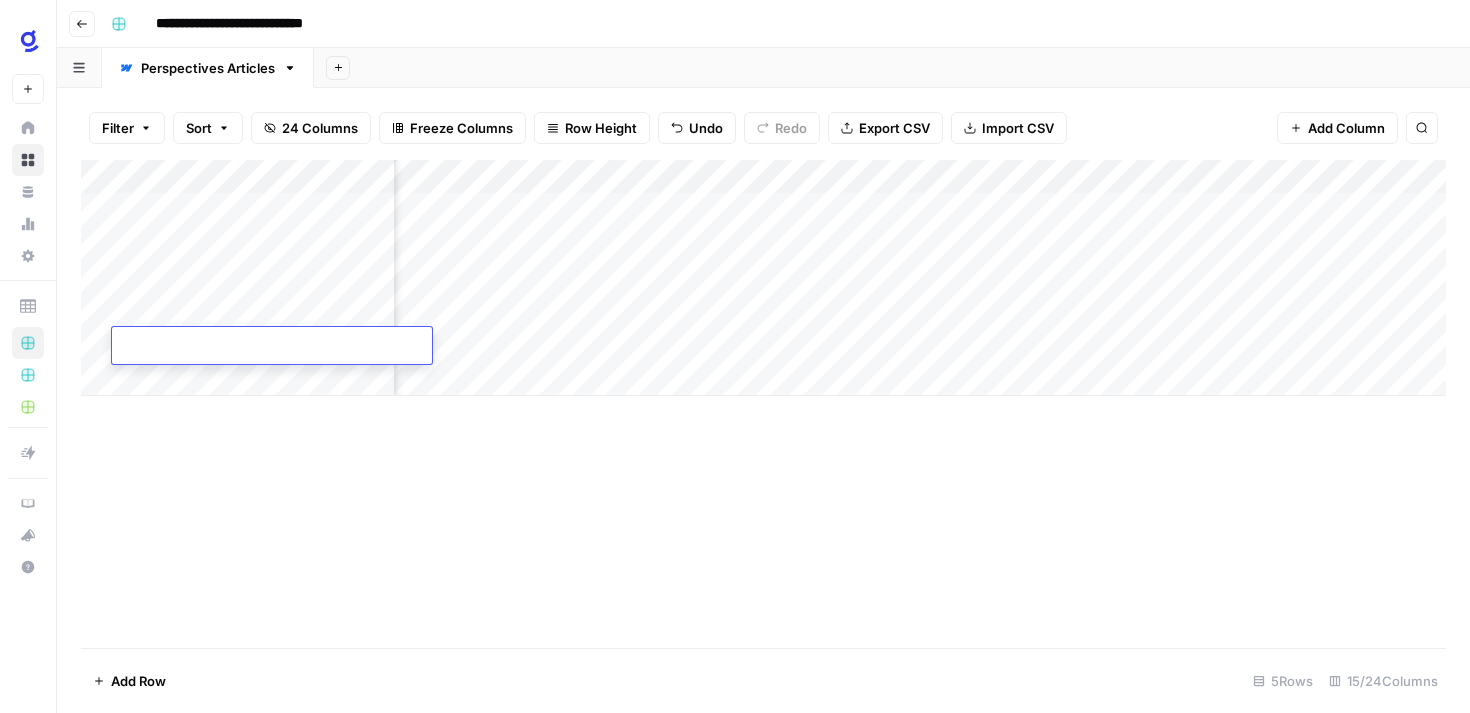 click on "Add Column" at bounding box center (763, 278) 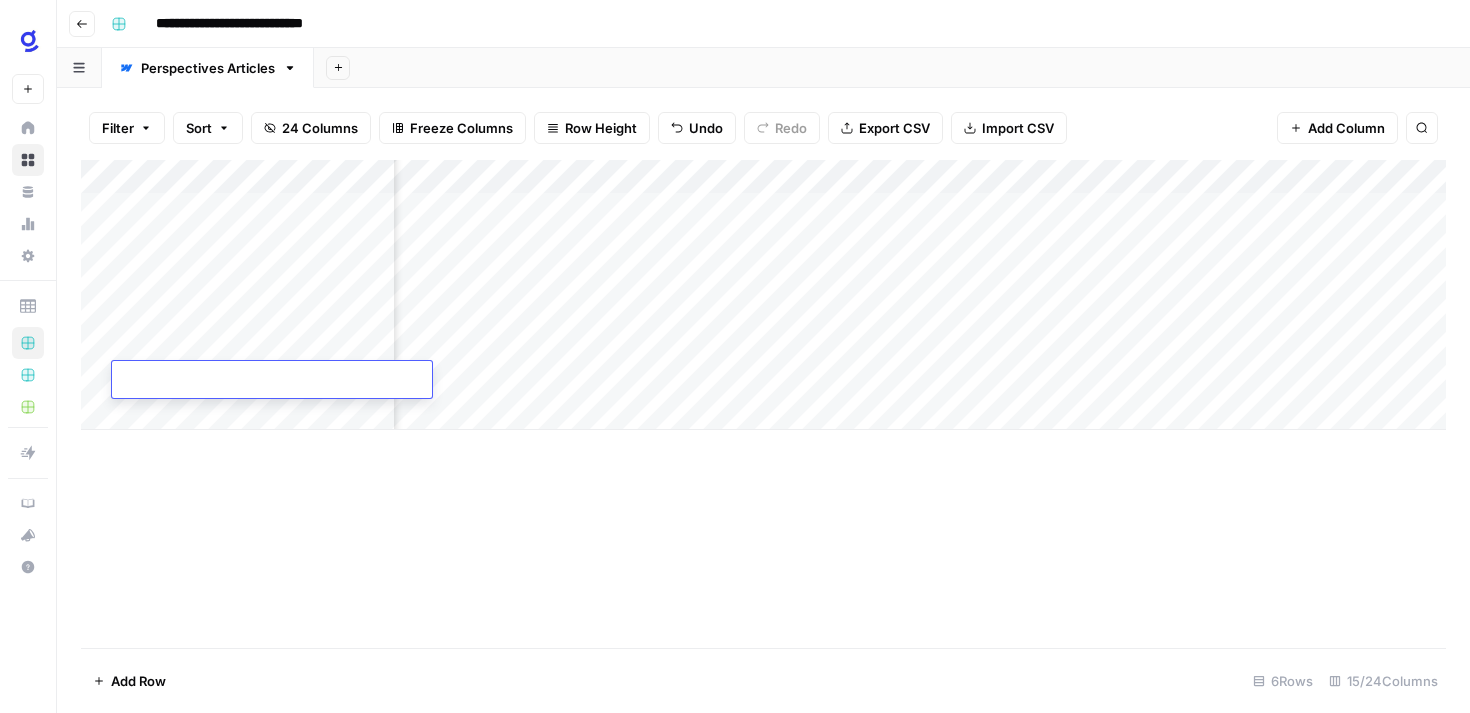 click on "Add Column" at bounding box center [763, 295] 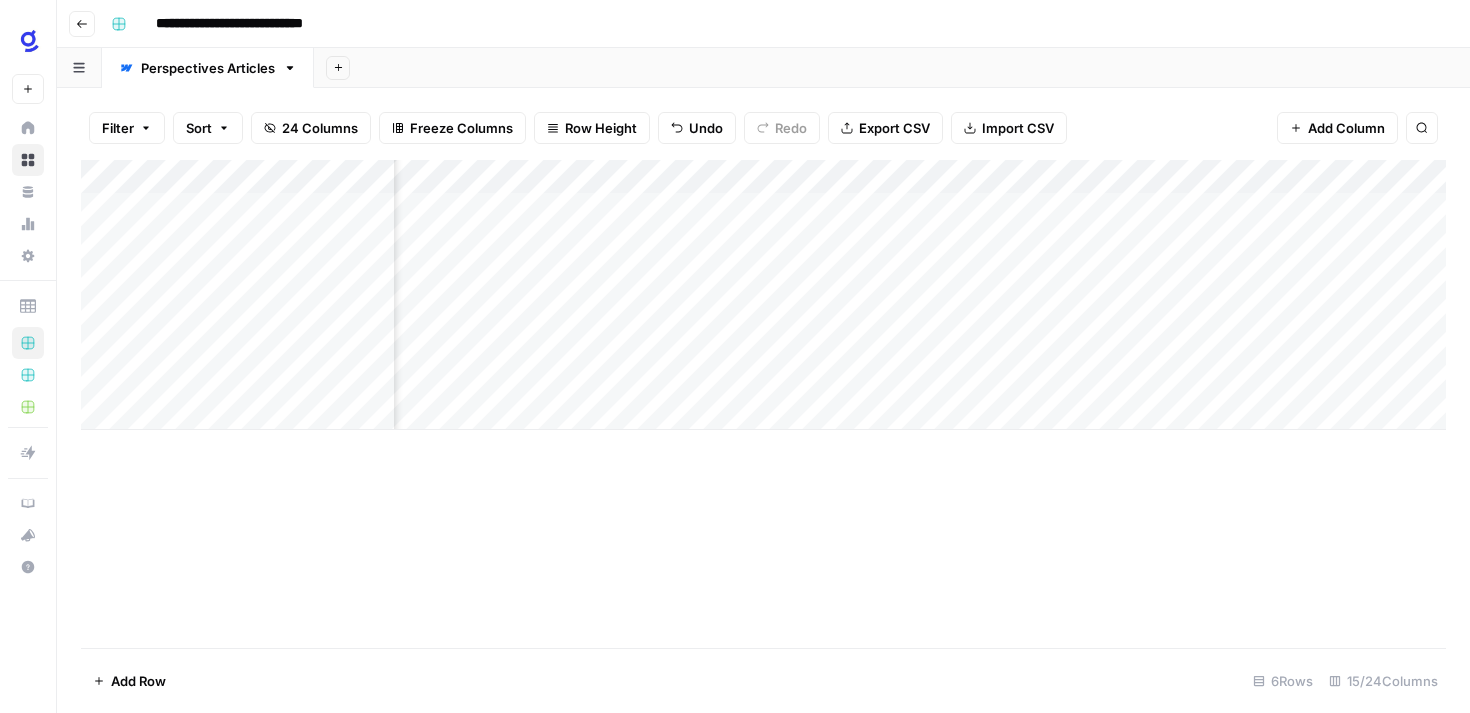 click on "Add Column" at bounding box center [763, 295] 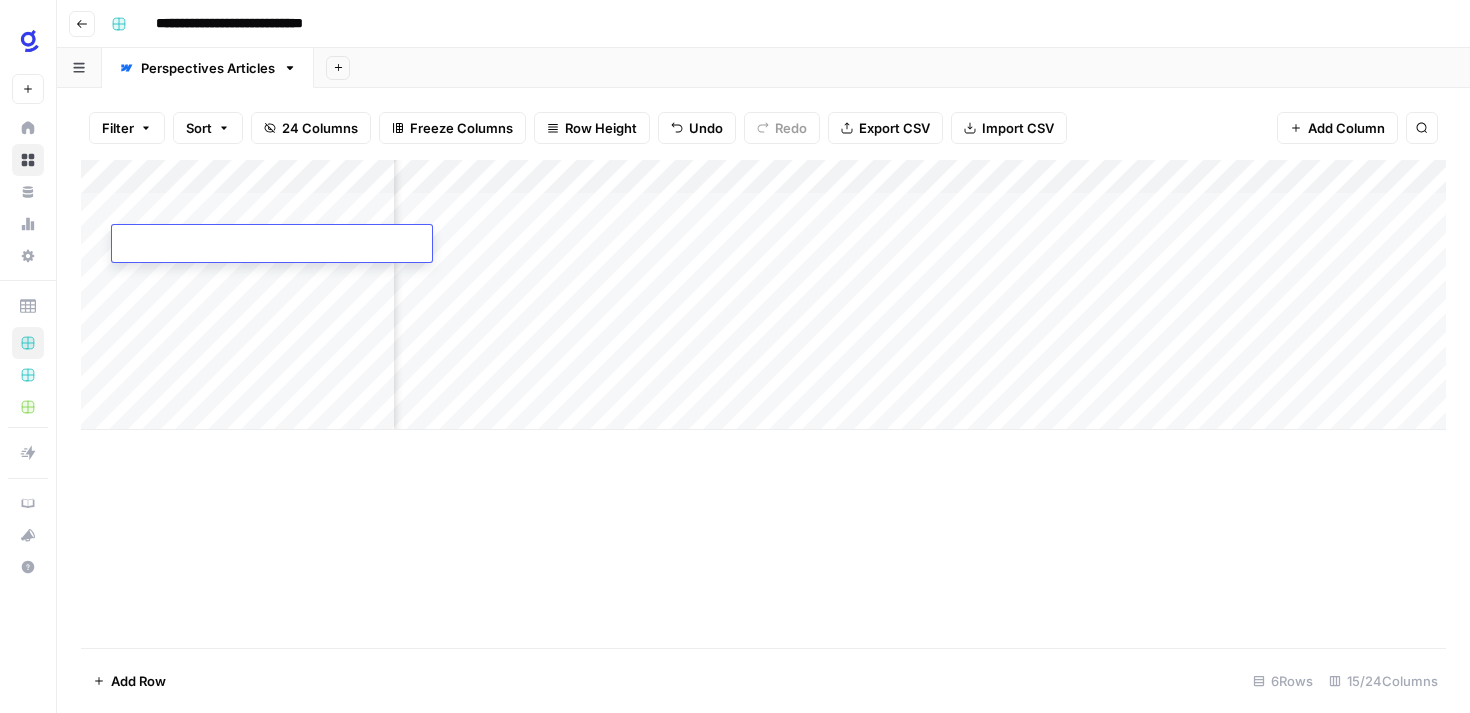 type on "**********" 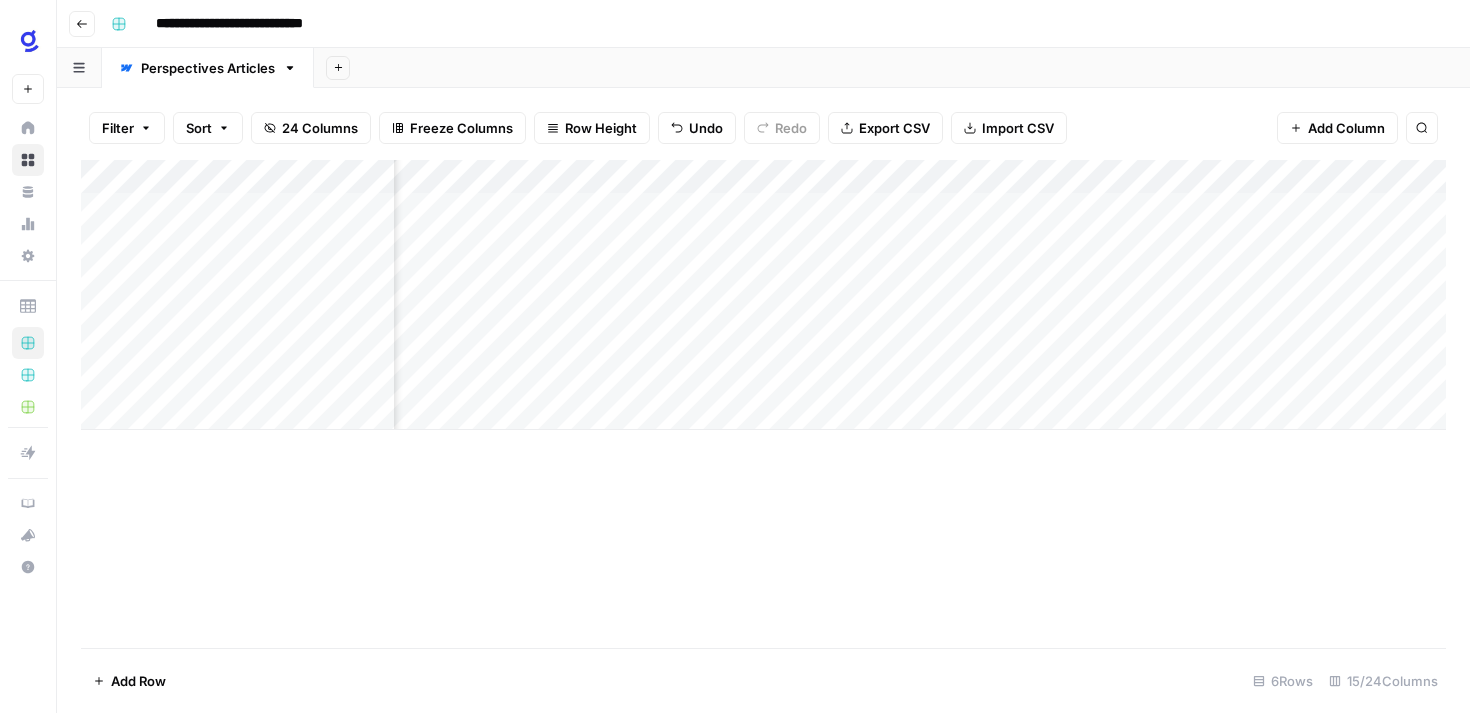 click on "Add Column" at bounding box center [763, 404] 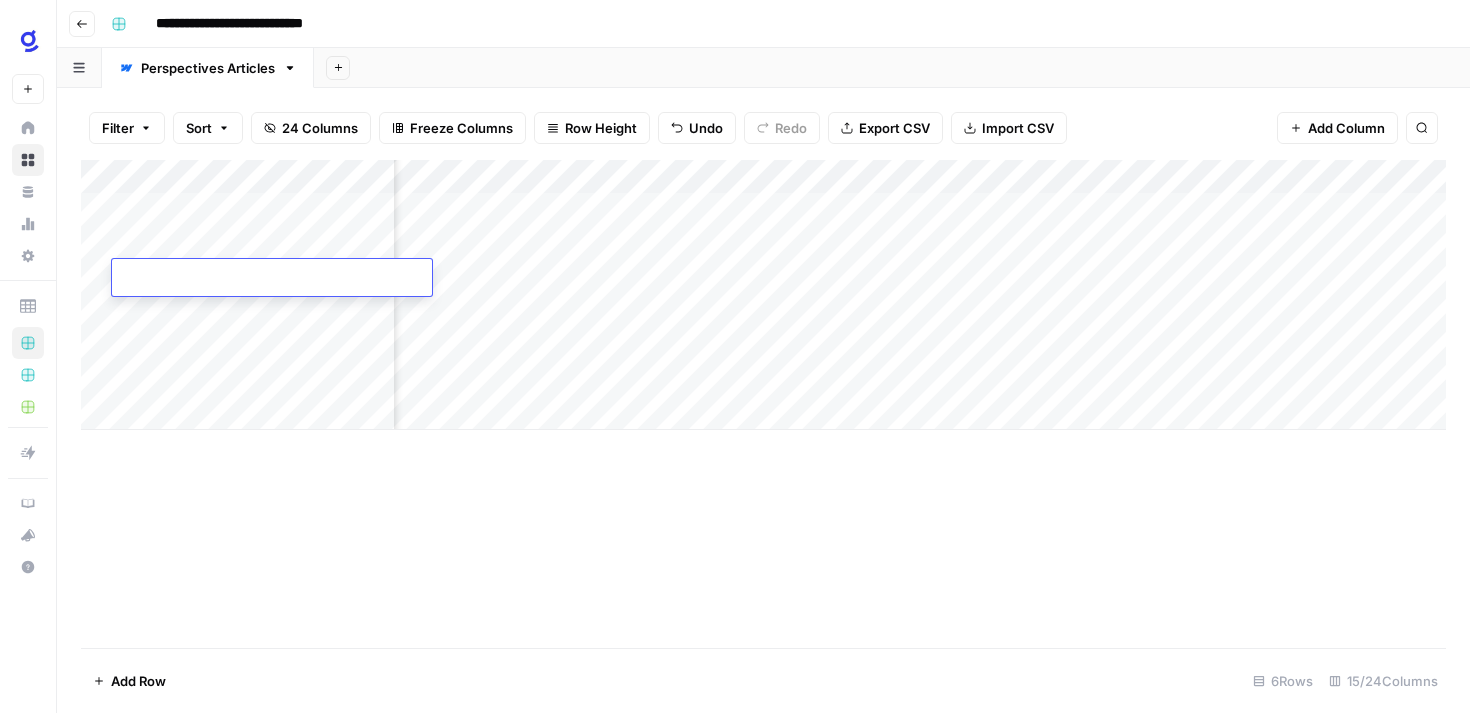 type on "**********" 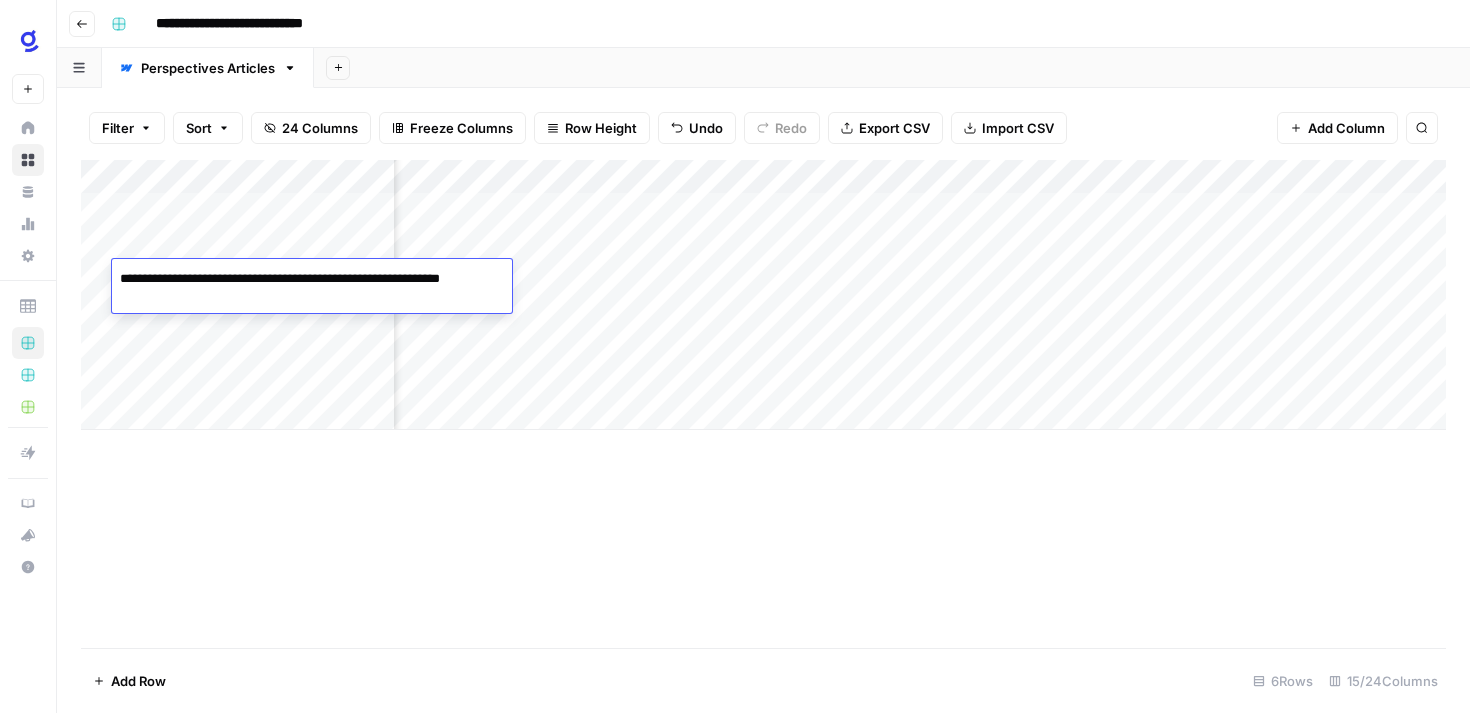 click on "Add Column" at bounding box center [763, 404] 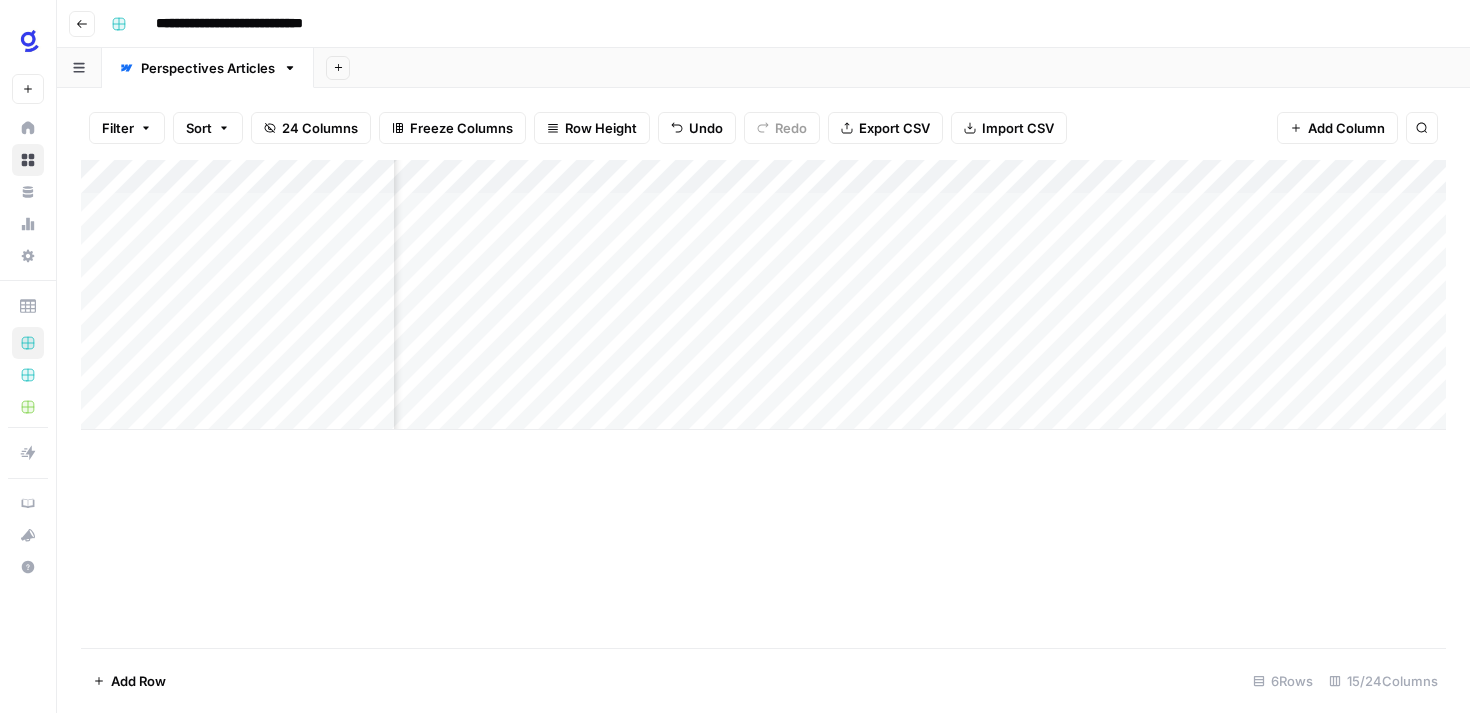 click on "Add Column" at bounding box center (763, 295) 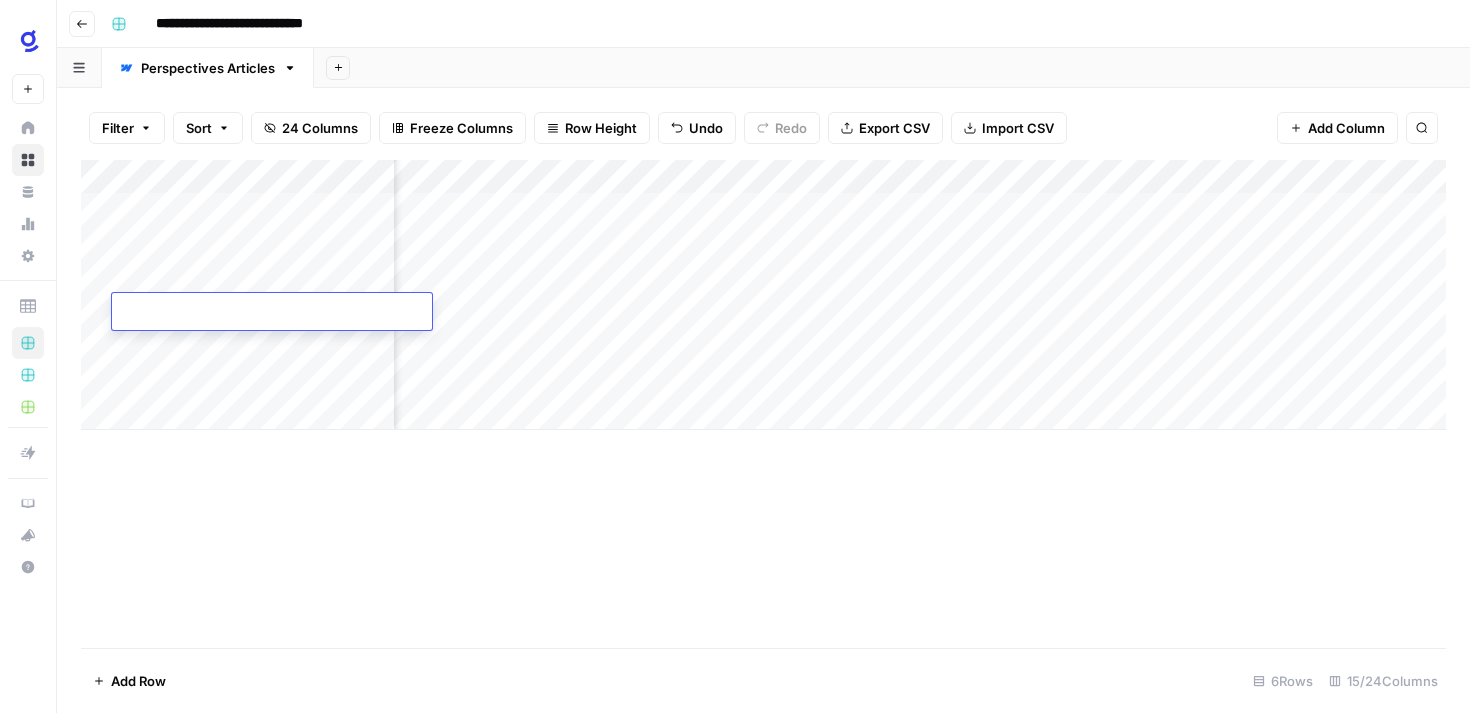 type on "**********" 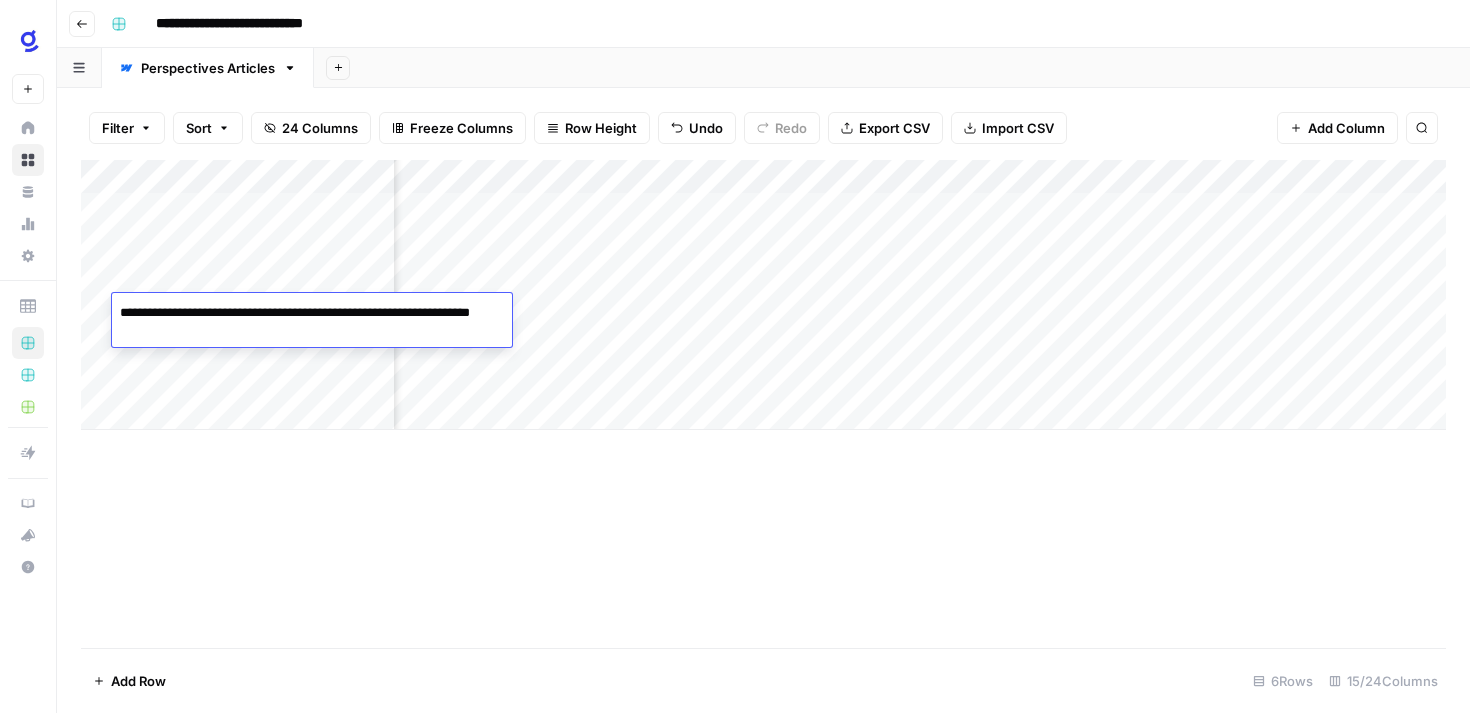 click on "Add Column" at bounding box center [763, 404] 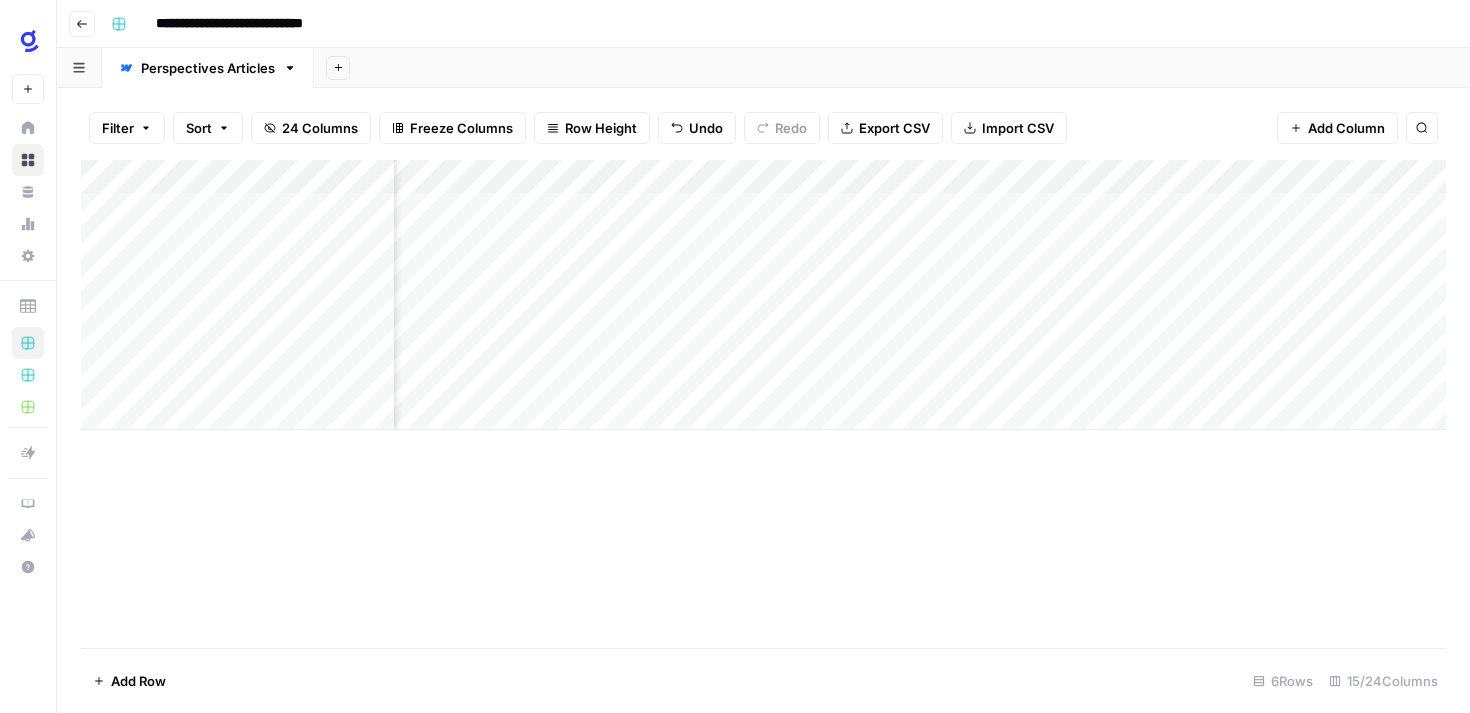 click on "Add Column" at bounding box center (763, 295) 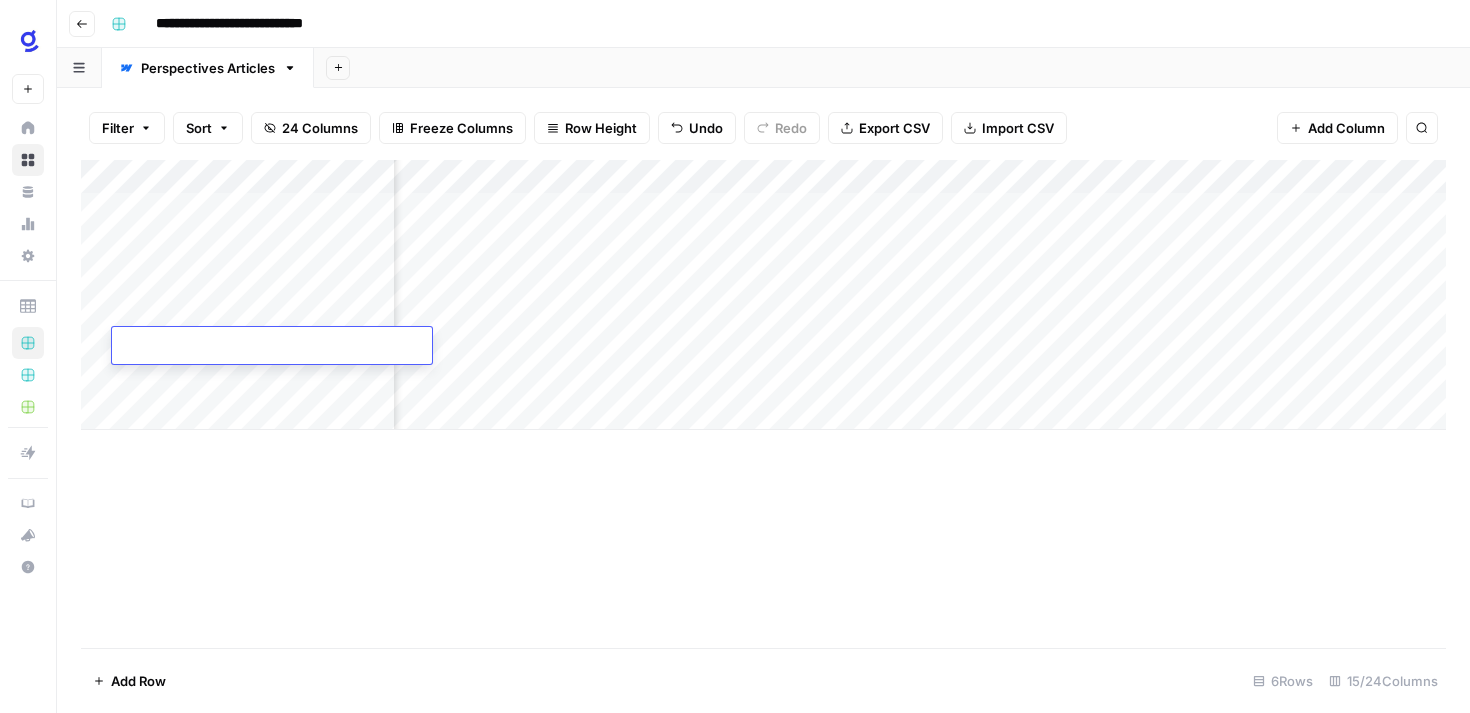 type on "**********" 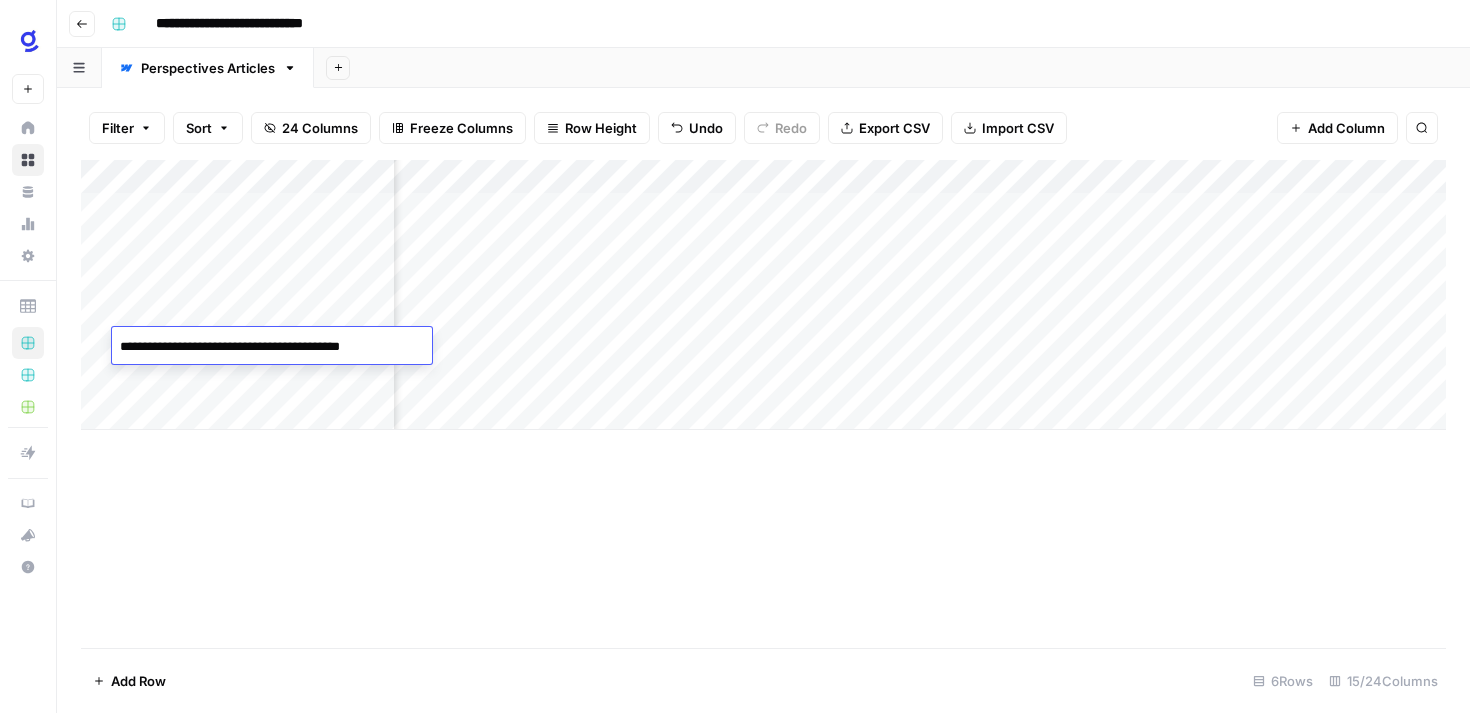 click on "Add Column" at bounding box center [763, 404] 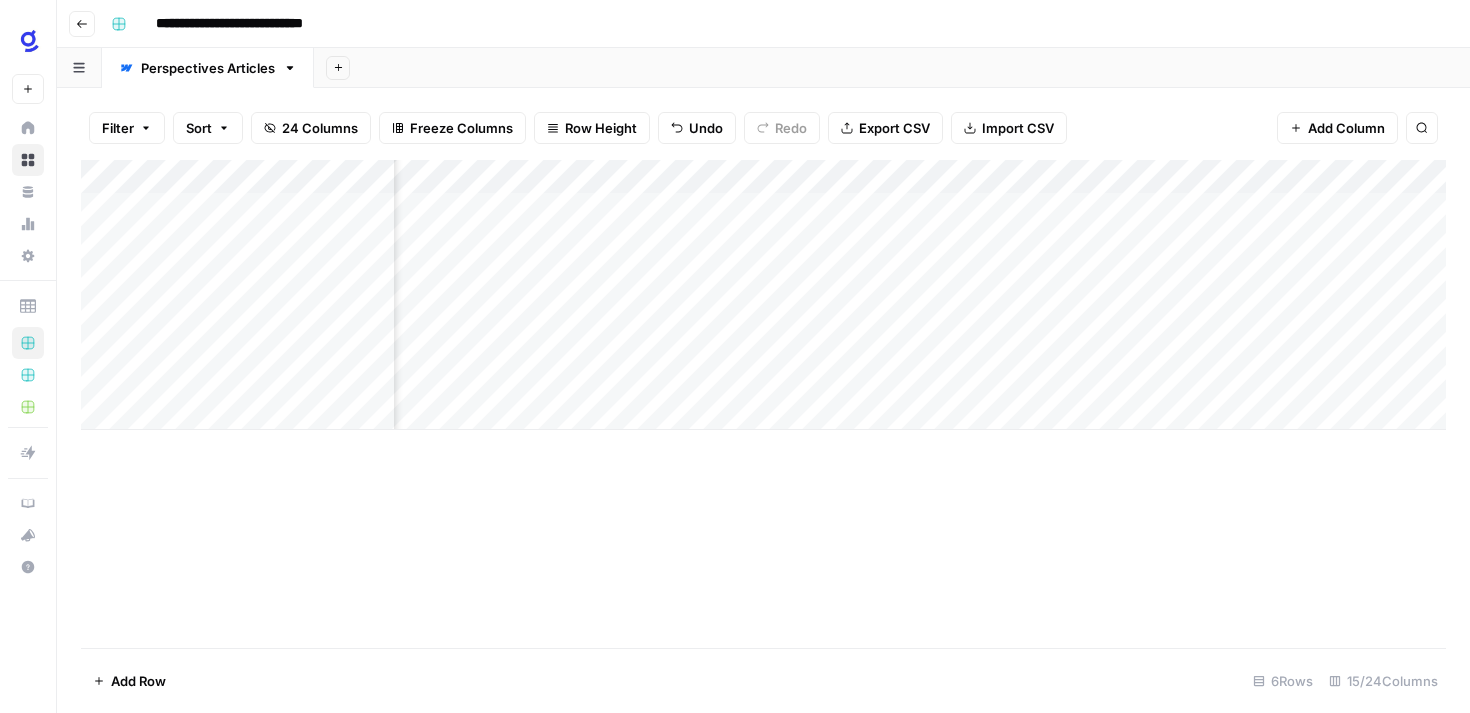 click on "Add Column" at bounding box center [763, 295] 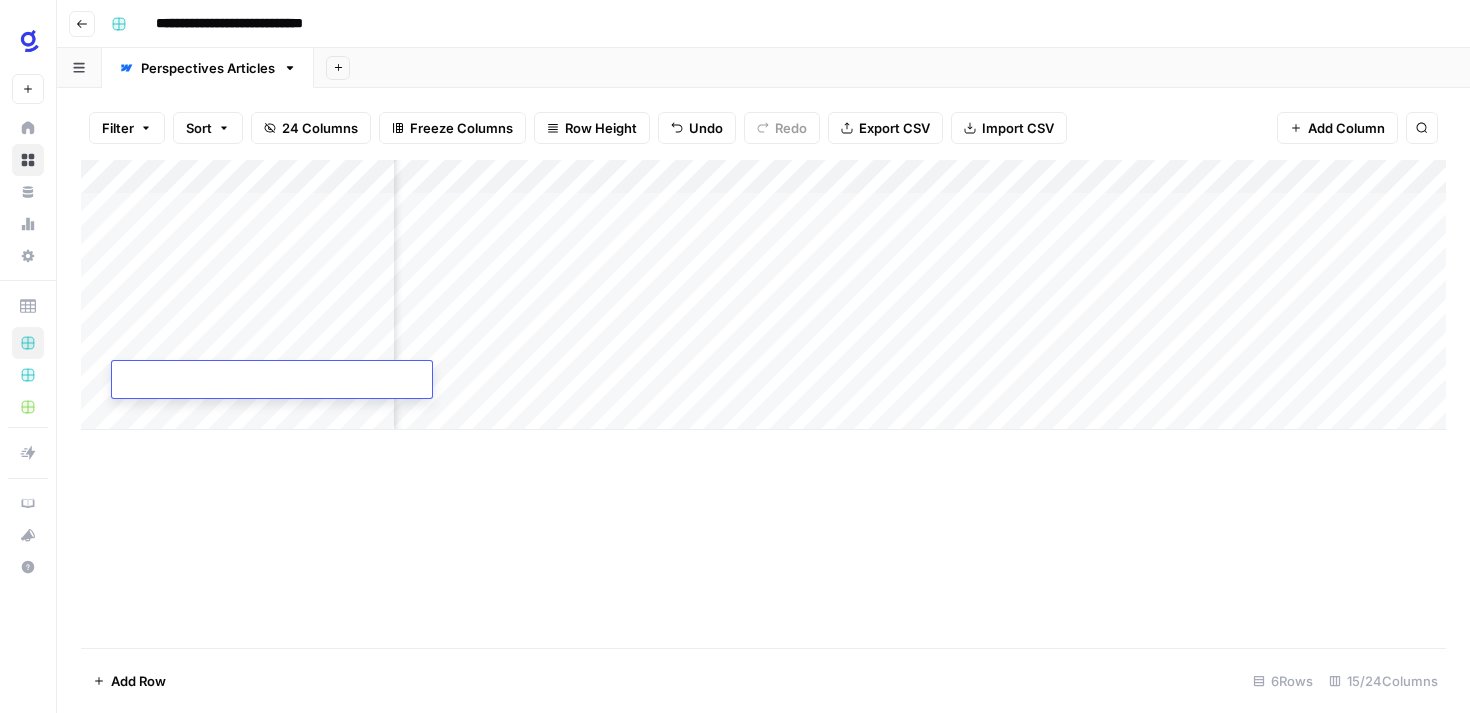 type on "**********" 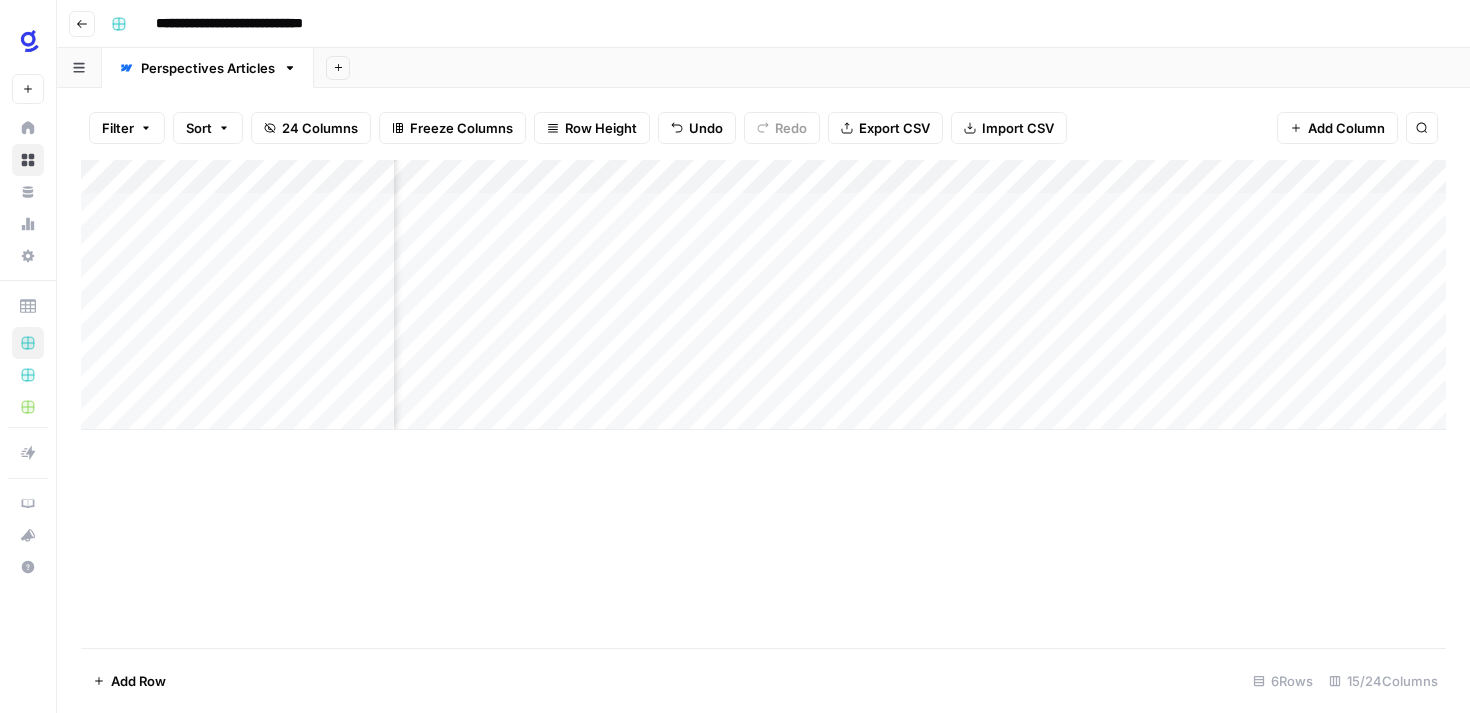 click on "Add Column" at bounding box center (763, 404) 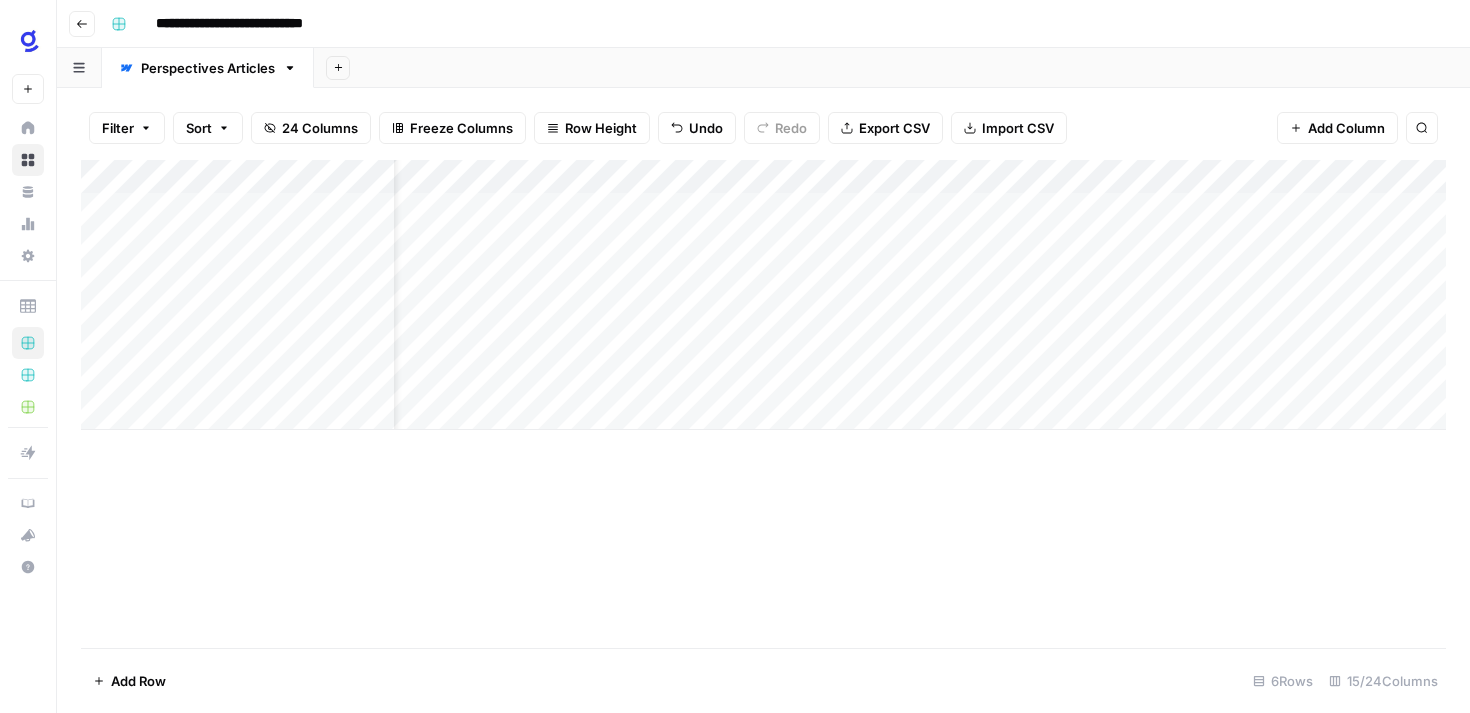 scroll, scrollTop: 0, scrollLeft: 0, axis: both 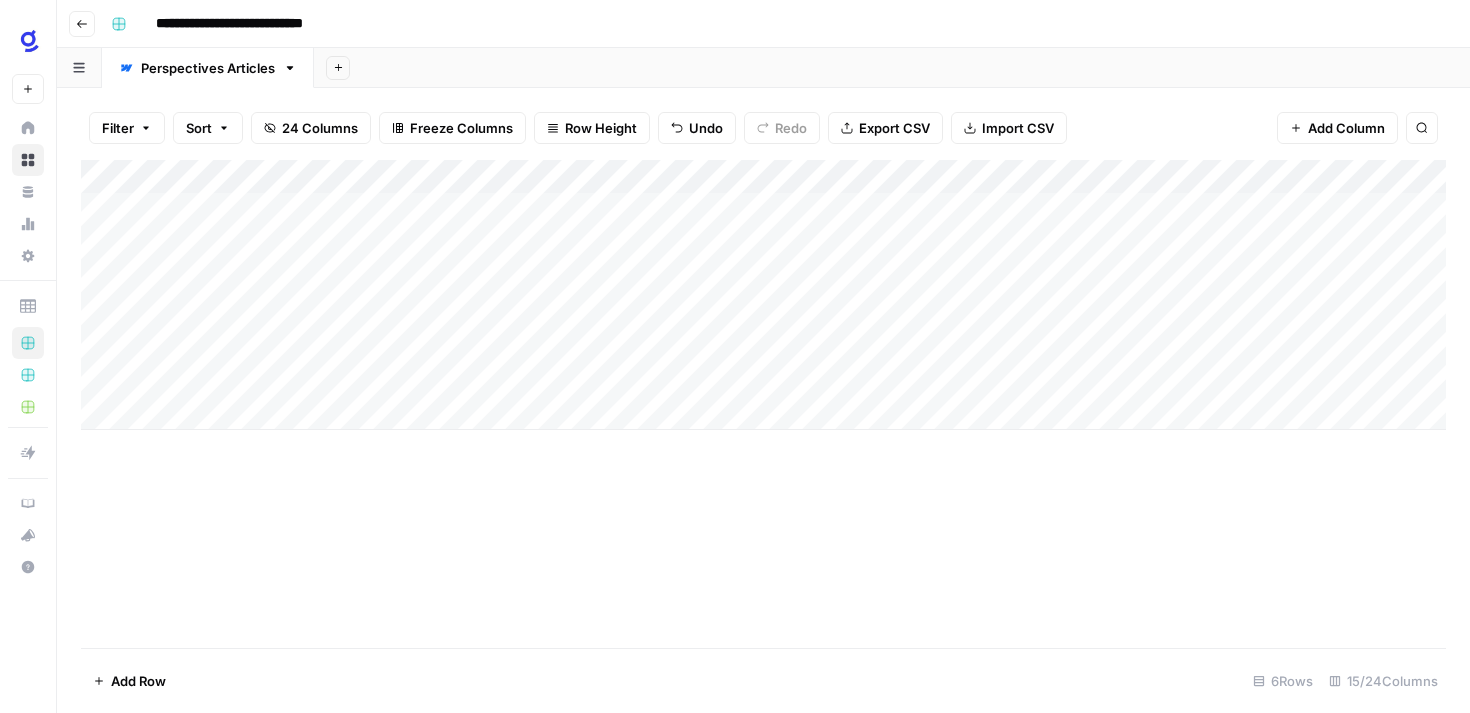 click on "Add Column" at bounding box center (763, 295) 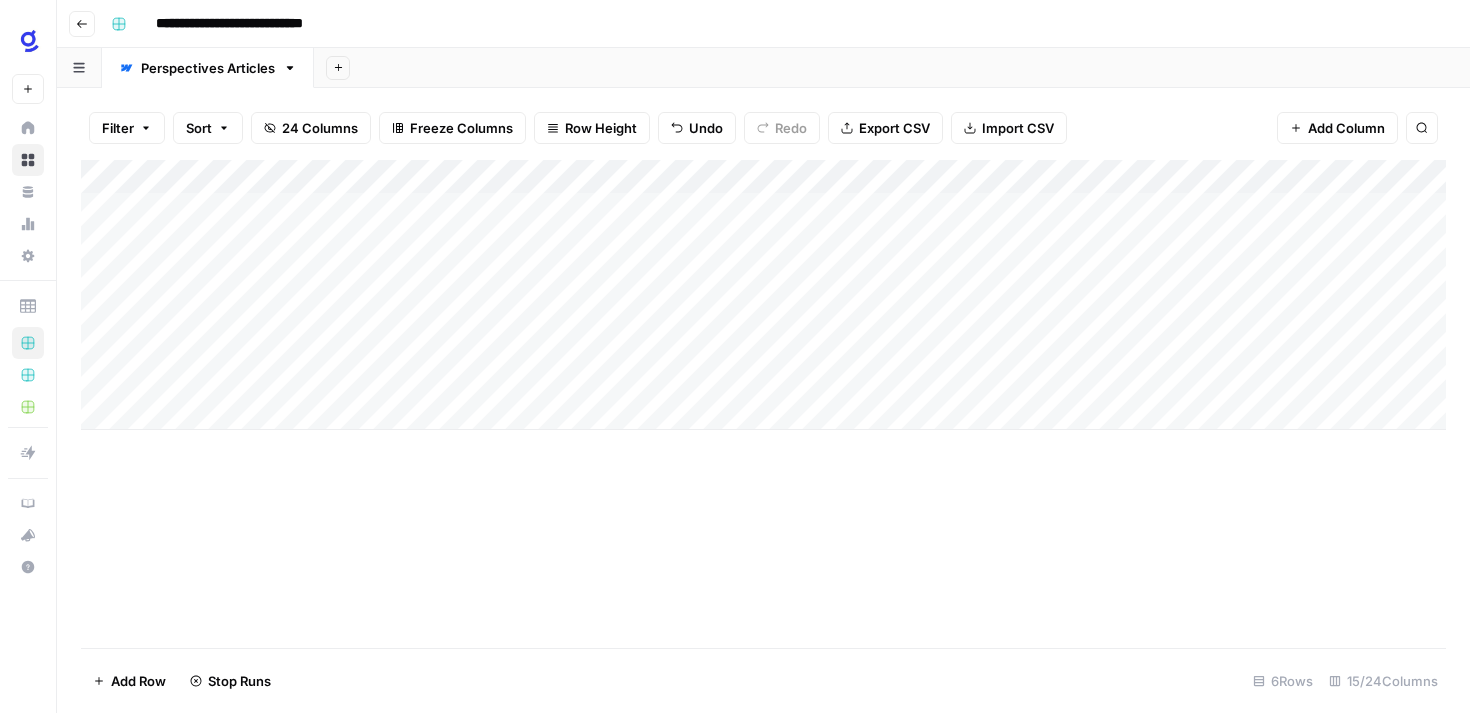 click on "Add Column" at bounding box center [763, 295] 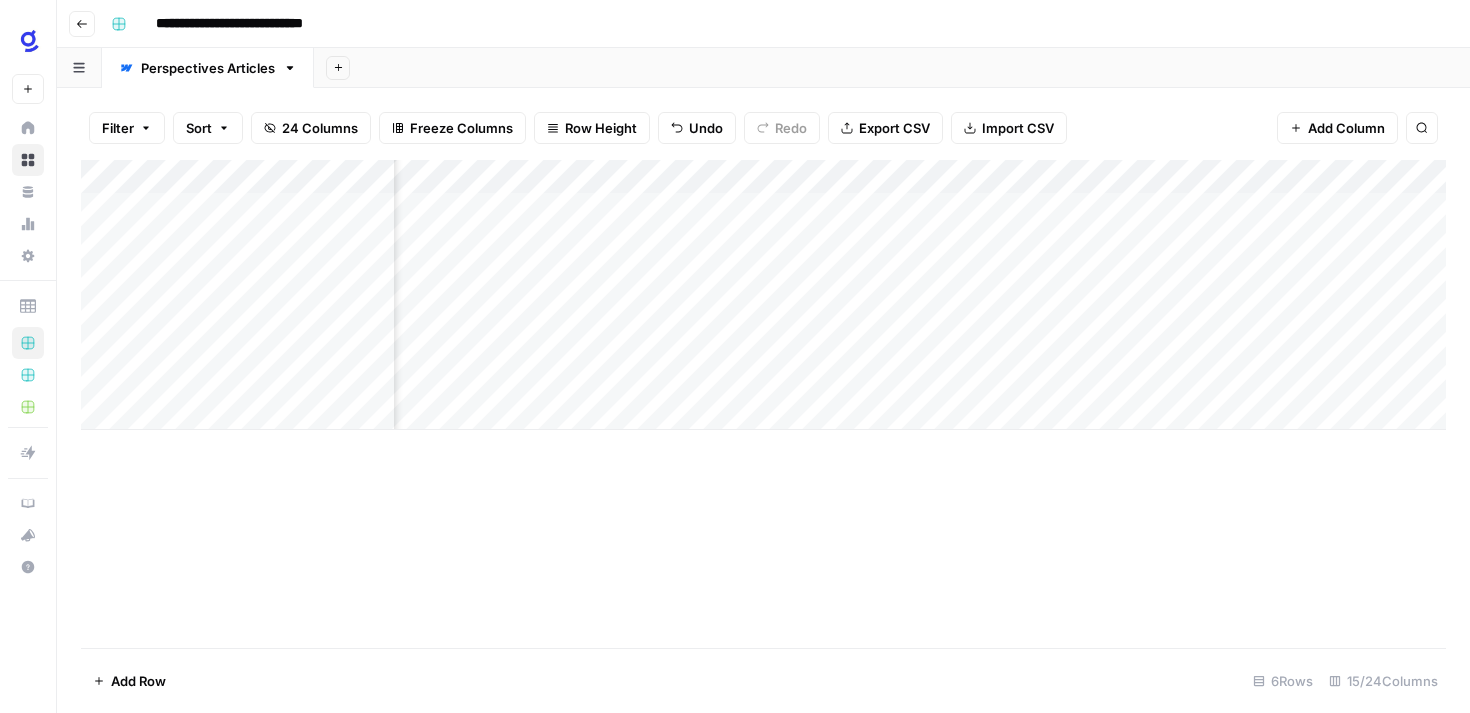 scroll, scrollTop: 0, scrollLeft: 0, axis: both 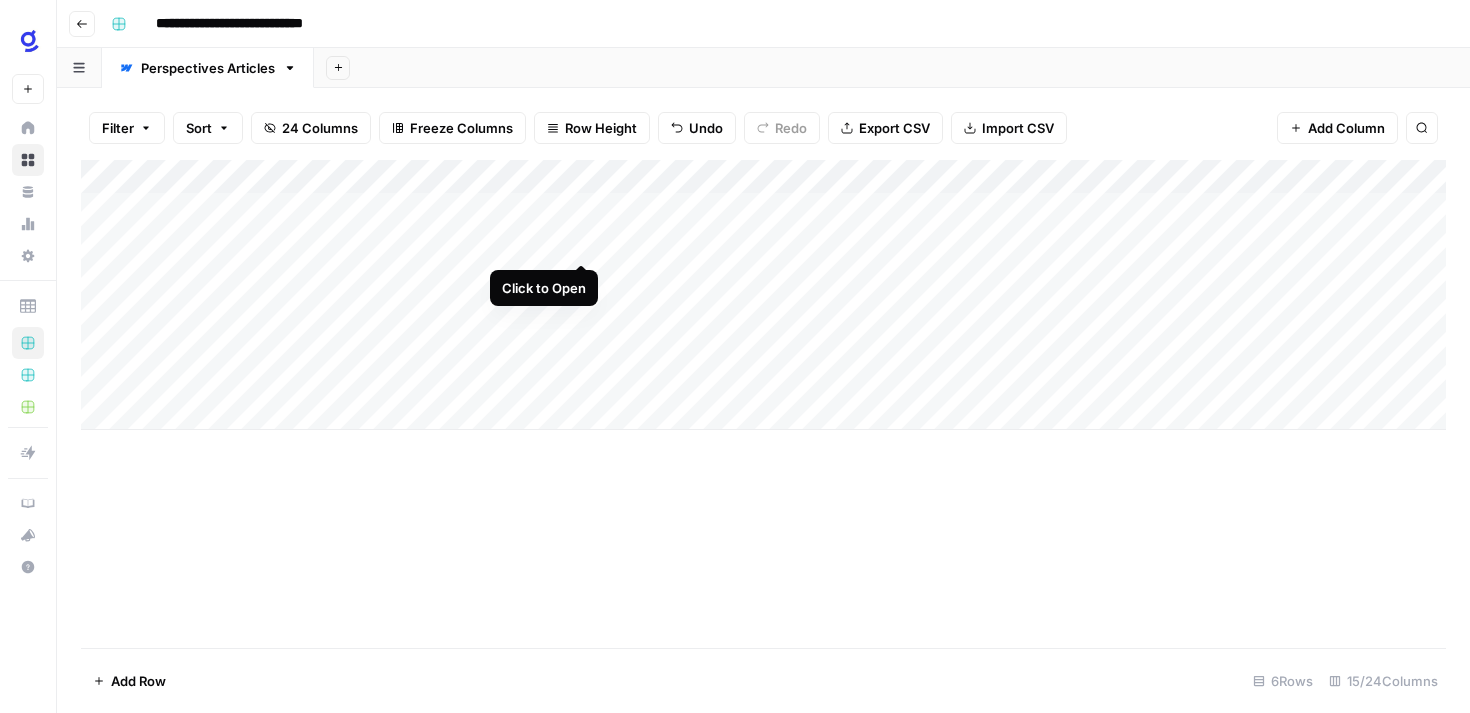 click on "Add Column" at bounding box center (763, 295) 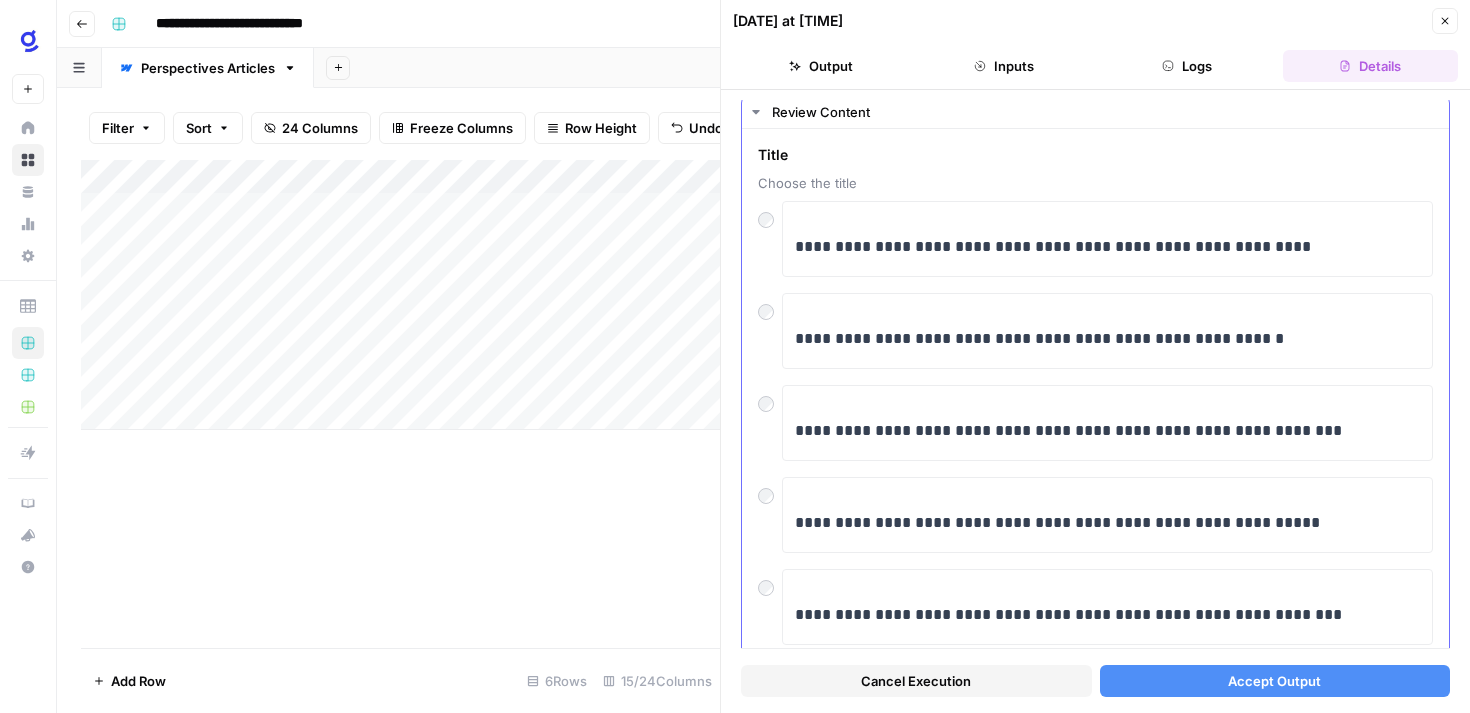 scroll, scrollTop: 45, scrollLeft: 0, axis: vertical 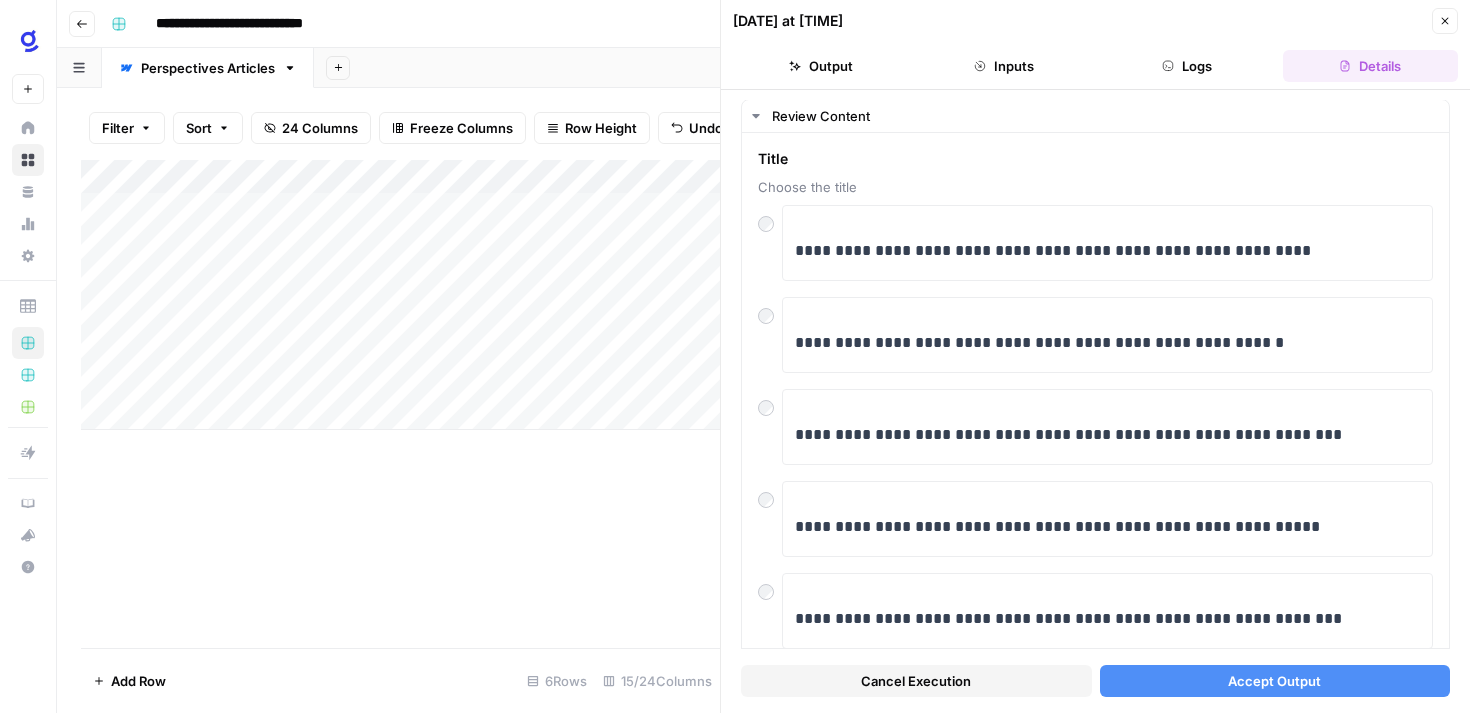 click on "Accept Output" at bounding box center (1274, 681) 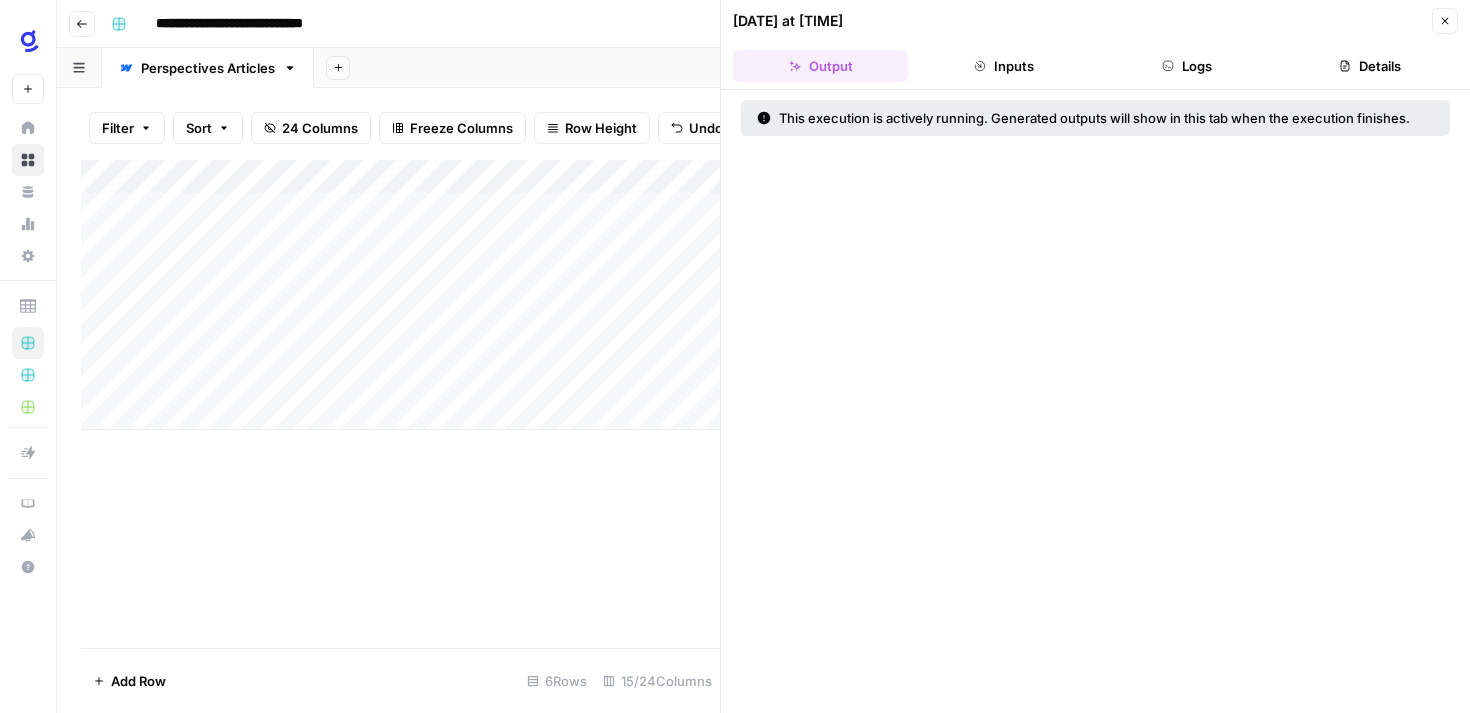 click on "Add Column" at bounding box center (400, 295) 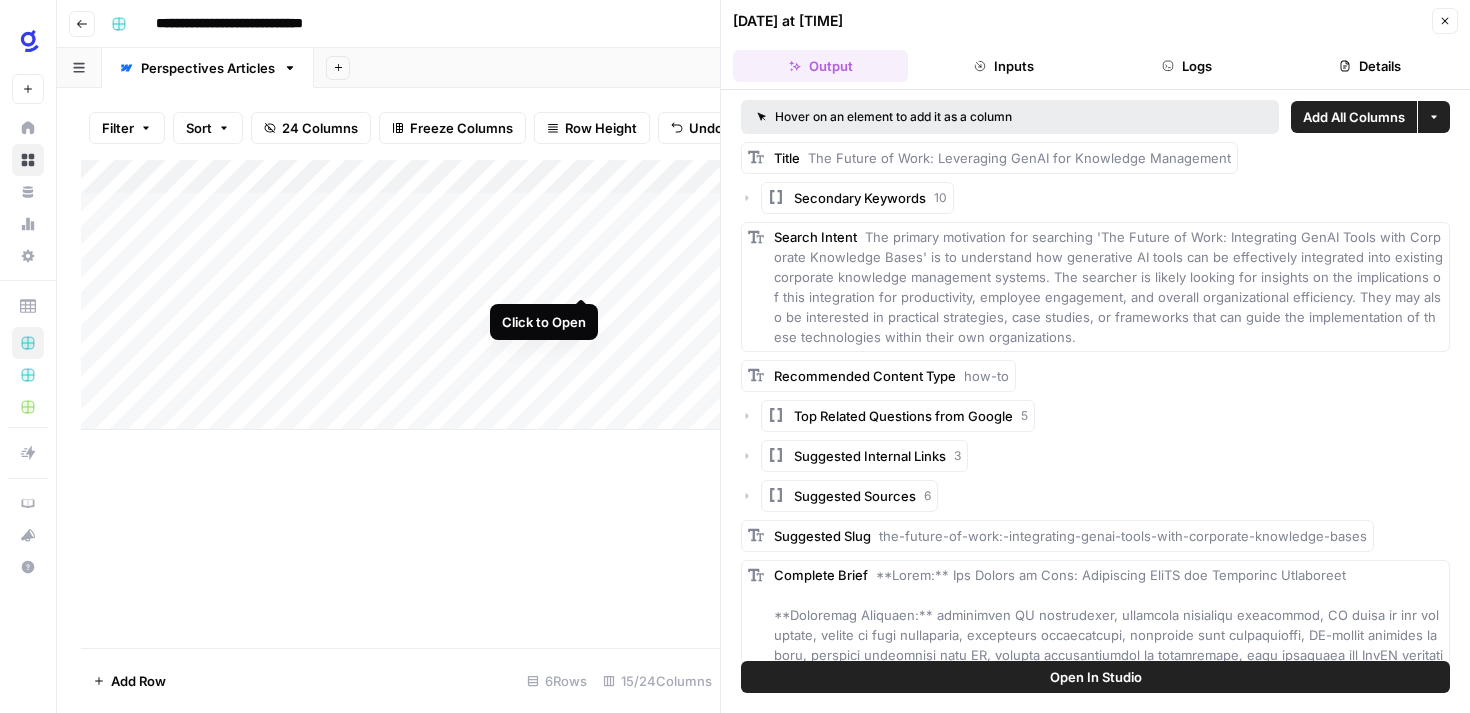 click on "Add Column" at bounding box center (400, 295) 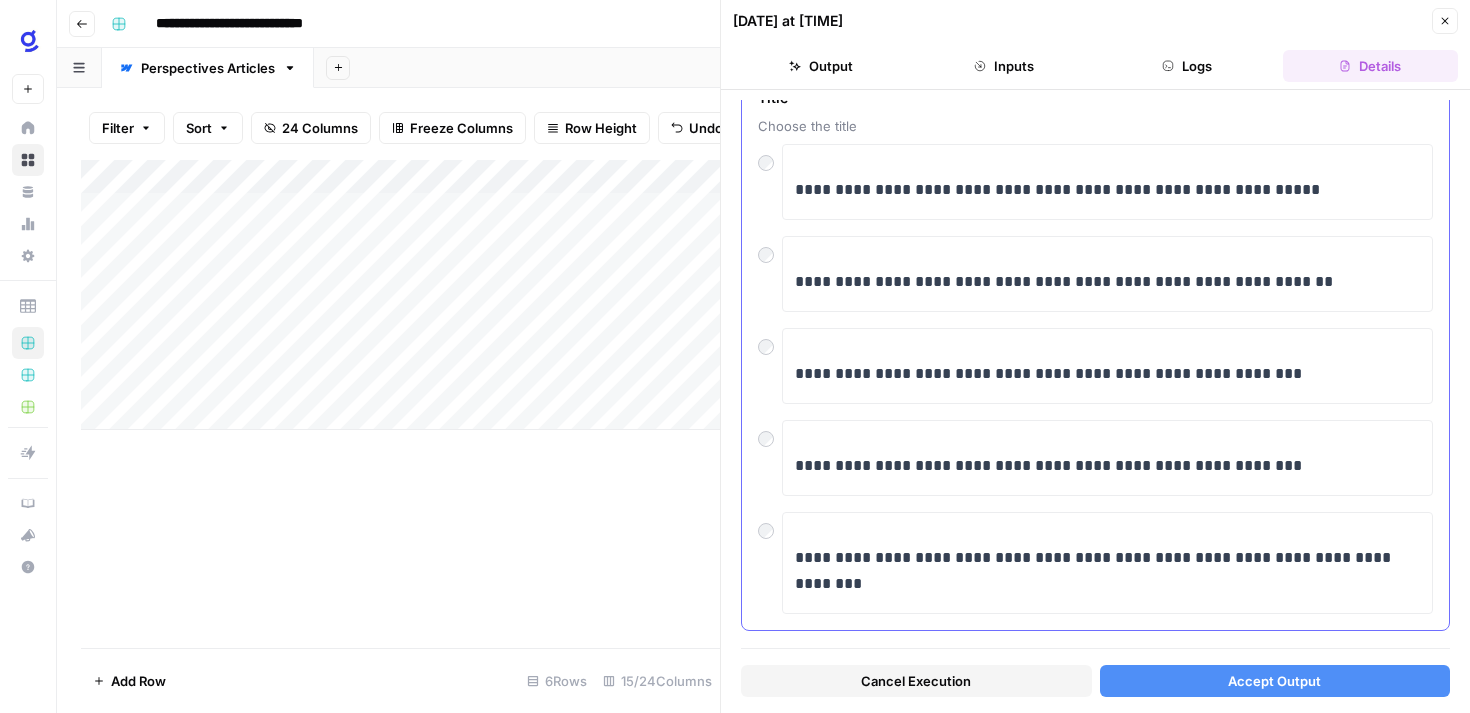 scroll, scrollTop: 116, scrollLeft: 0, axis: vertical 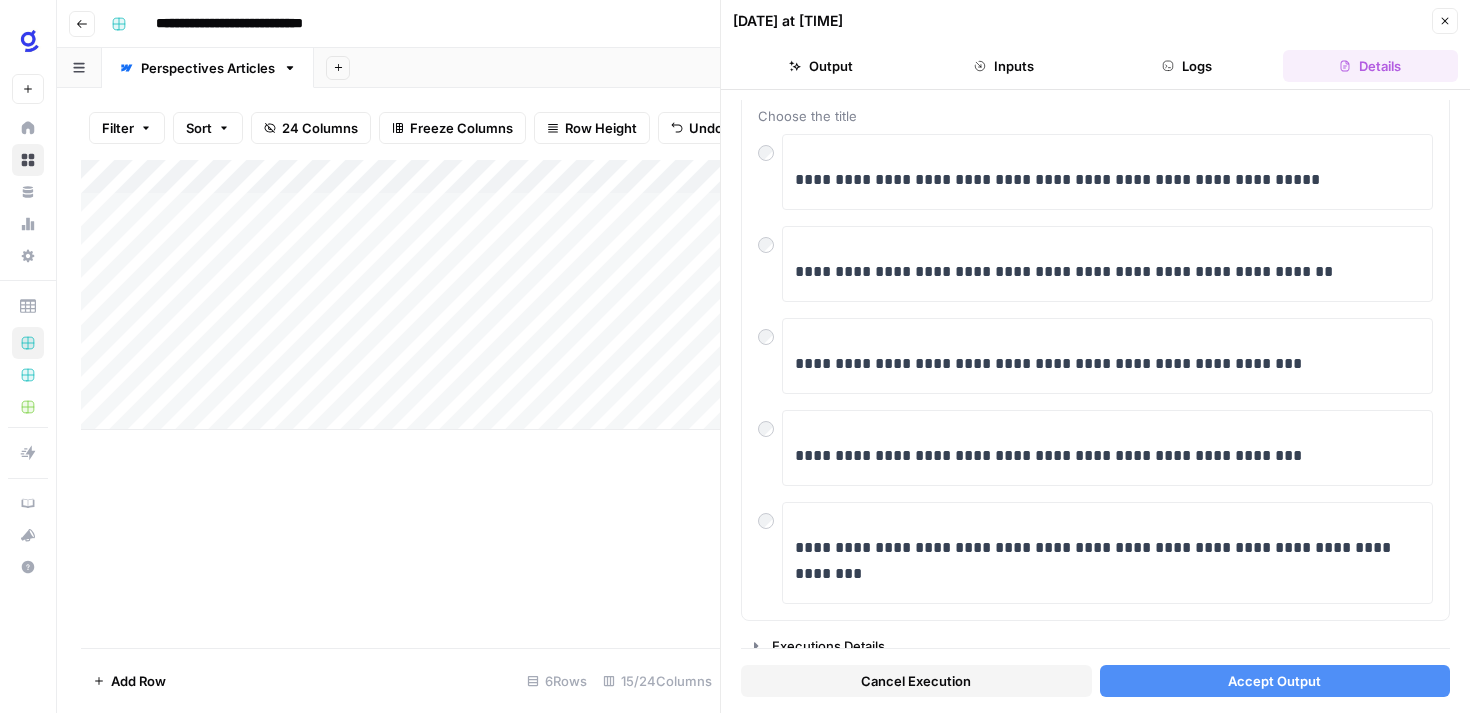 click on "Accept Output" at bounding box center [1274, 681] 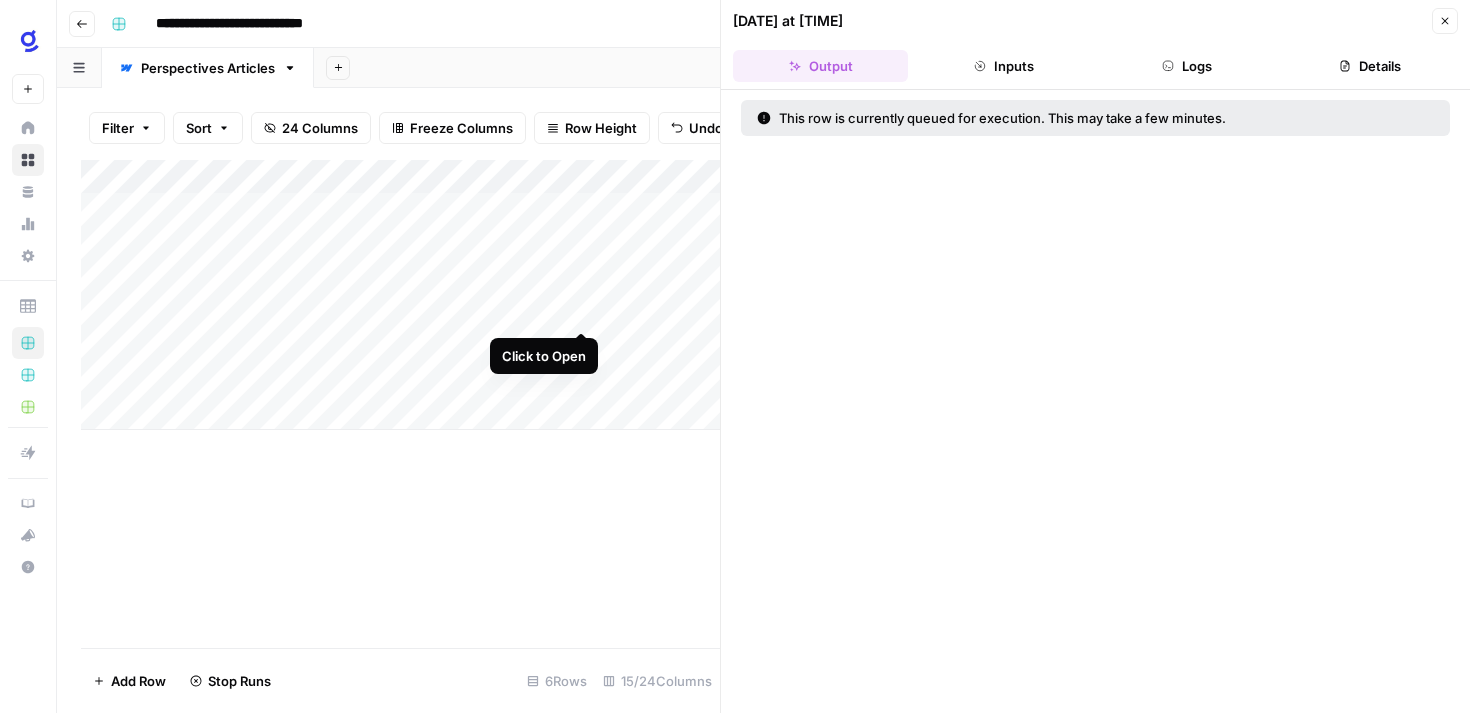 click on "Add Column" at bounding box center (400, 295) 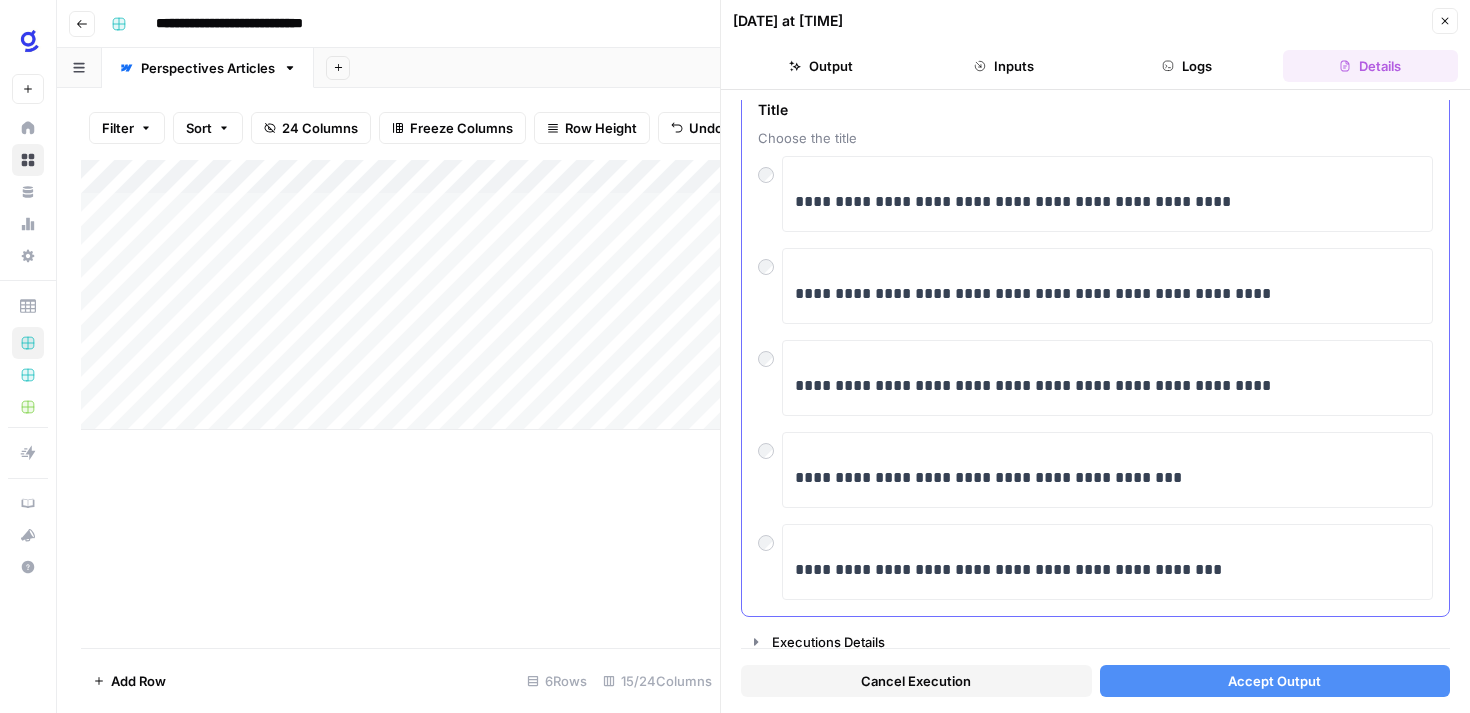 scroll, scrollTop: 95, scrollLeft: 0, axis: vertical 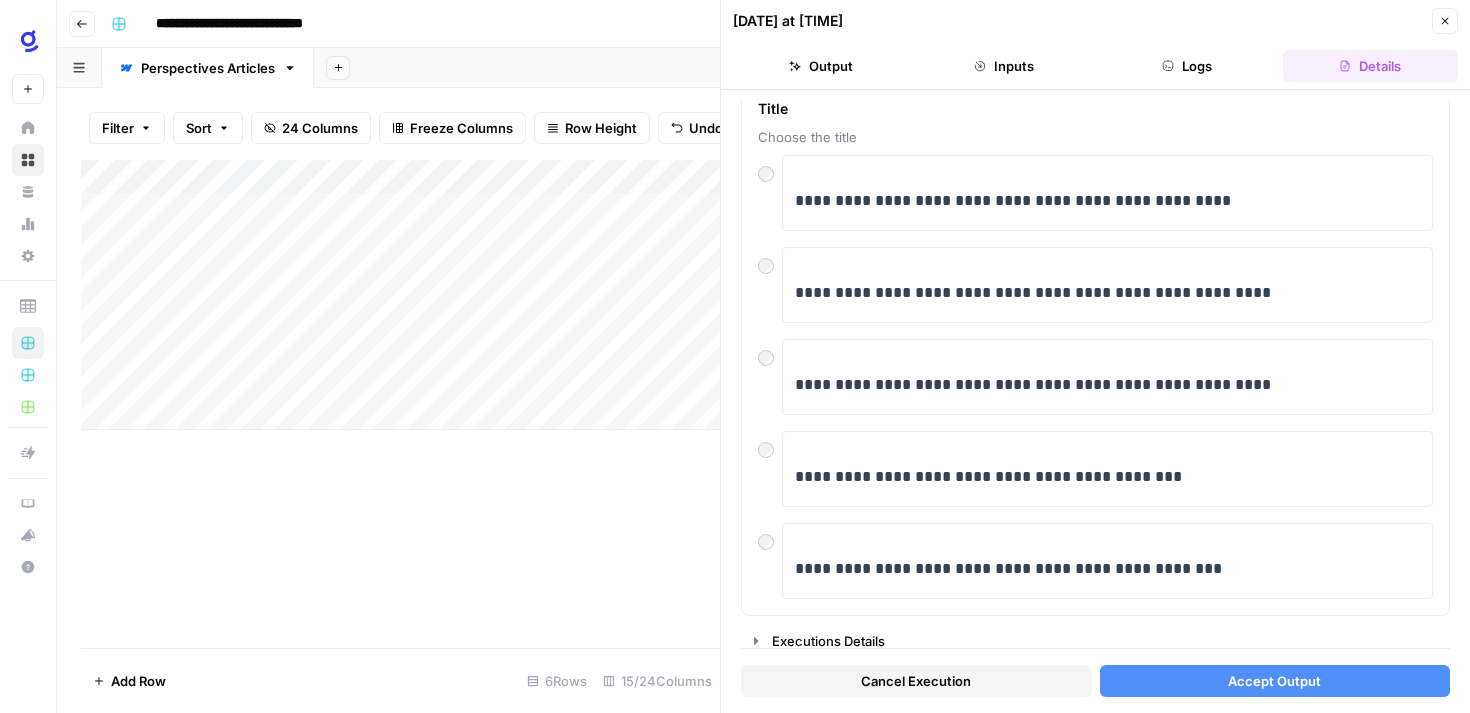 click on "Accept Output" at bounding box center [1274, 681] 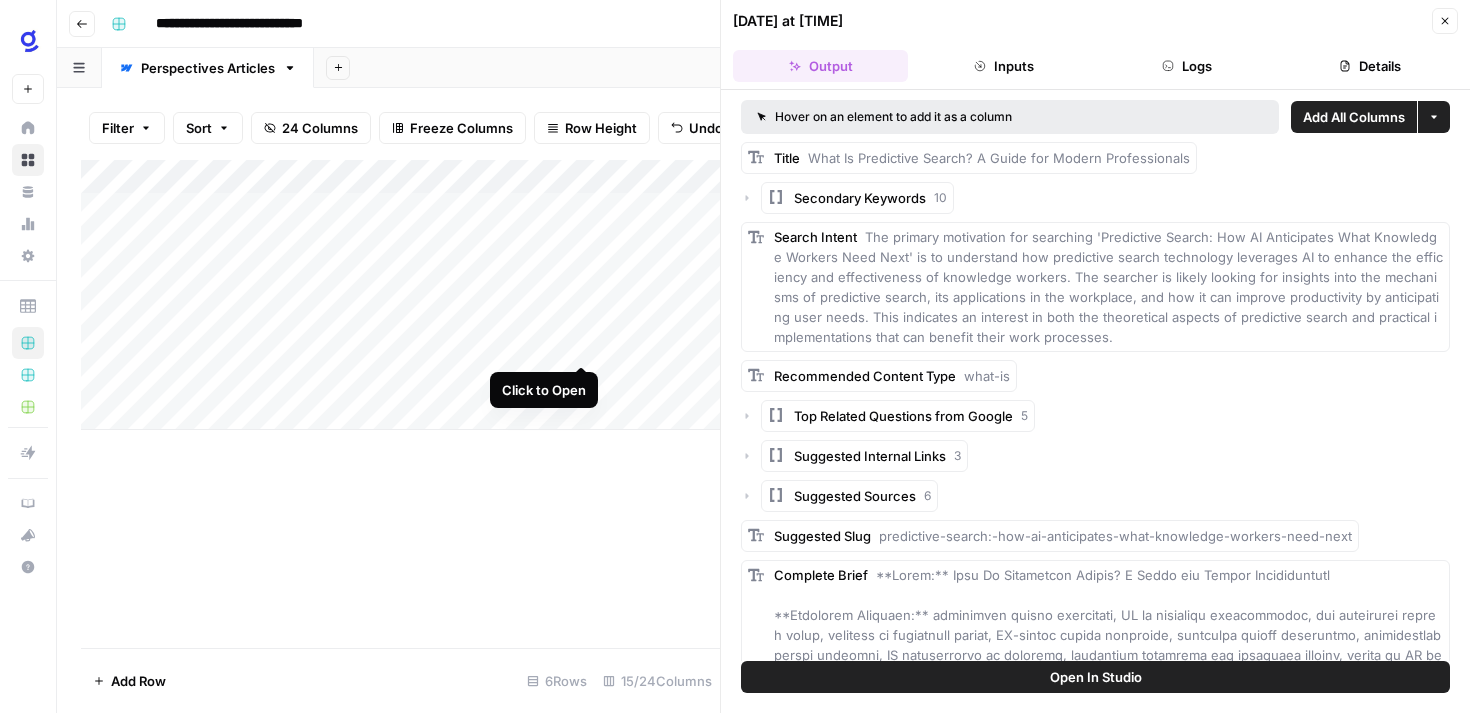 click on "Add Column" at bounding box center (400, 295) 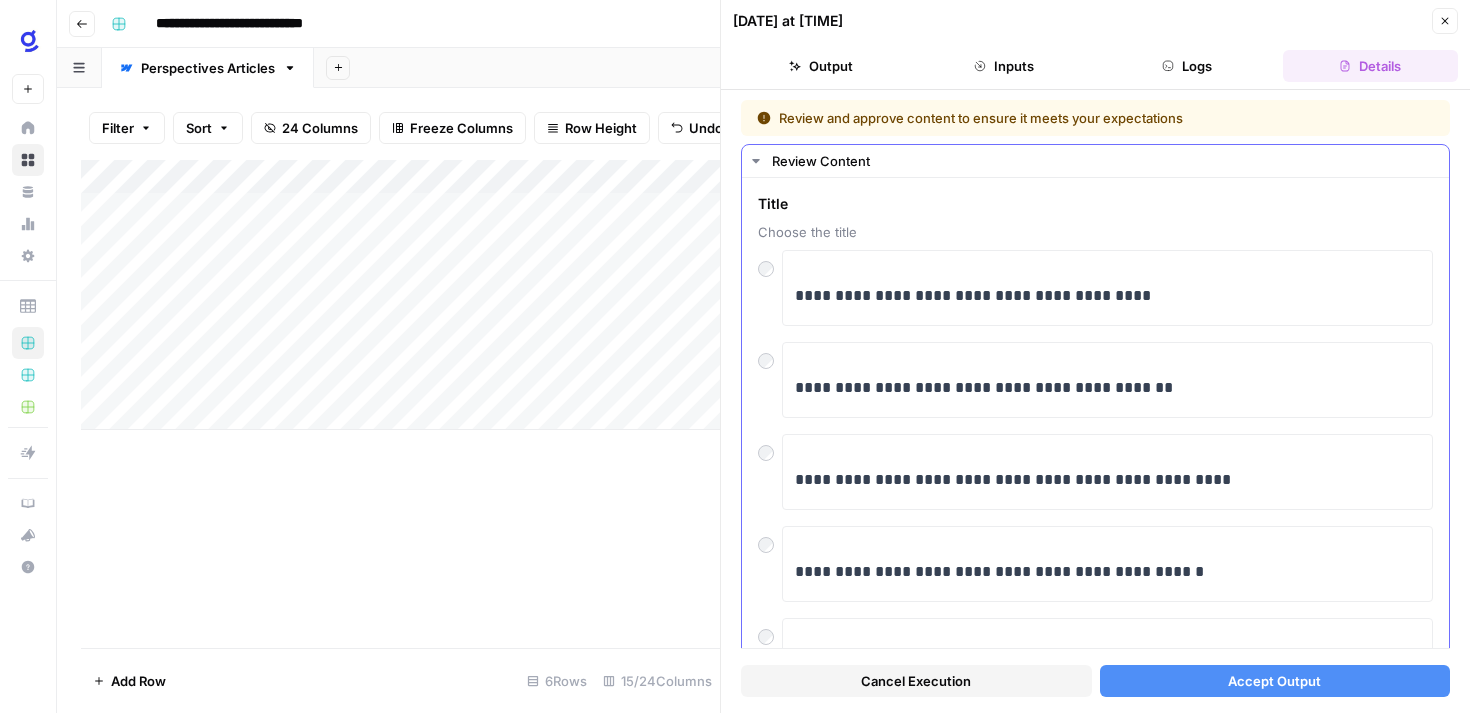 scroll, scrollTop: 105, scrollLeft: 0, axis: vertical 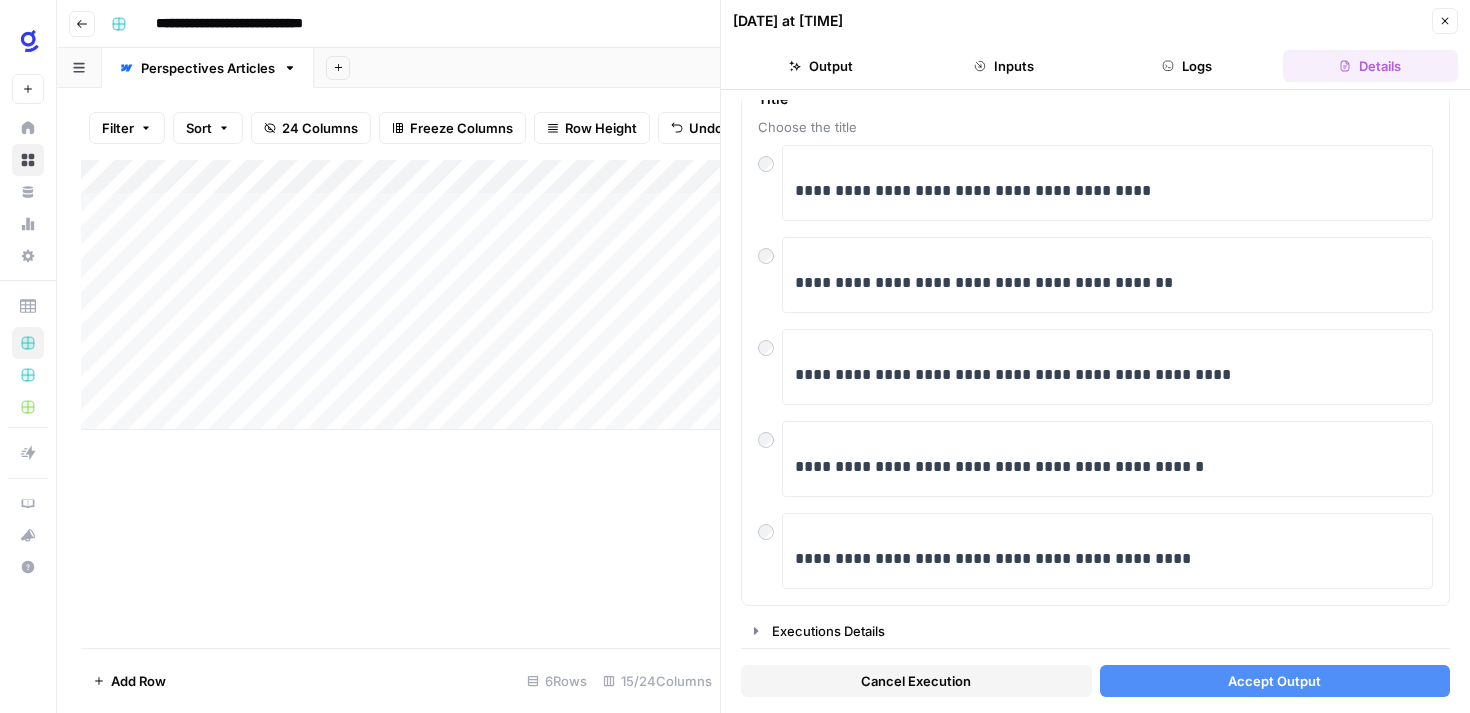 click on "Accept Output" at bounding box center (1274, 681) 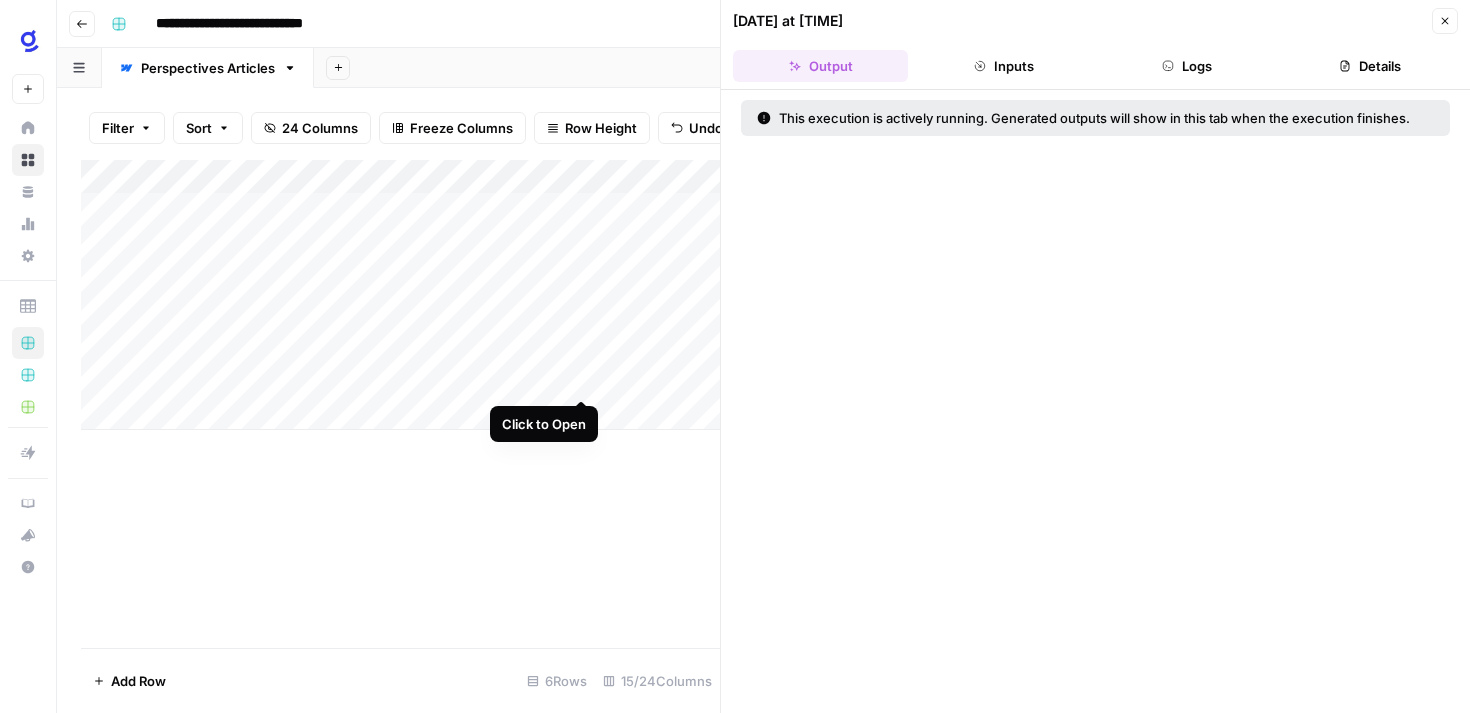 click on "Add Column" at bounding box center (400, 295) 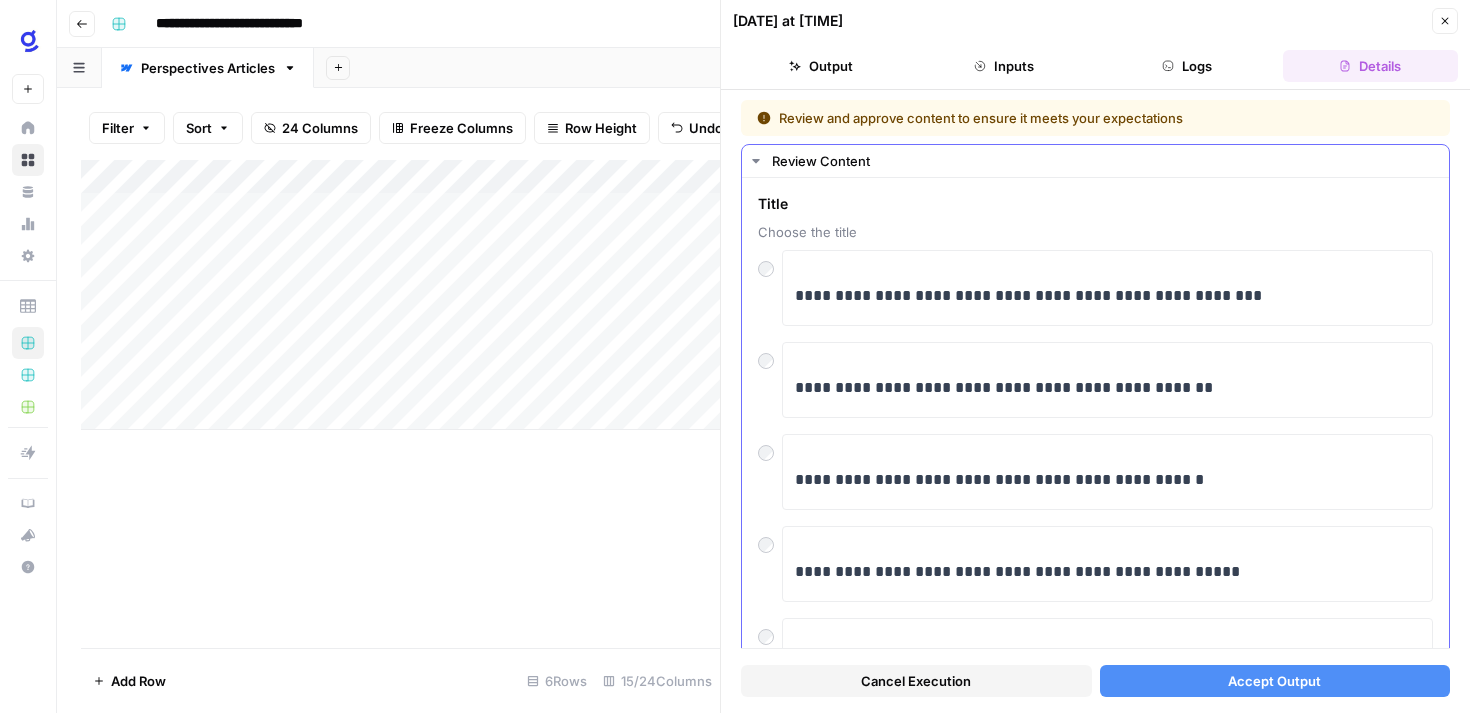 scroll, scrollTop: 105, scrollLeft: 0, axis: vertical 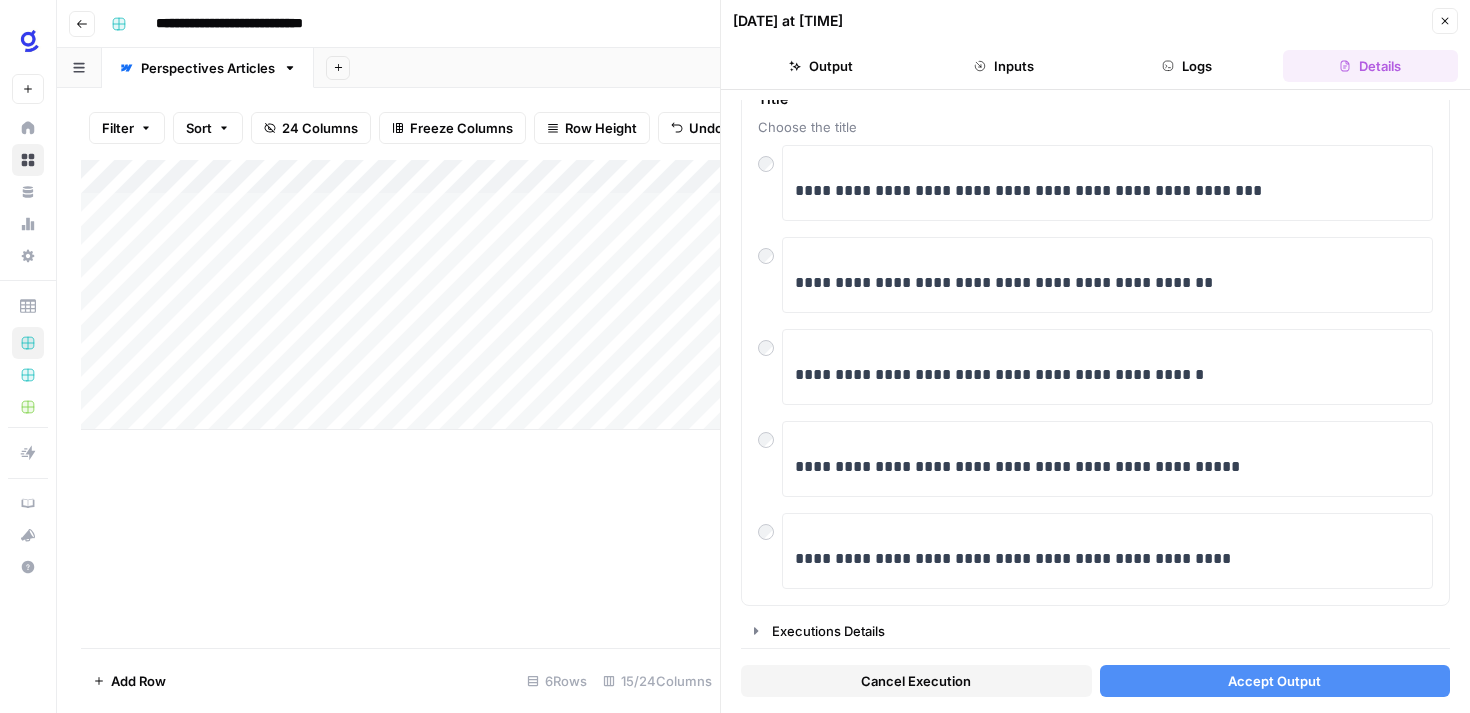 click on "Accept Output" at bounding box center [1274, 681] 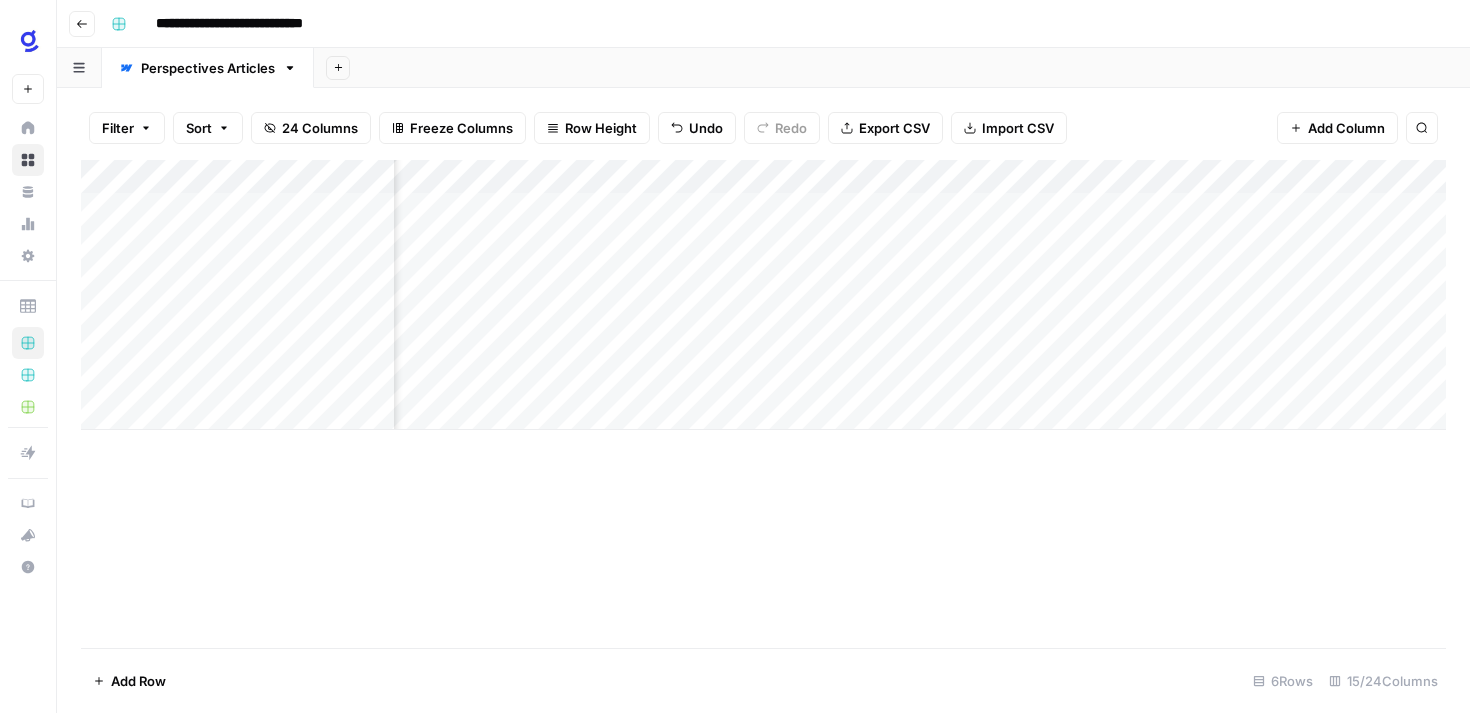 scroll, scrollTop: 0, scrollLeft: 0, axis: both 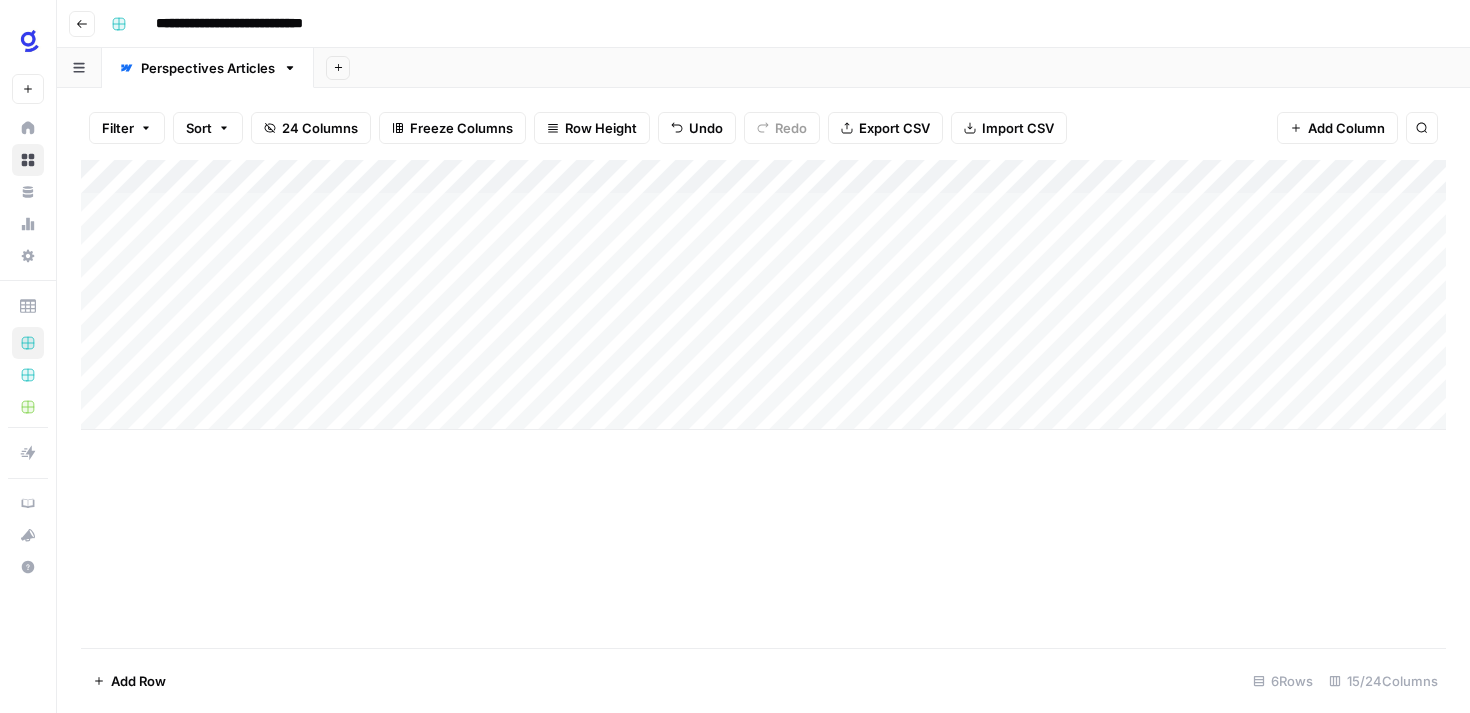 click on "Add Column" at bounding box center (763, 295) 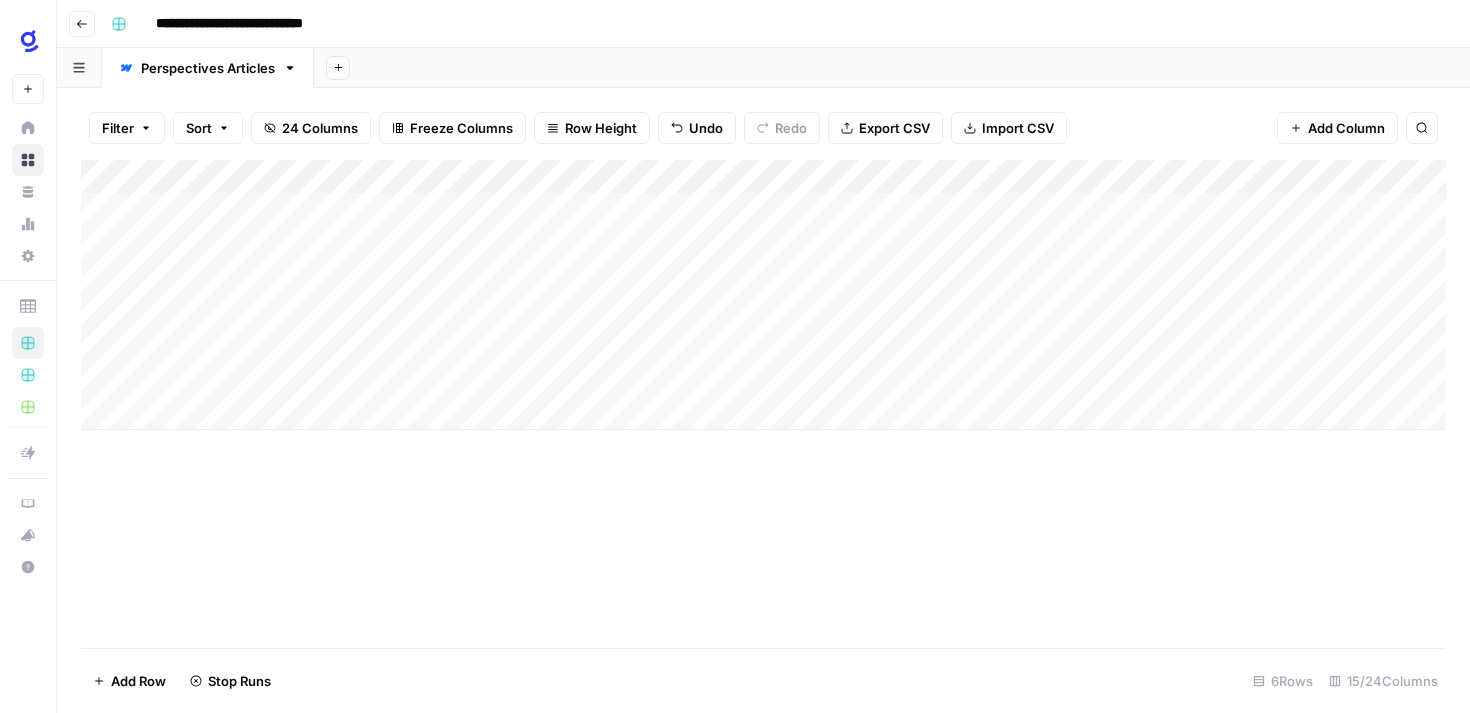 click on "Add Column" at bounding box center [763, 295] 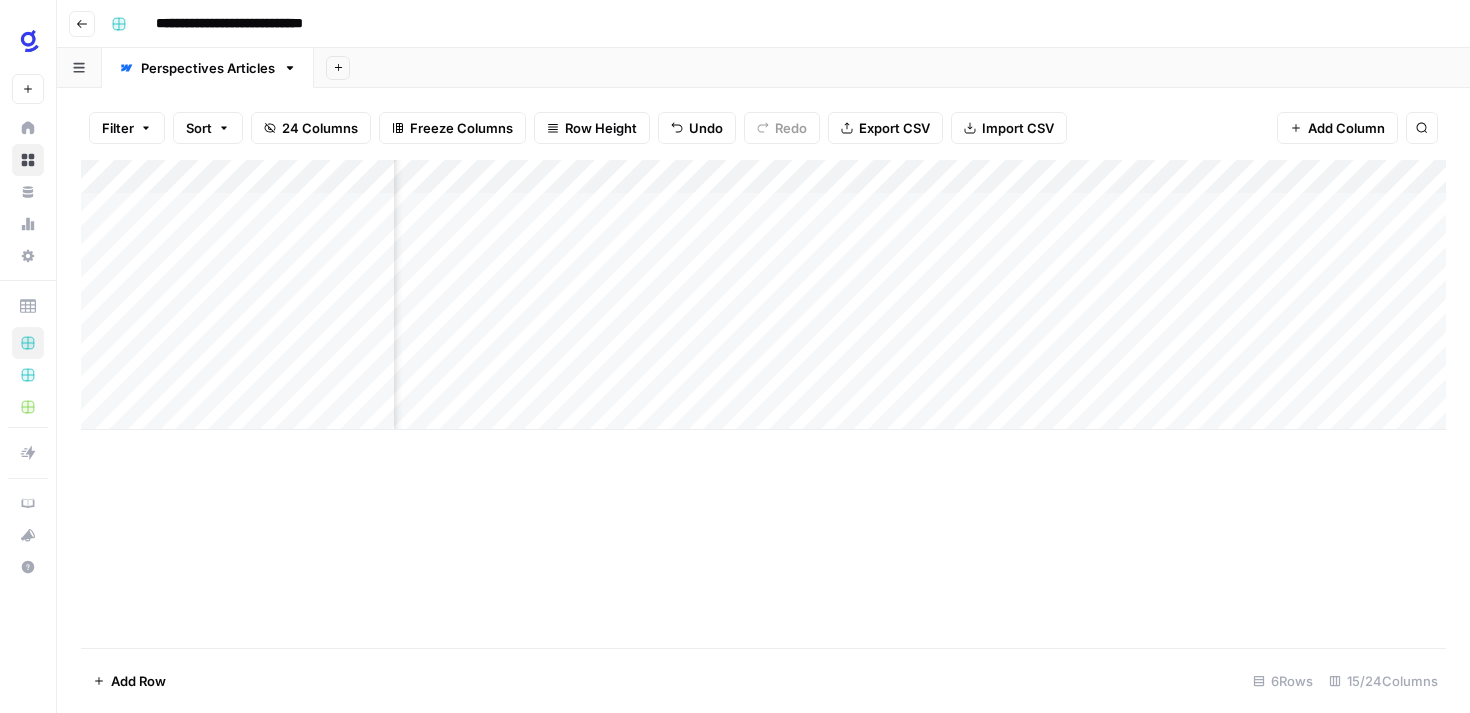 scroll, scrollTop: 0, scrollLeft: 381, axis: horizontal 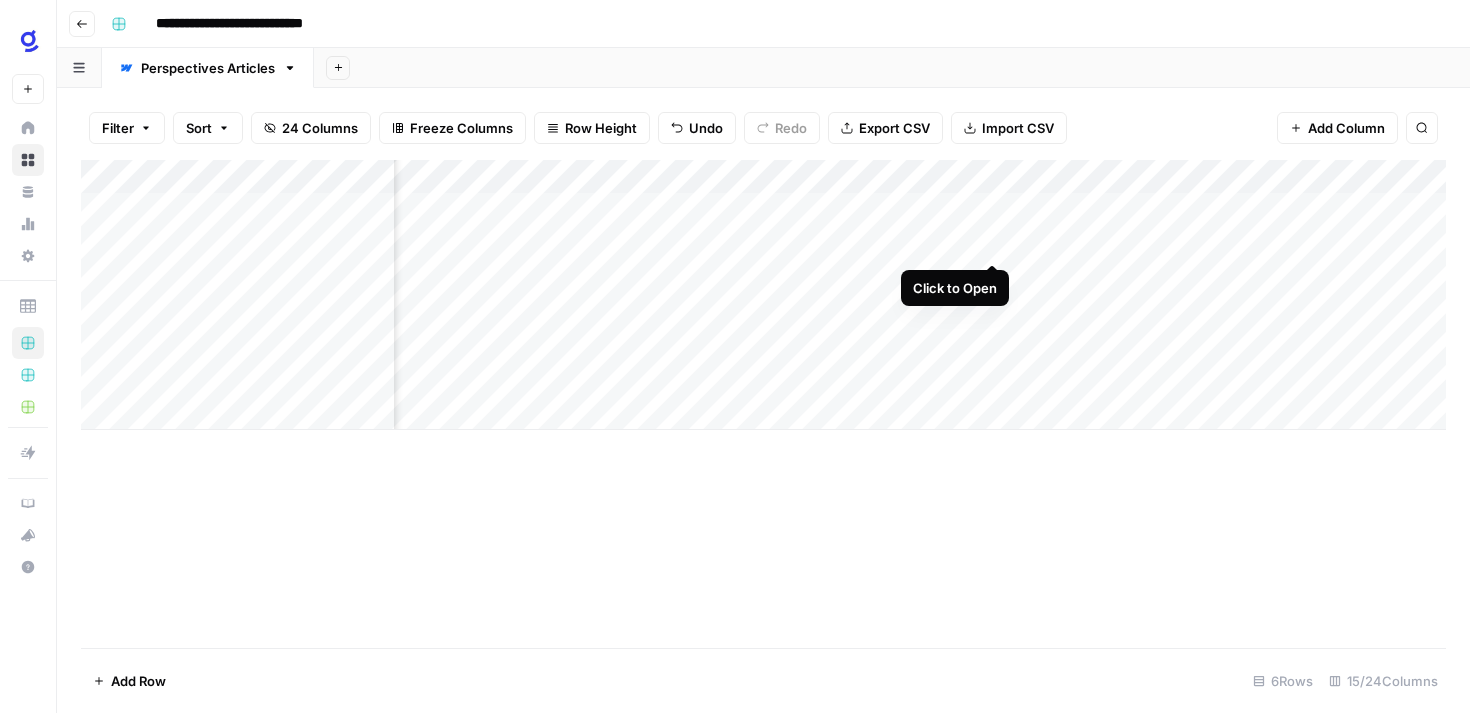 click on "Add Column" at bounding box center [763, 295] 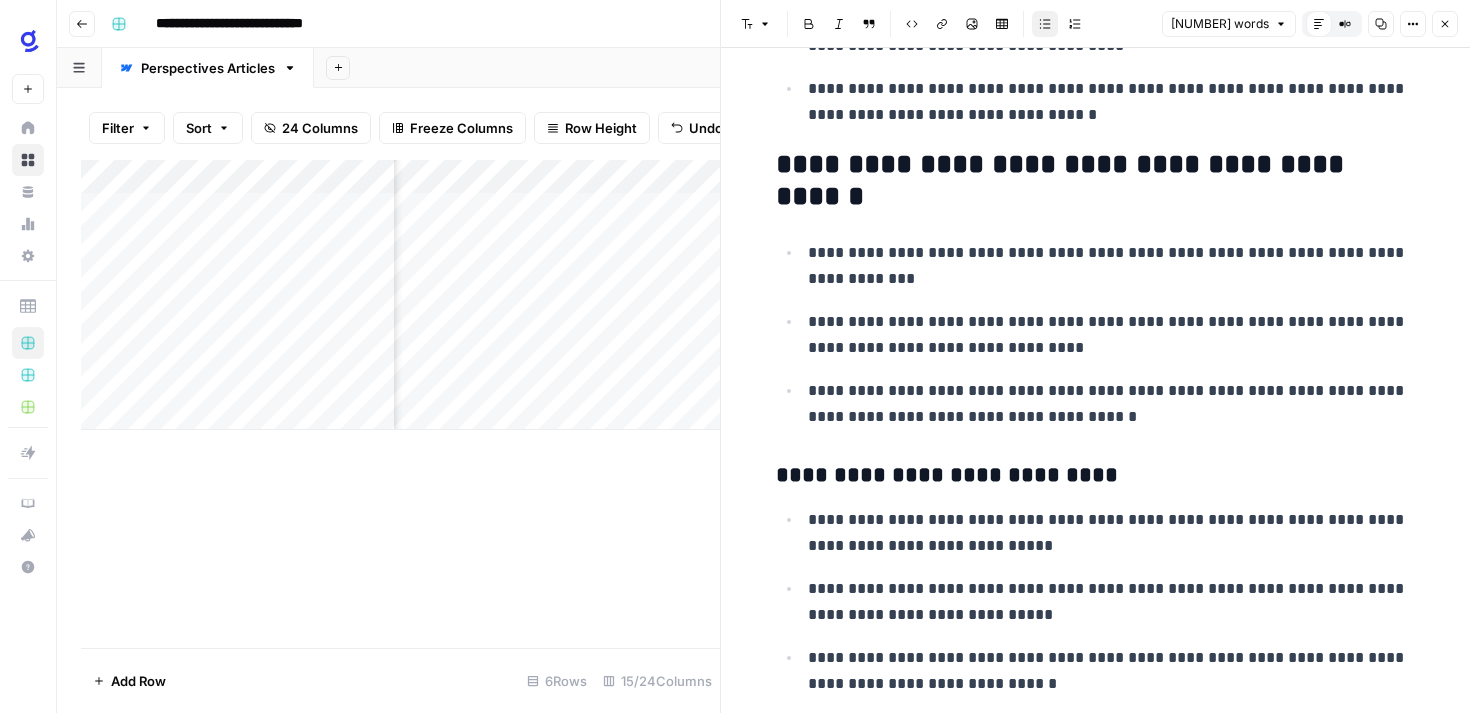 scroll, scrollTop: 1716, scrollLeft: 0, axis: vertical 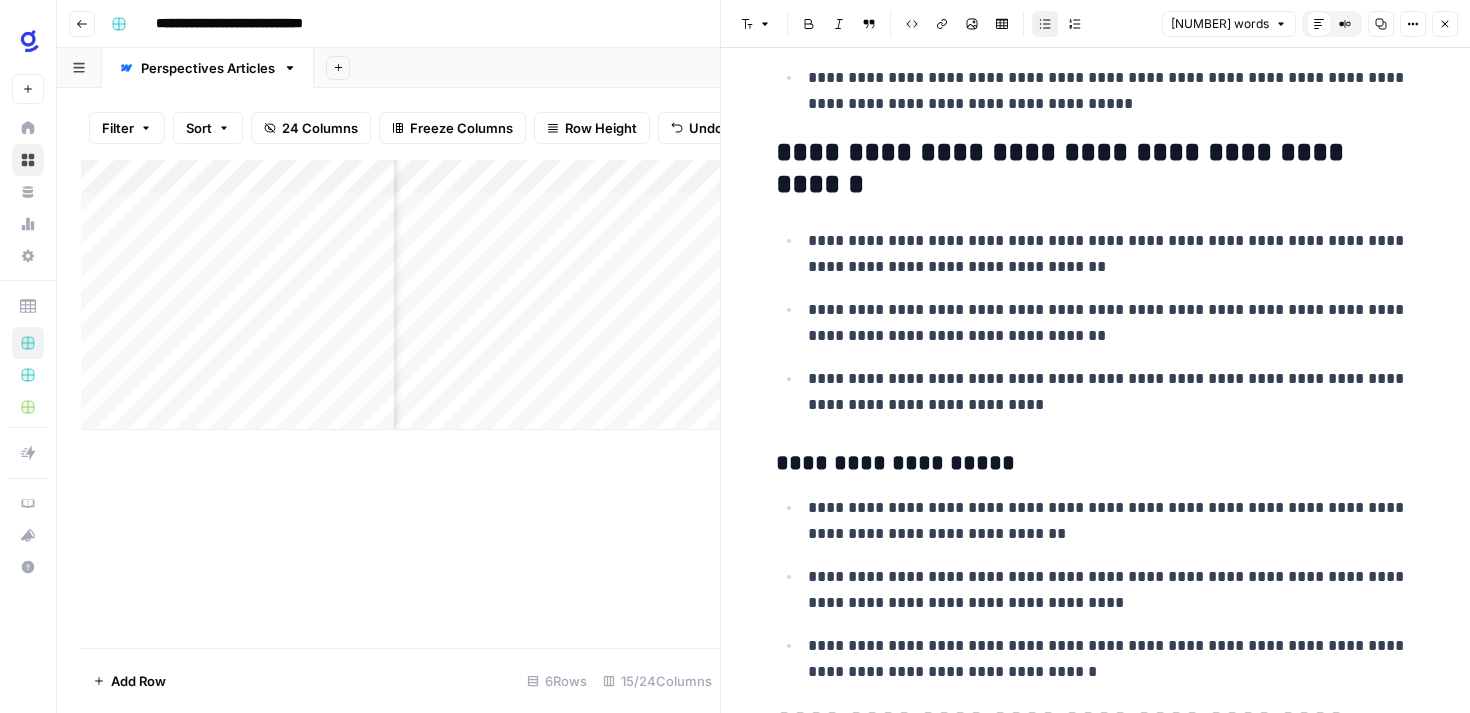 click 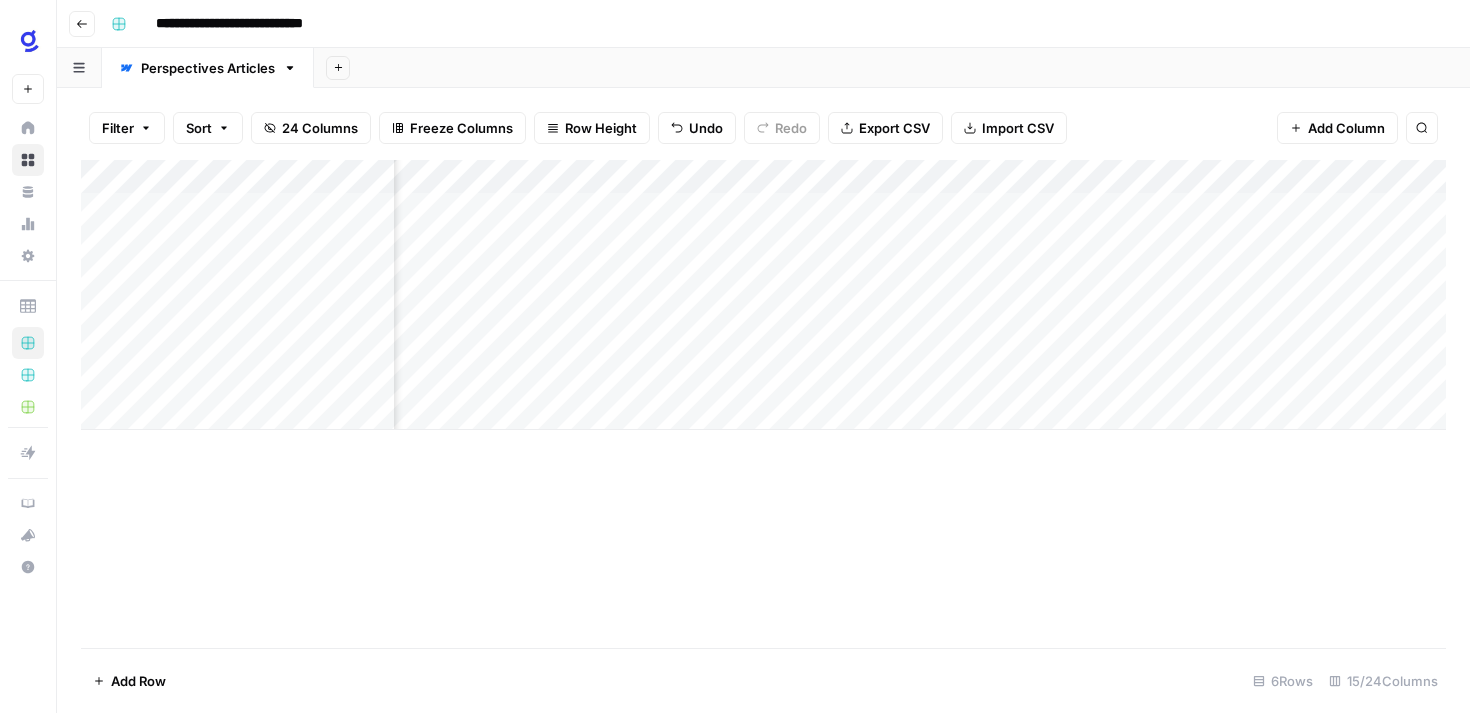 scroll, scrollTop: 0, scrollLeft: 612, axis: horizontal 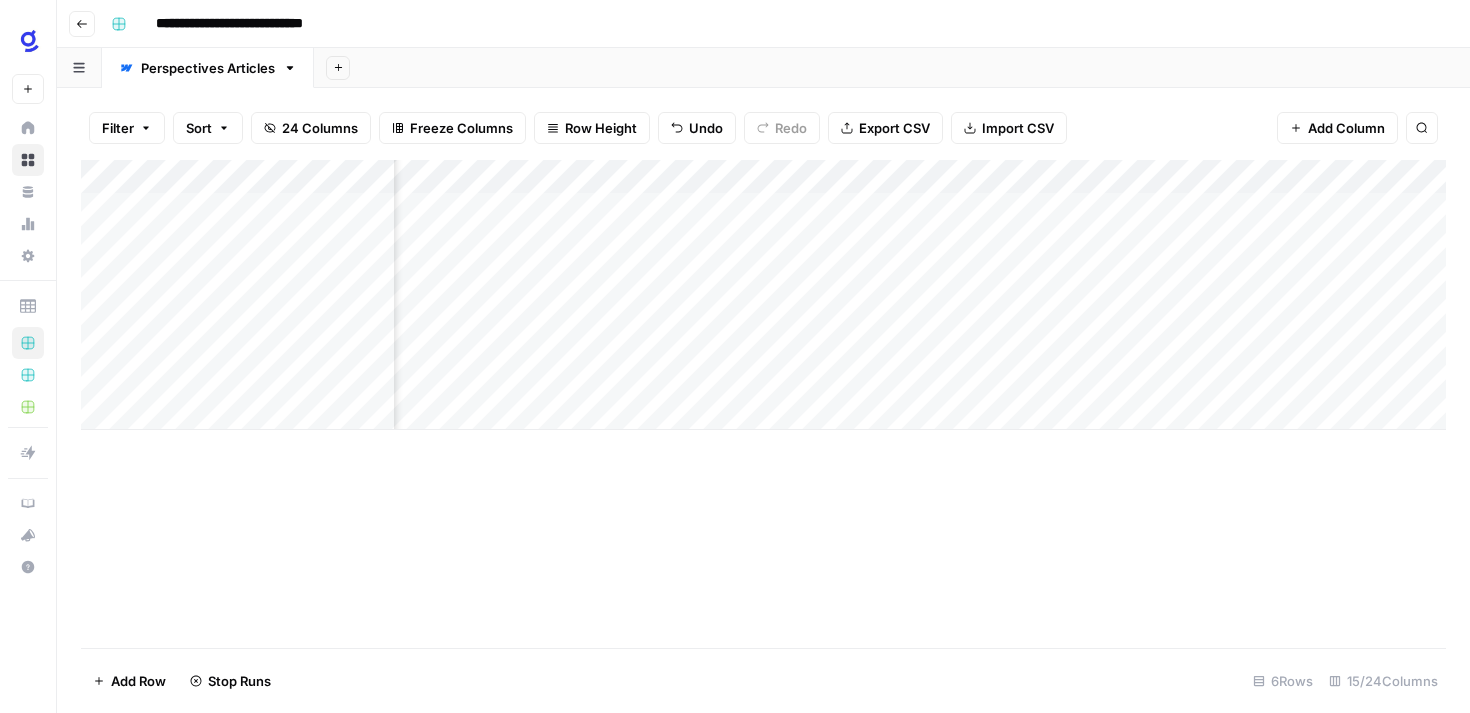 click on "Add Column" at bounding box center (763, 295) 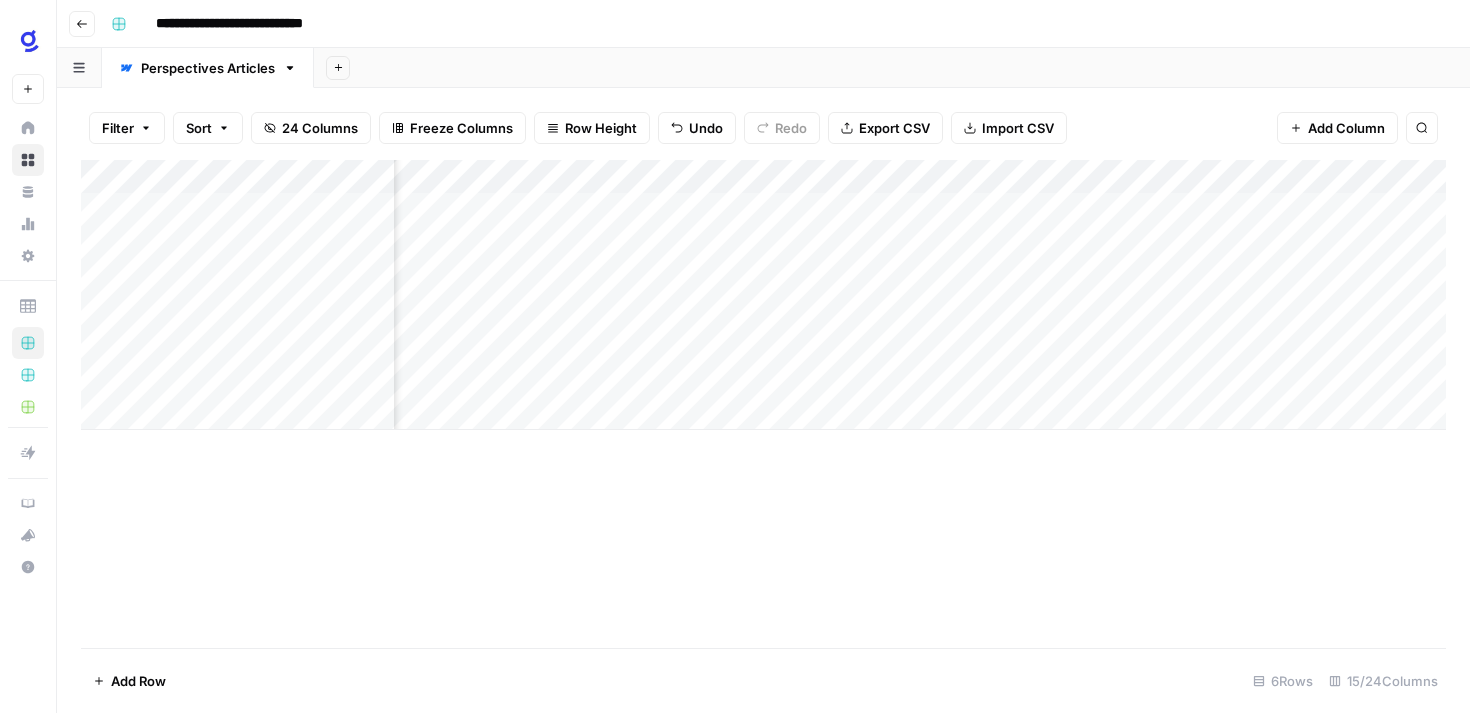 scroll, scrollTop: 0, scrollLeft: 973, axis: horizontal 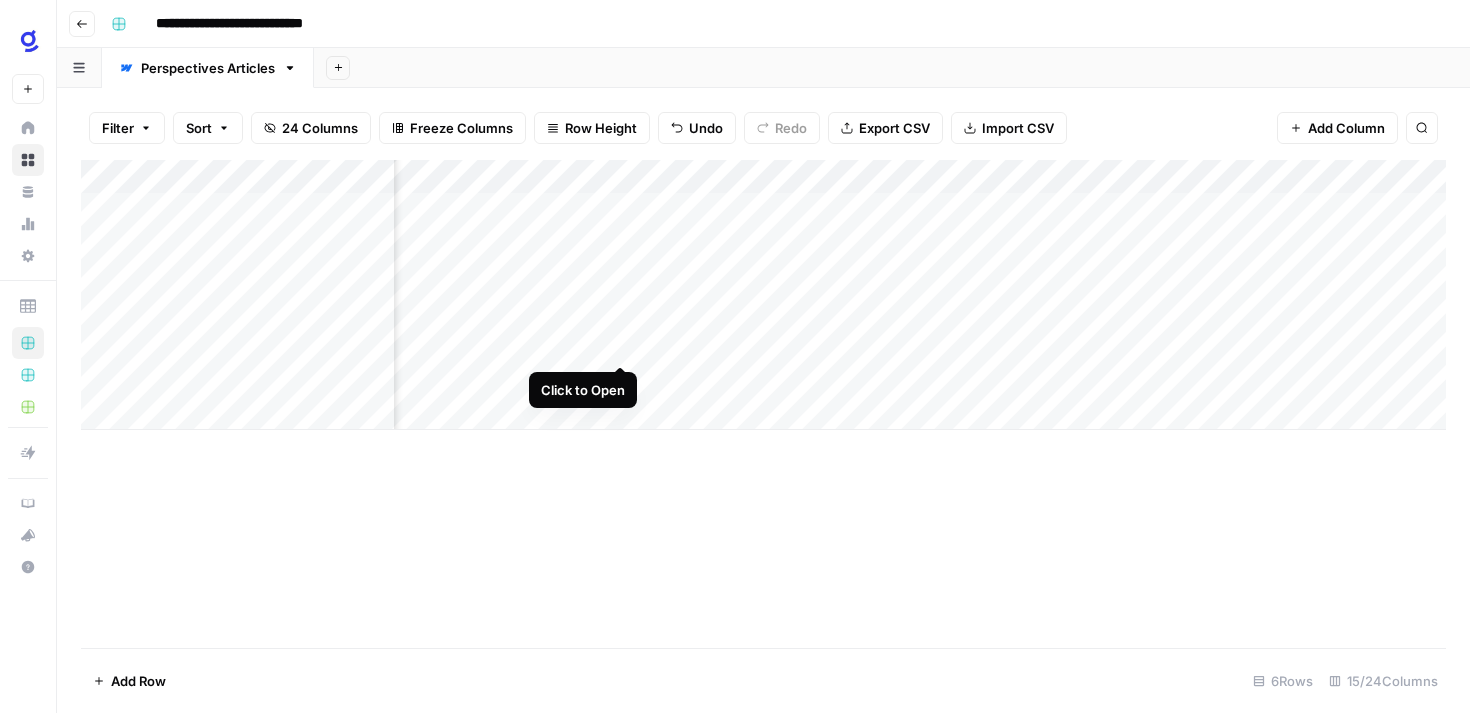 click on "Add Column" at bounding box center [763, 295] 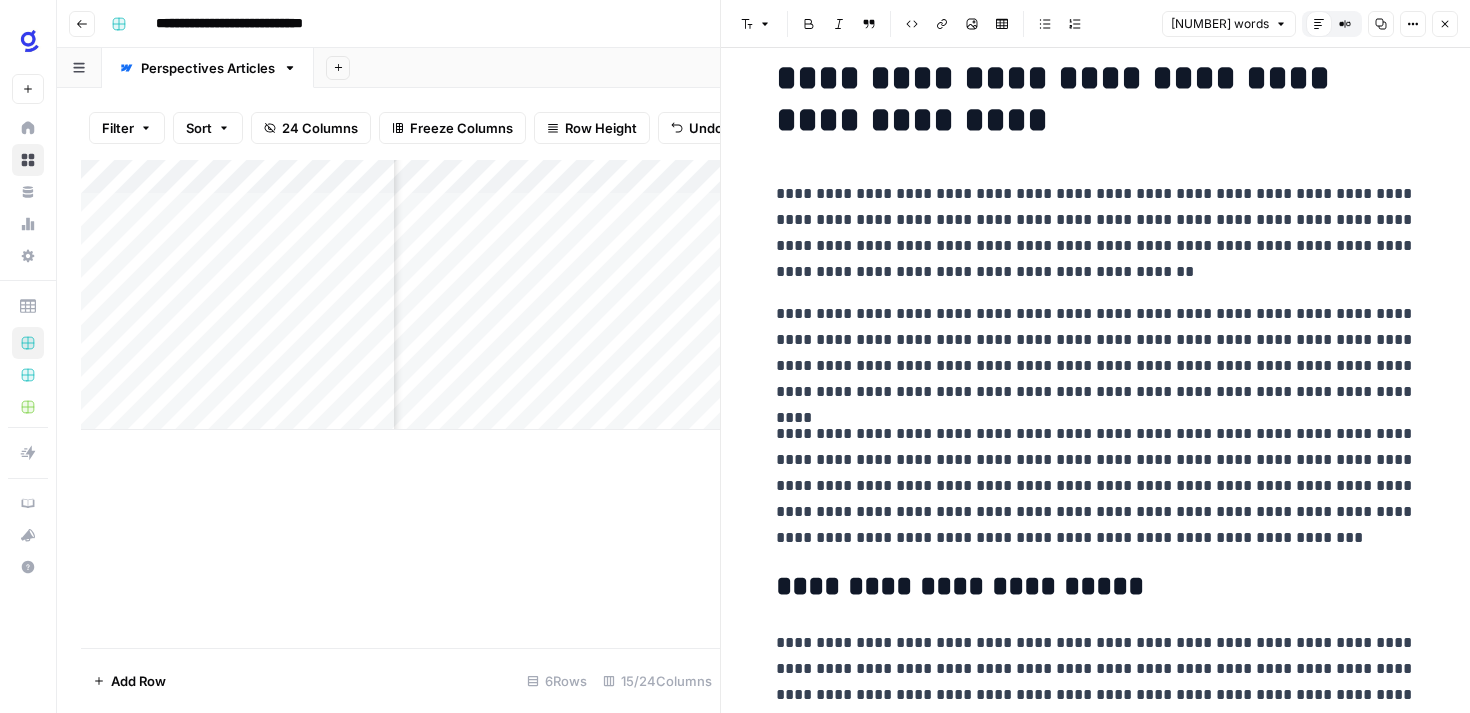 scroll, scrollTop: 32, scrollLeft: 0, axis: vertical 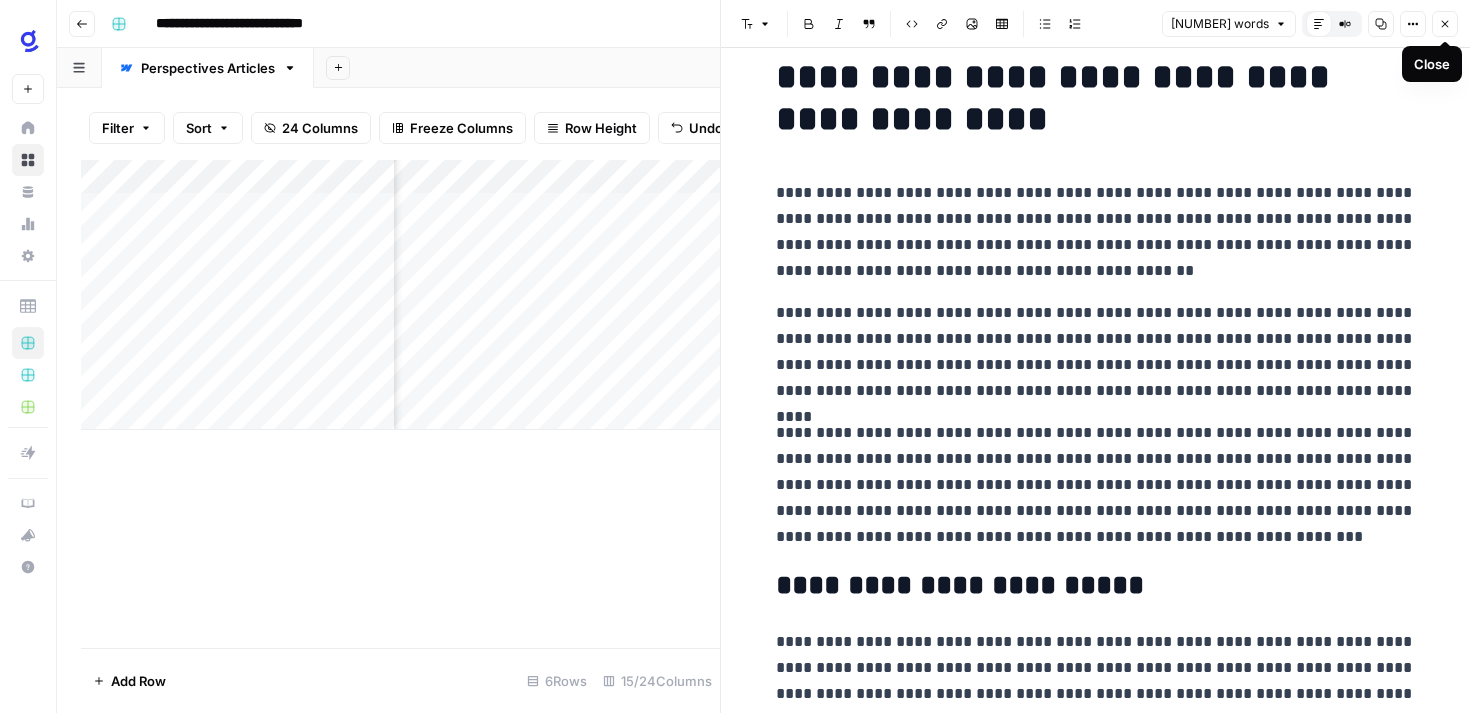 click 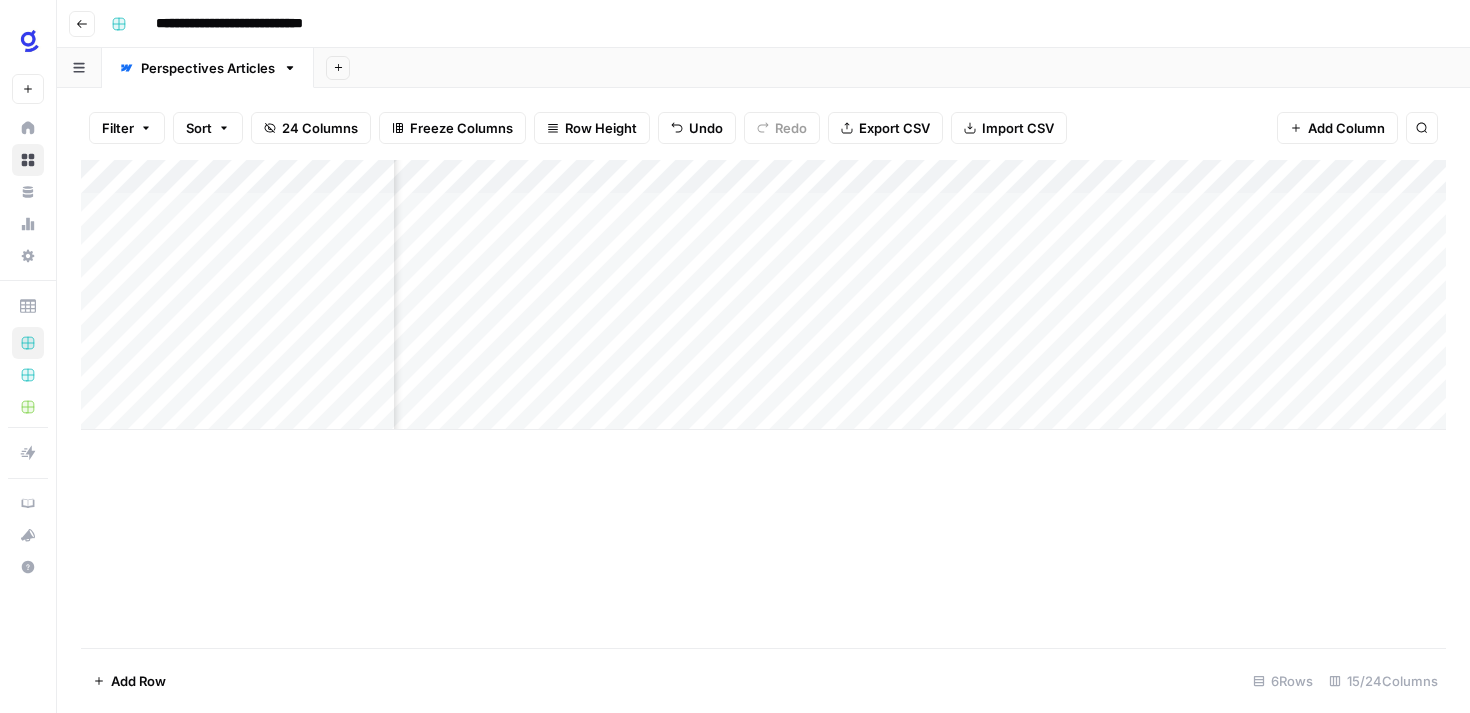 scroll, scrollTop: 0, scrollLeft: 1204, axis: horizontal 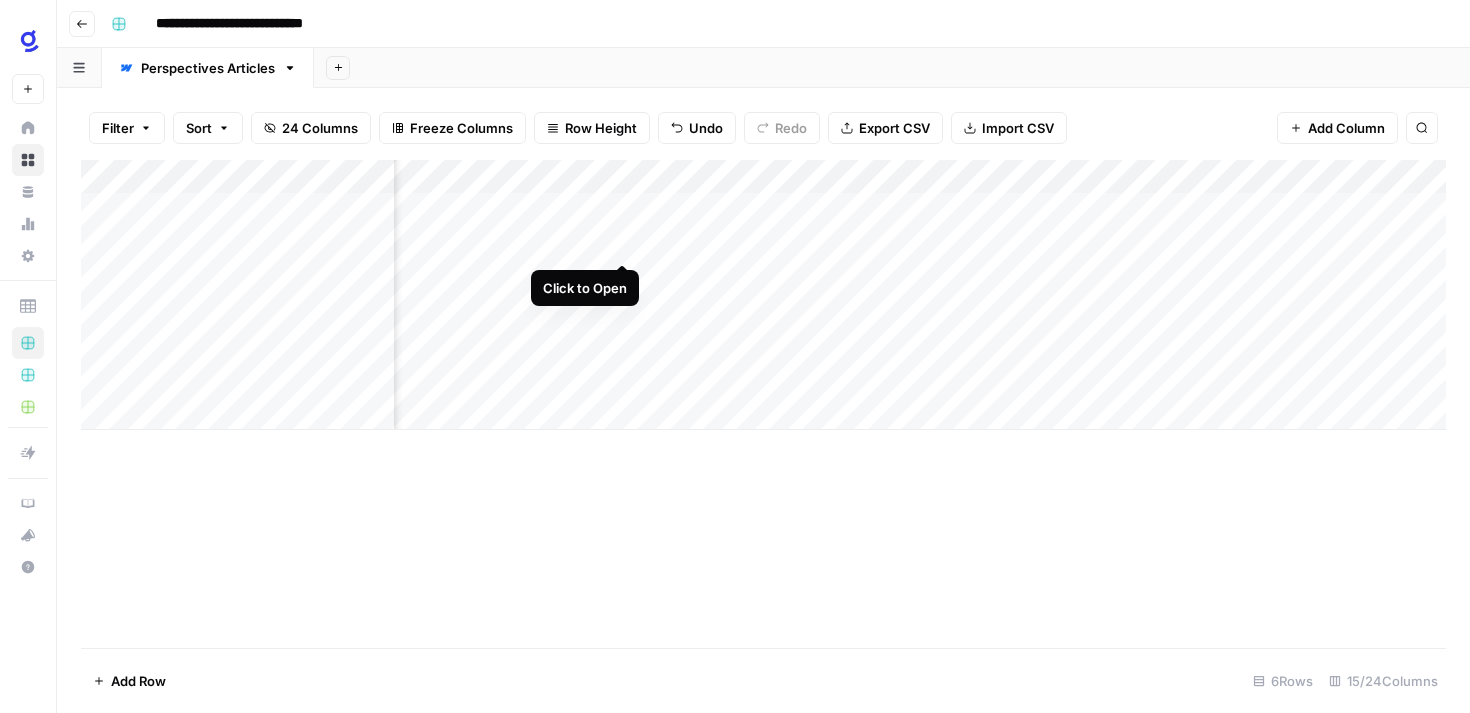 click on "Add Column" at bounding box center (763, 295) 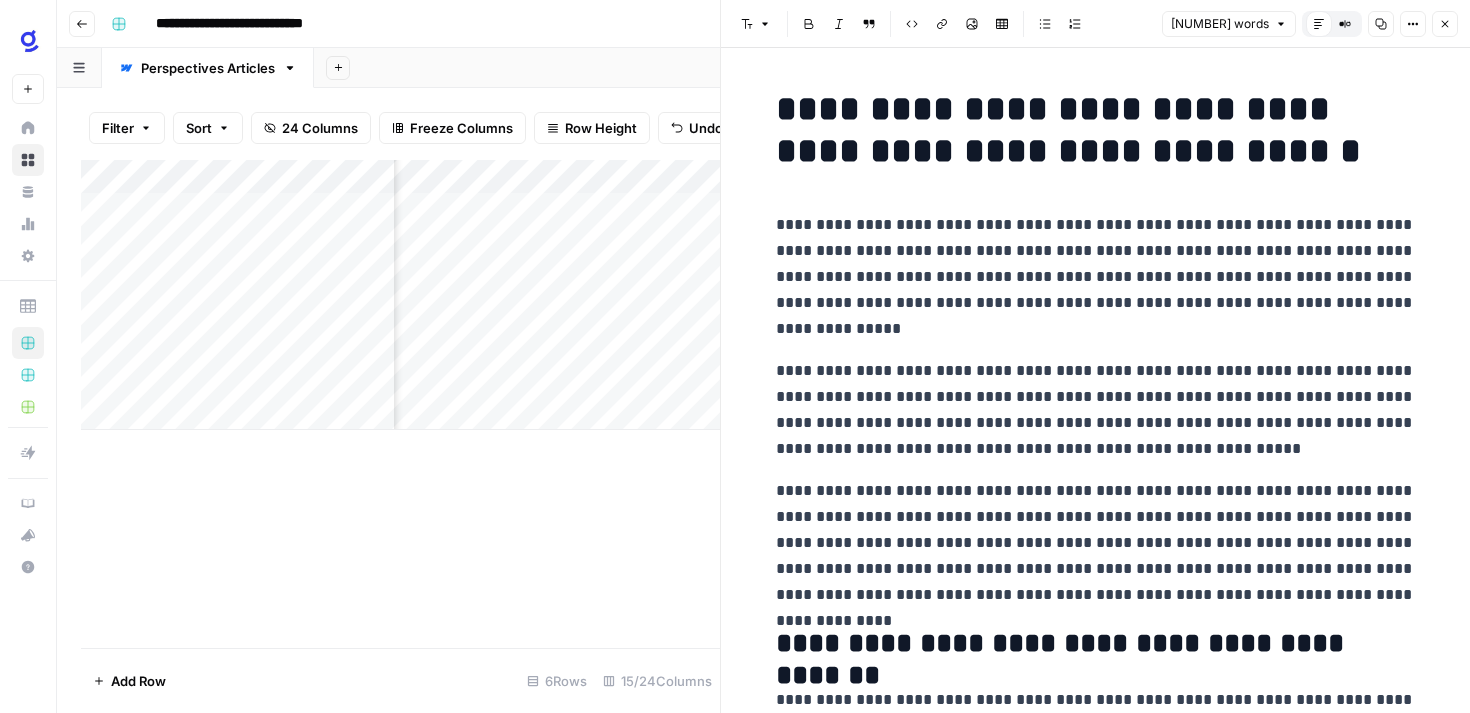 click 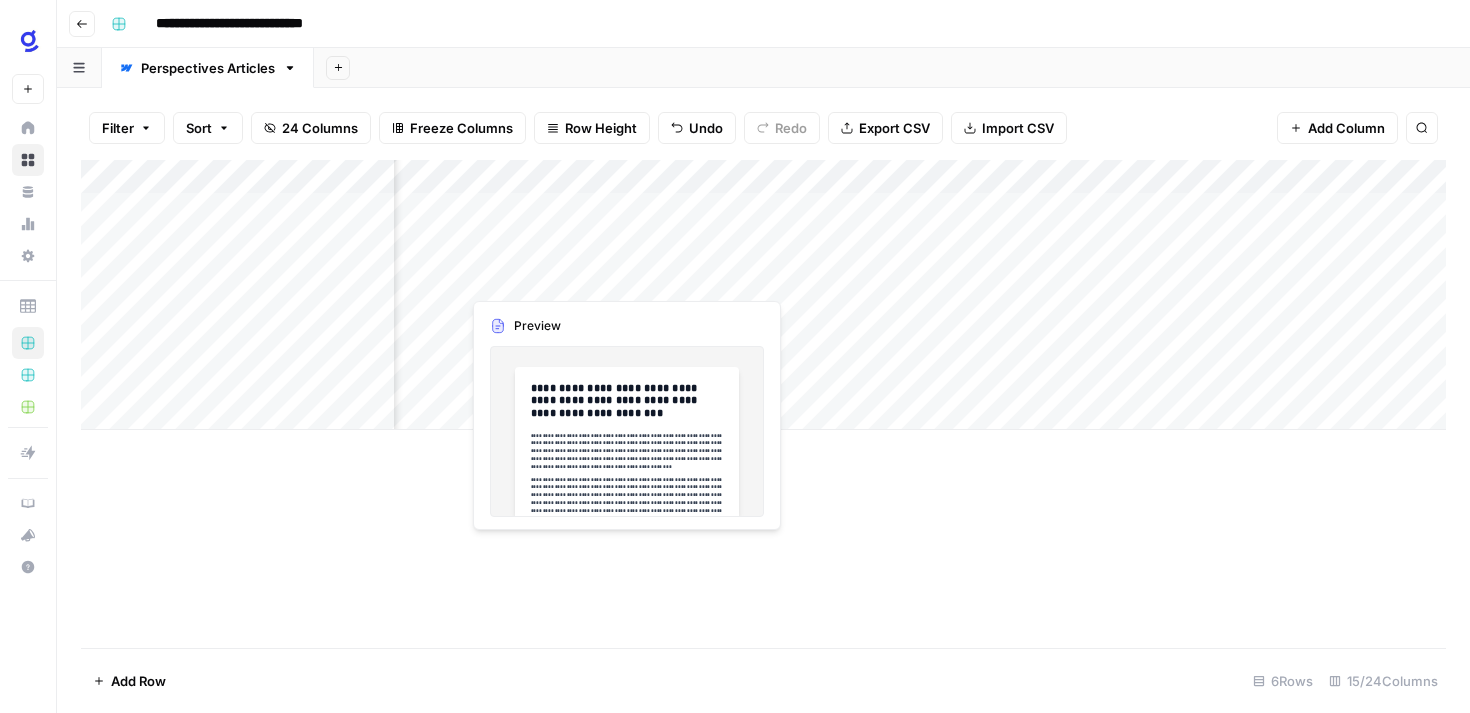click on "Add Column" at bounding box center [763, 295] 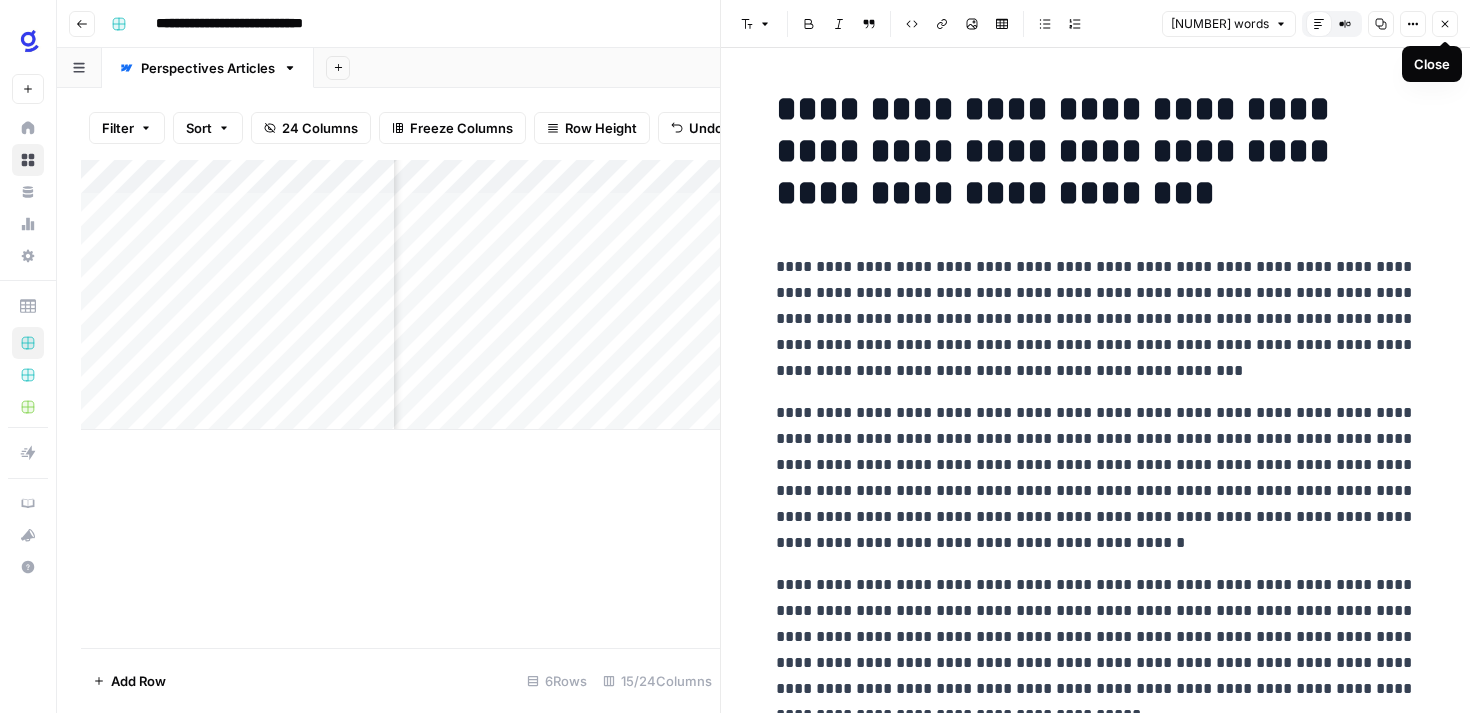 click 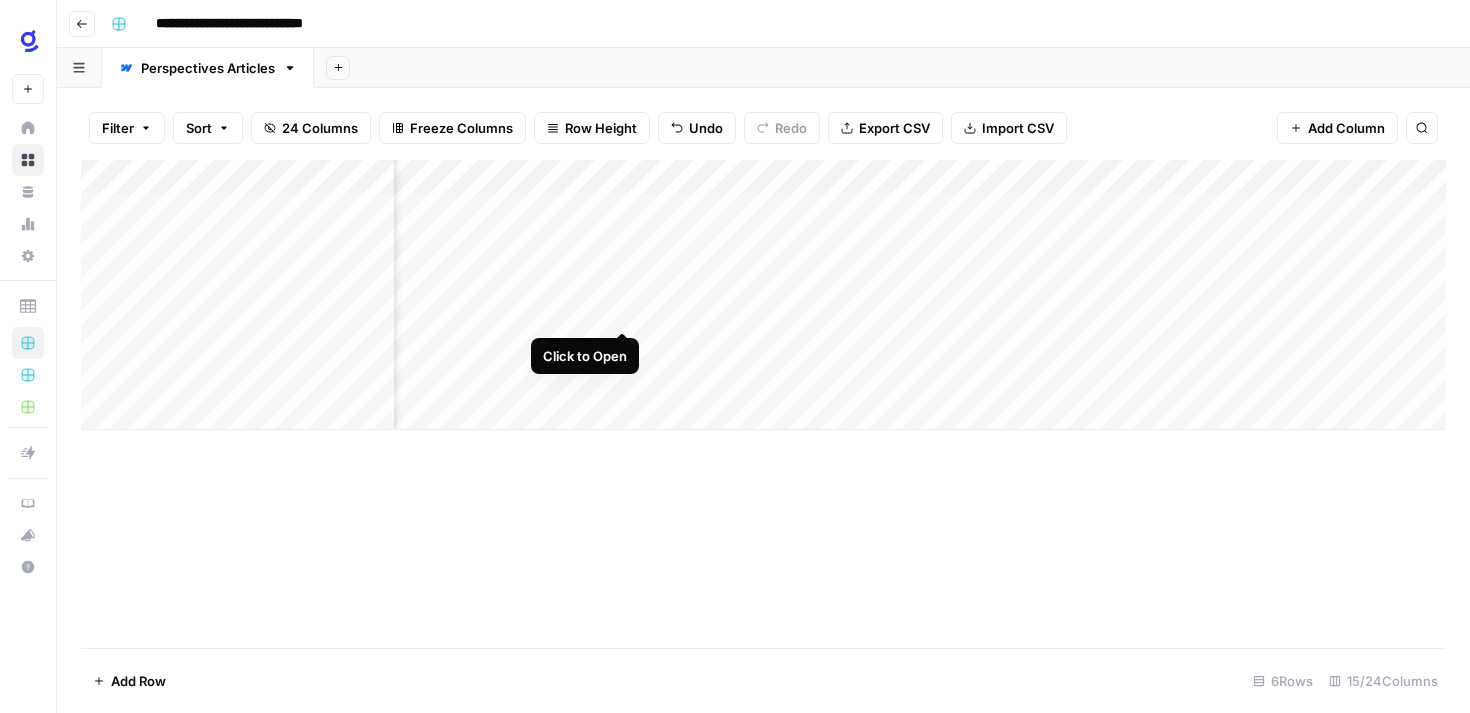 click on "Add Column" at bounding box center [763, 295] 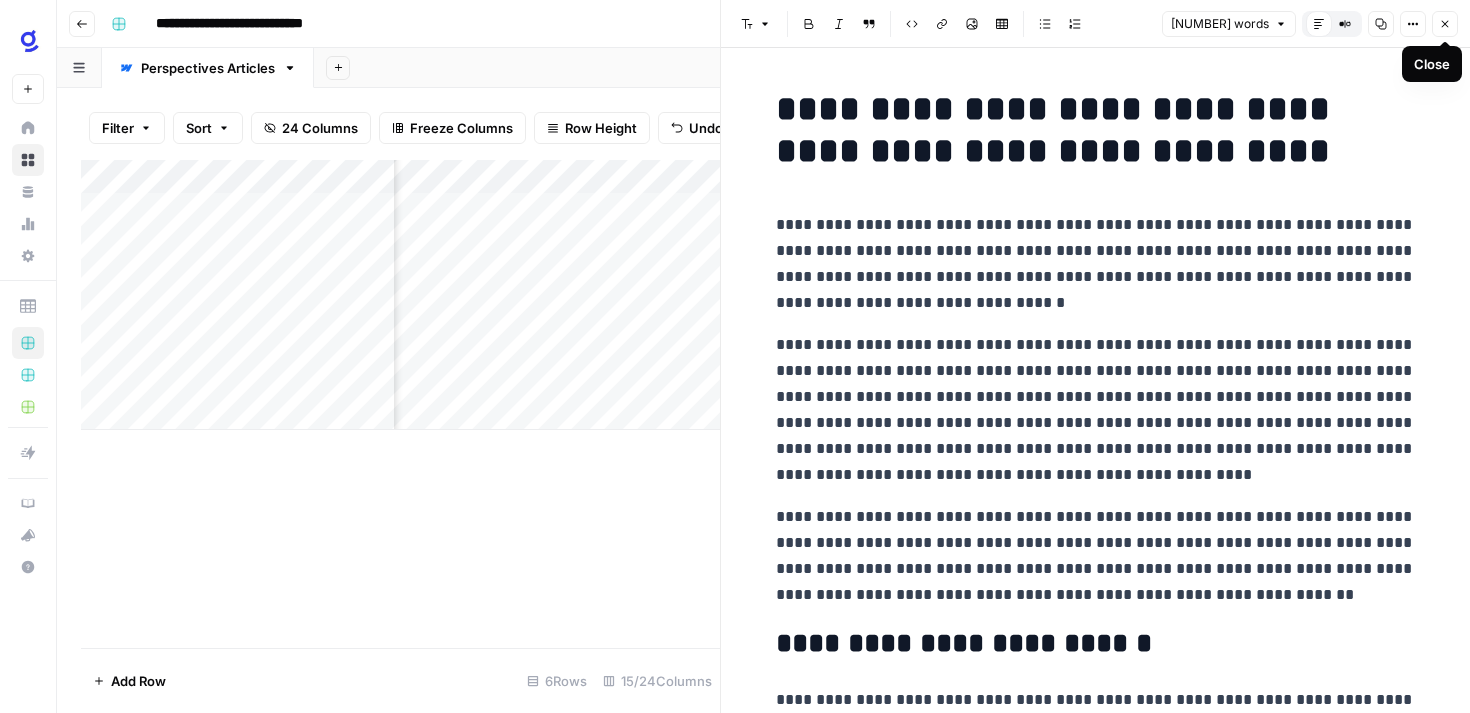 click 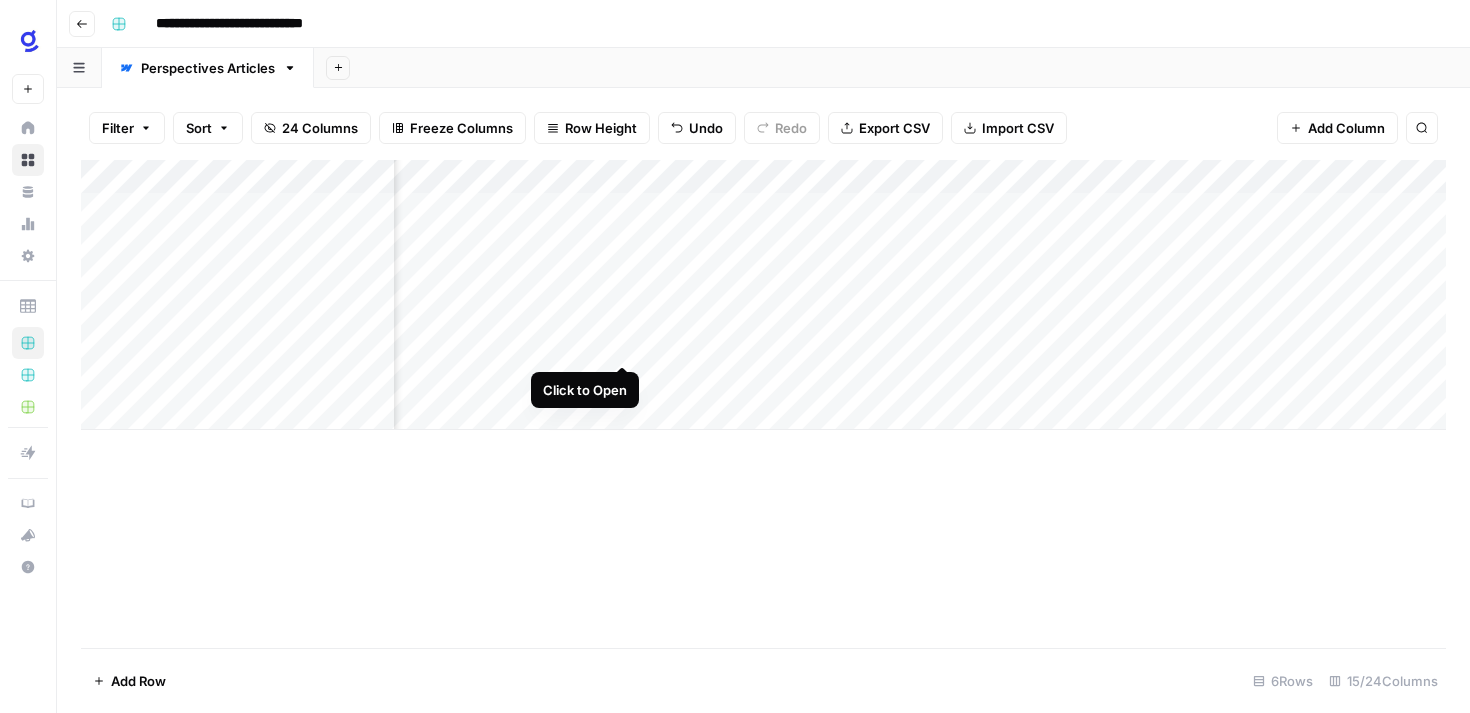click on "Add Column" at bounding box center [763, 295] 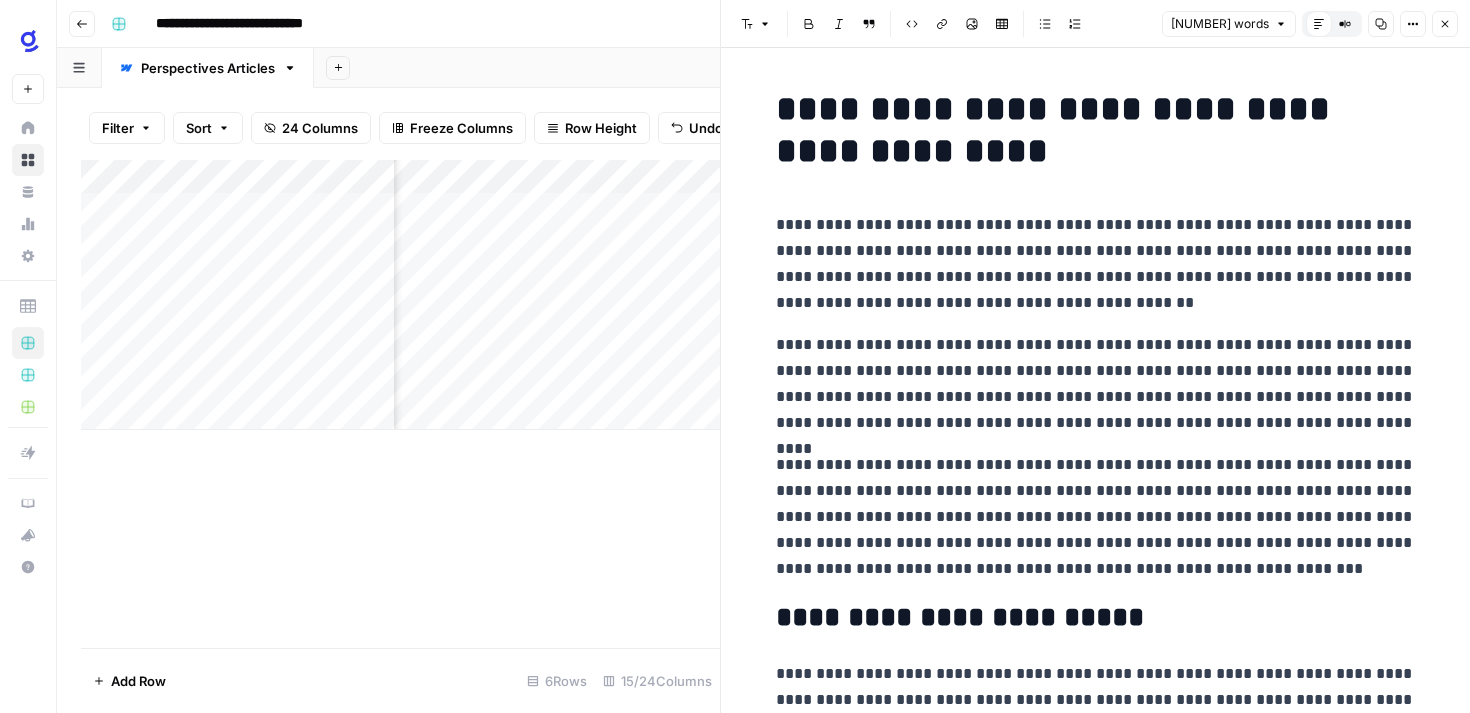 click 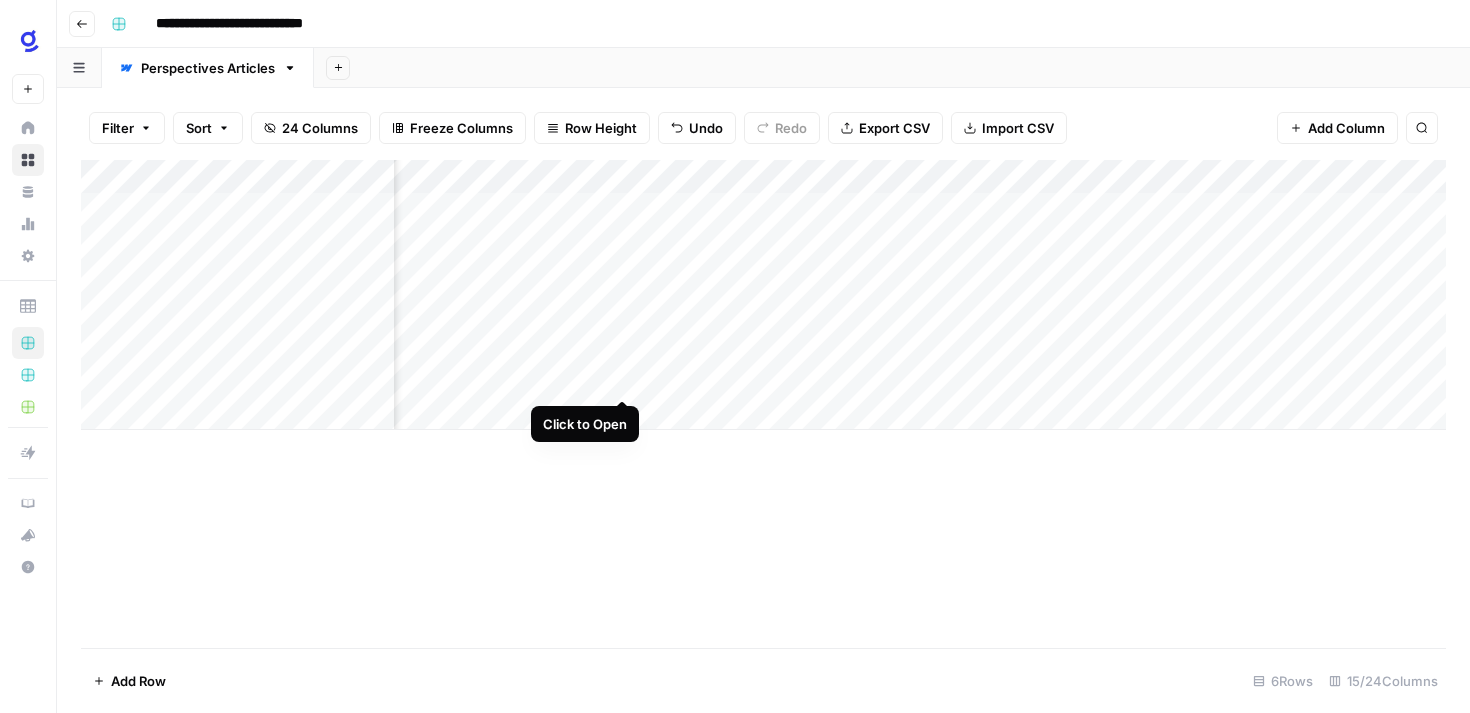 click on "Add Column" at bounding box center (763, 295) 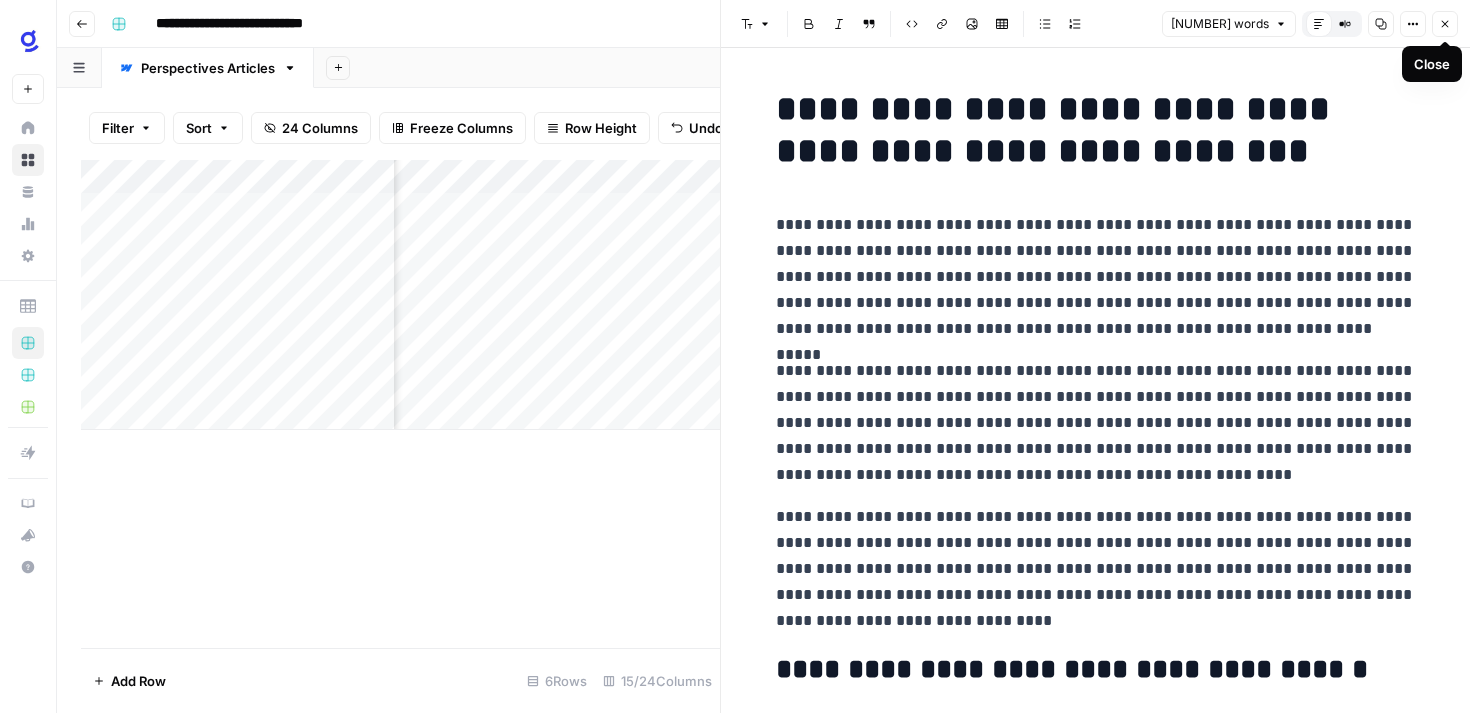 click 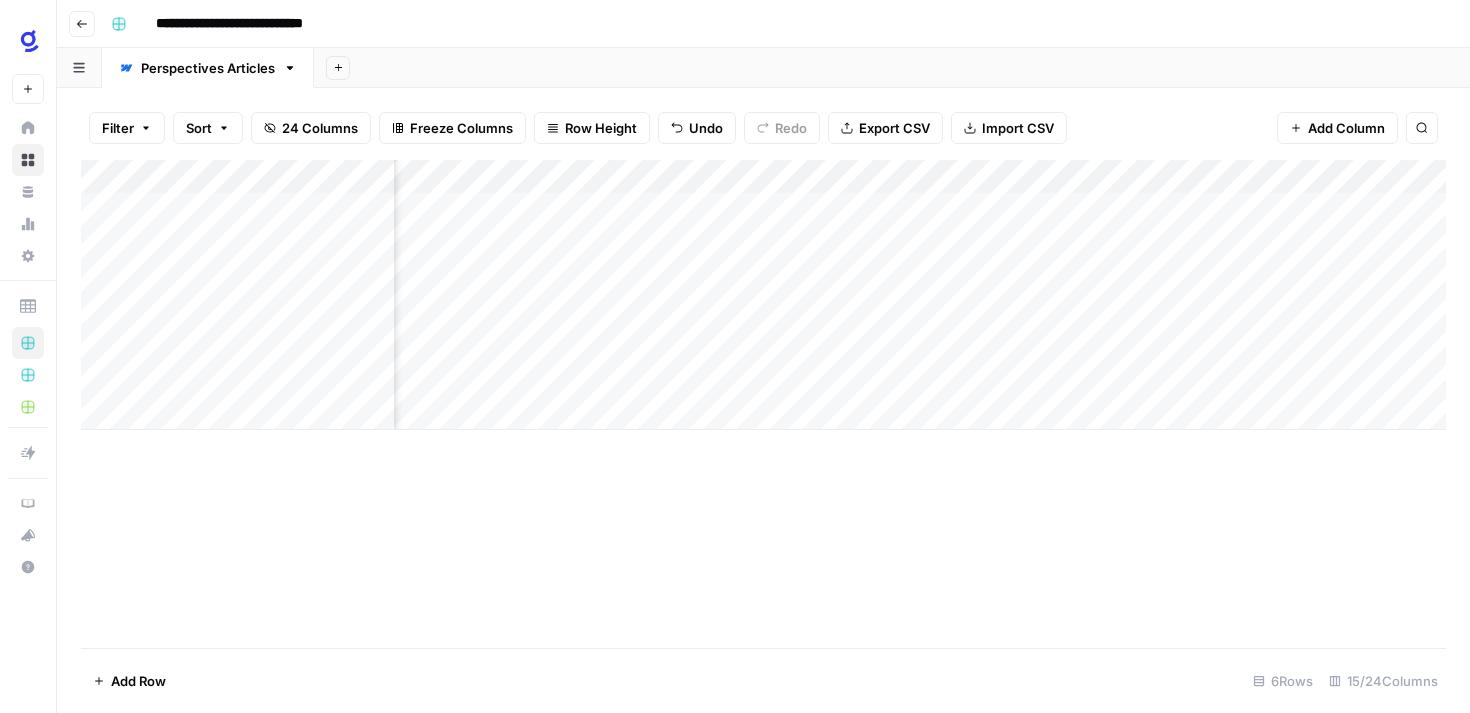 scroll, scrollTop: 0, scrollLeft: 1420, axis: horizontal 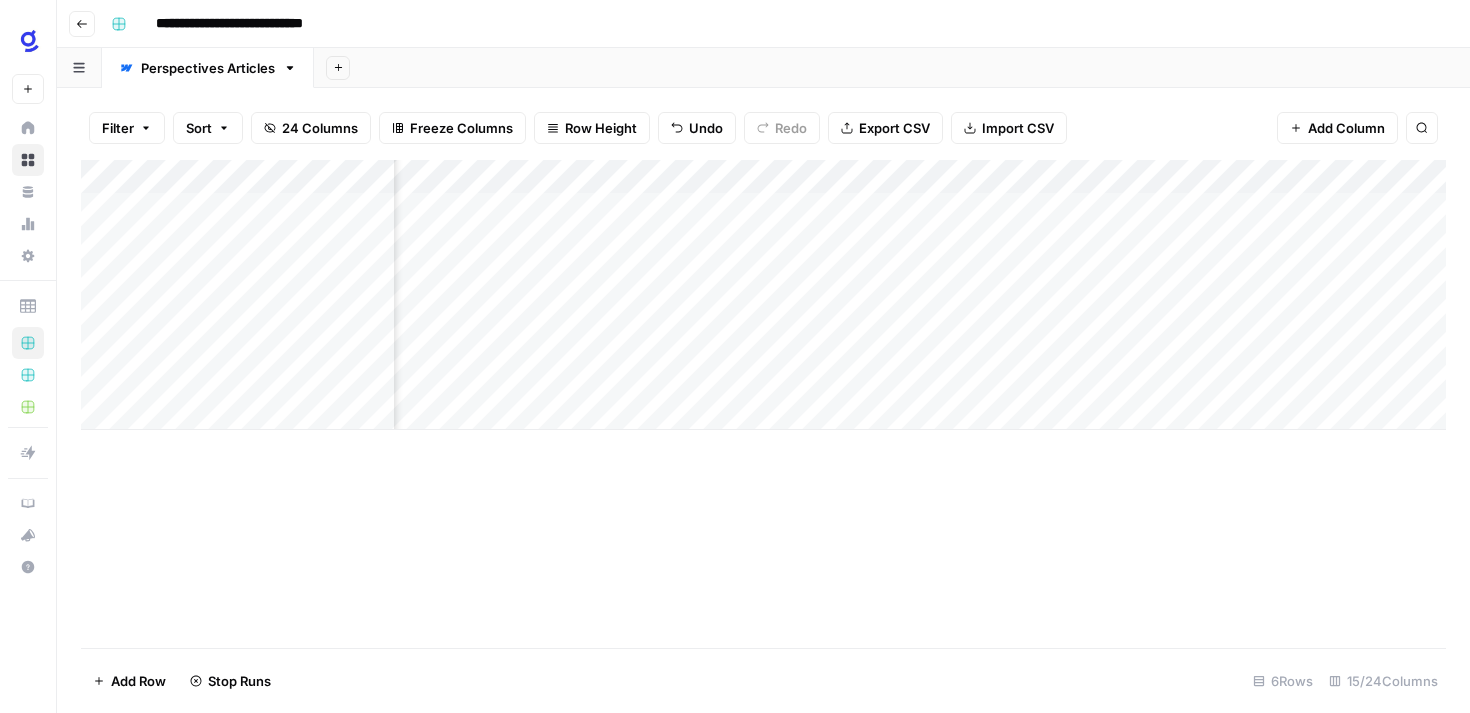 click on "Add Column" at bounding box center [763, 295] 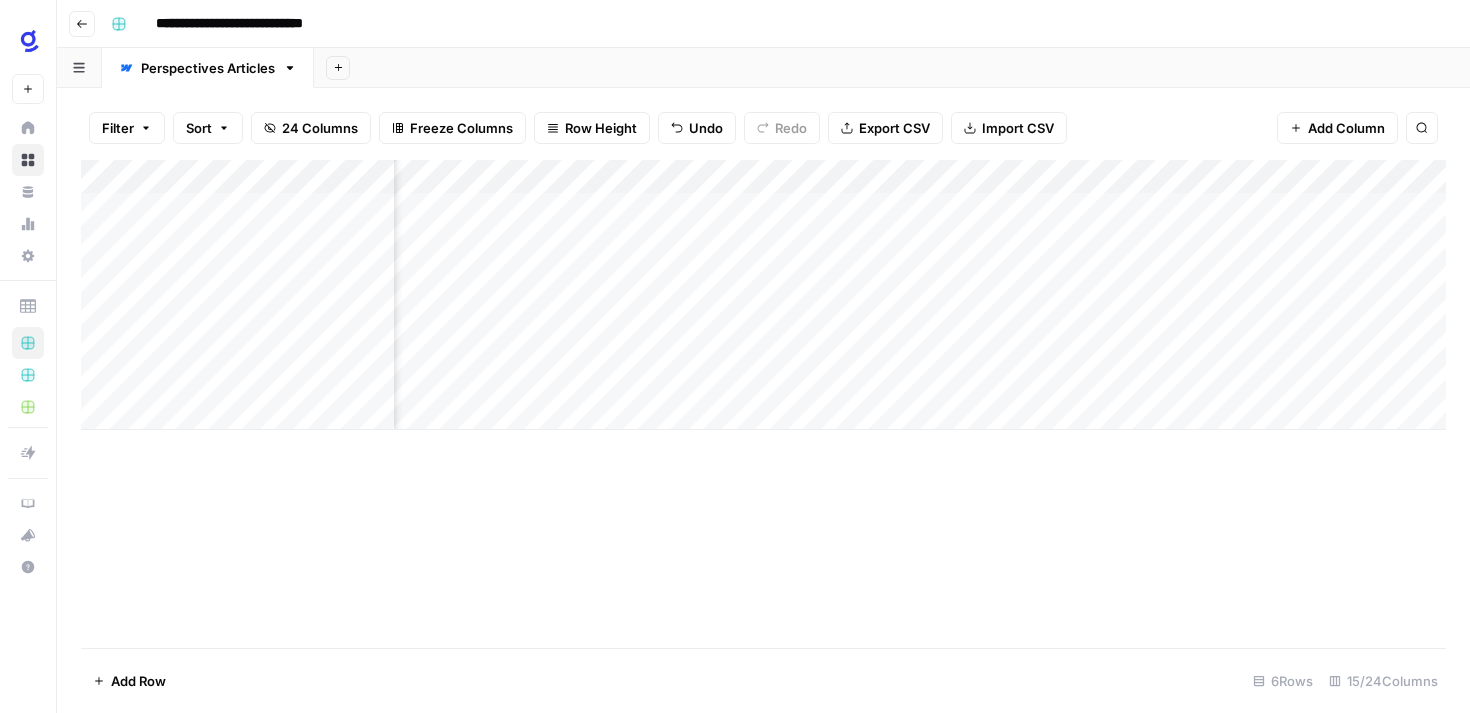 click on "Add Column" at bounding box center [763, 404] 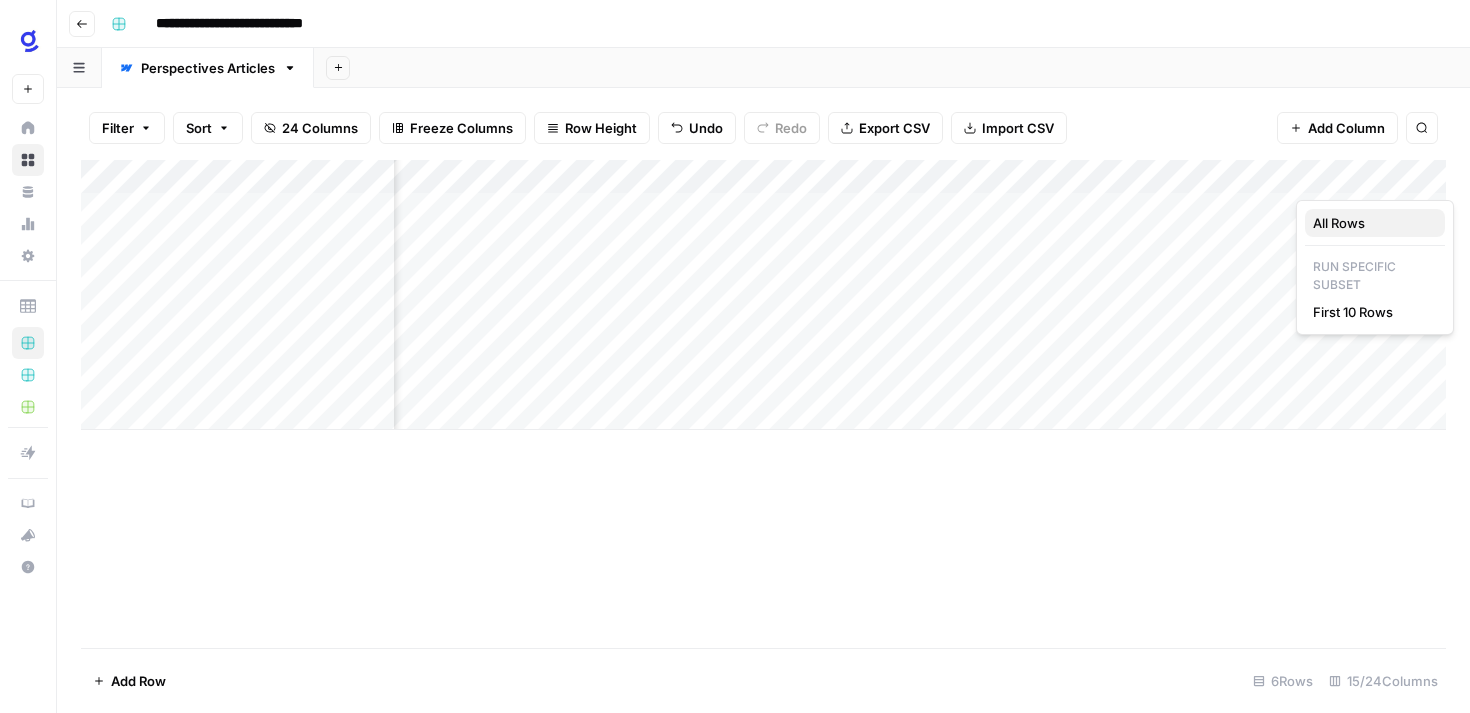 click on "All Rows" at bounding box center [1371, 223] 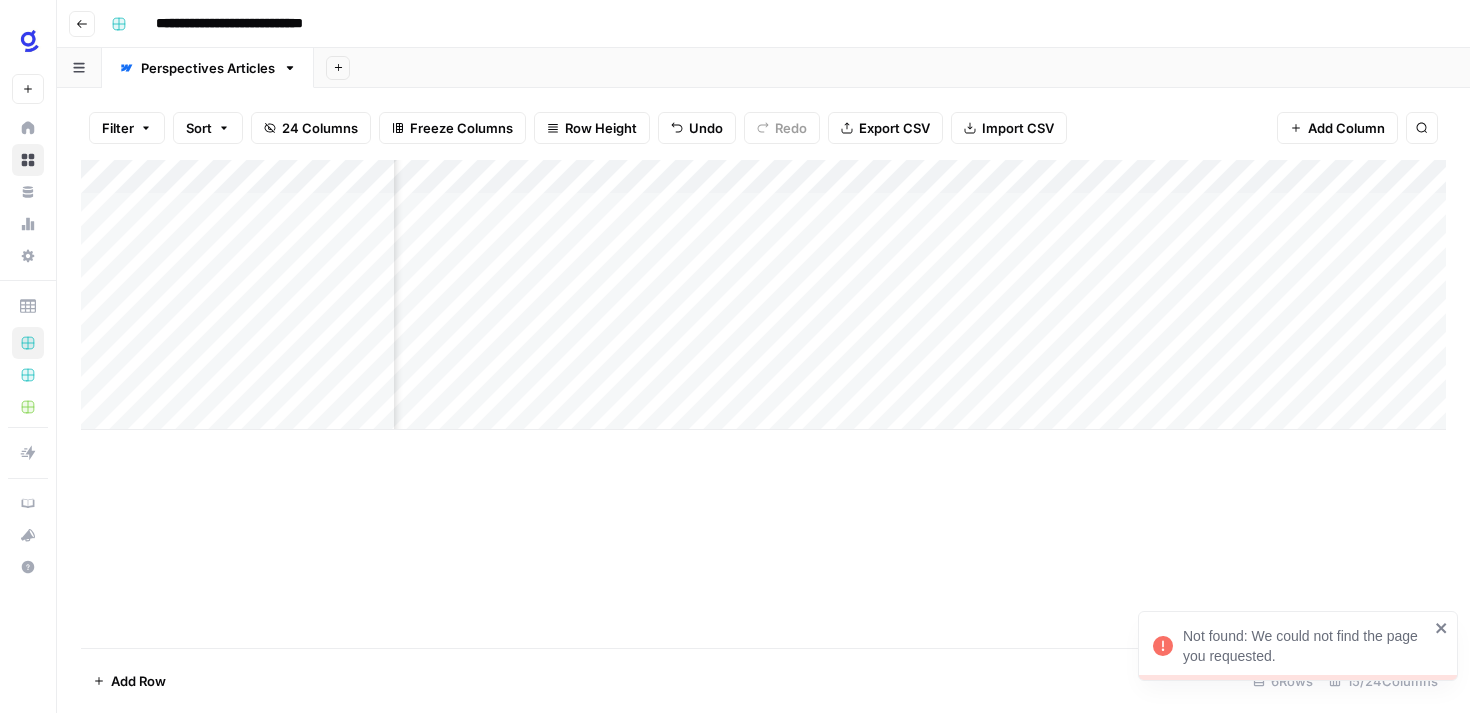 click 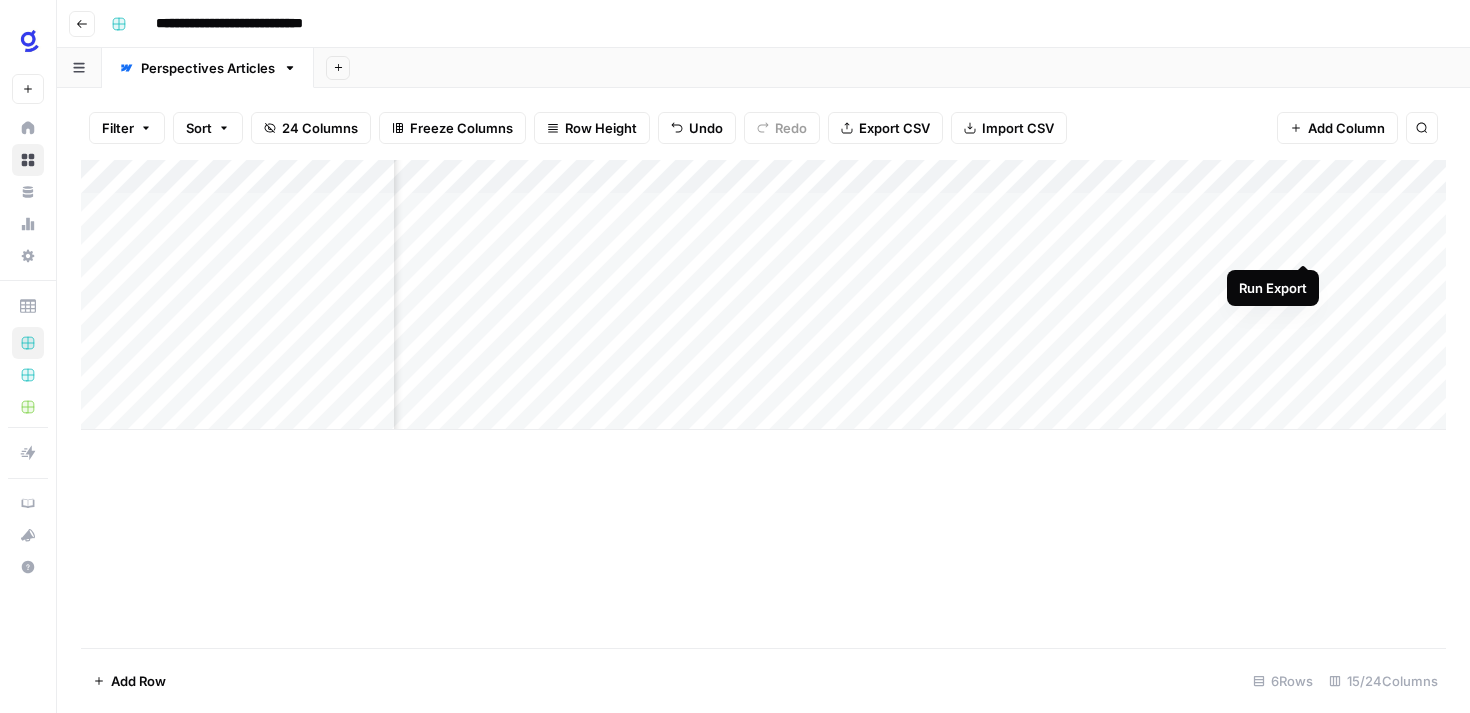 click on "Add Column" at bounding box center (763, 295) 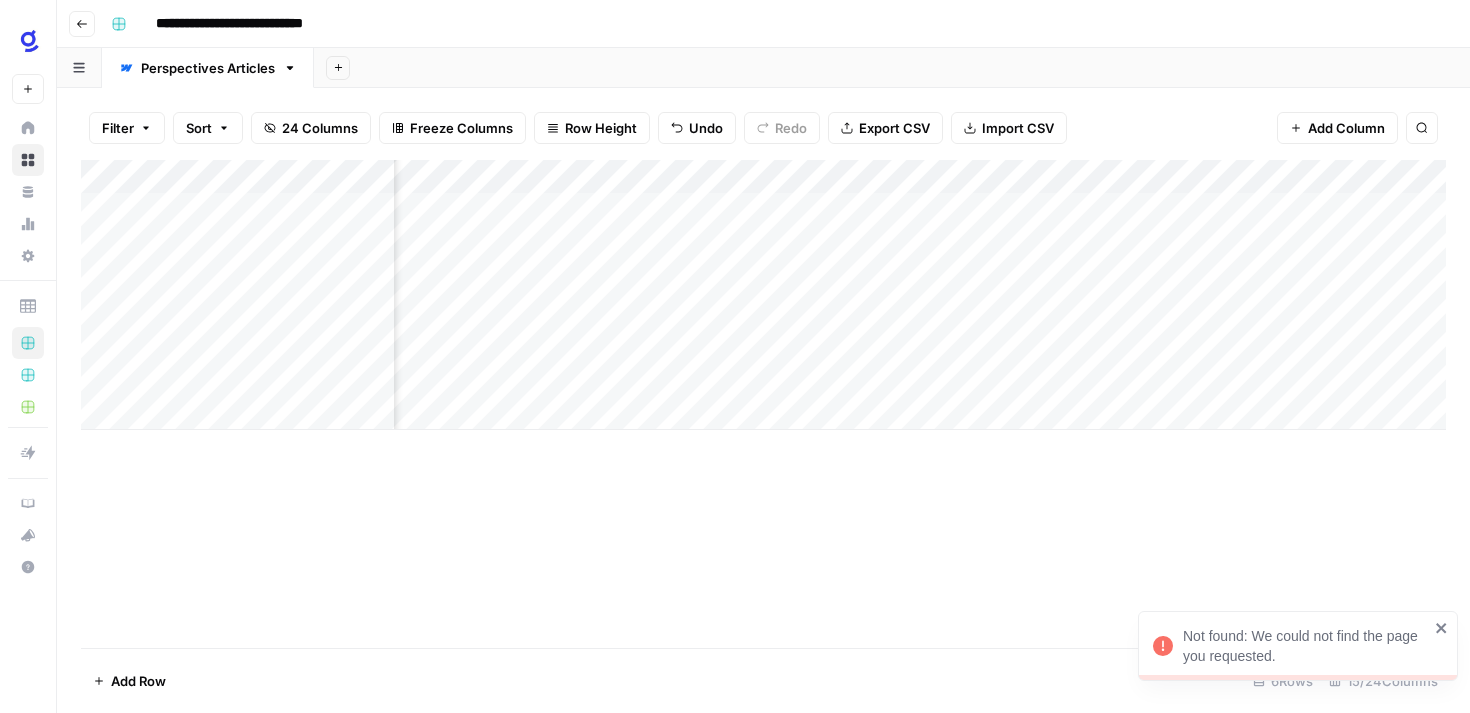 click on "Add Column" at bounding box center [763, 404] 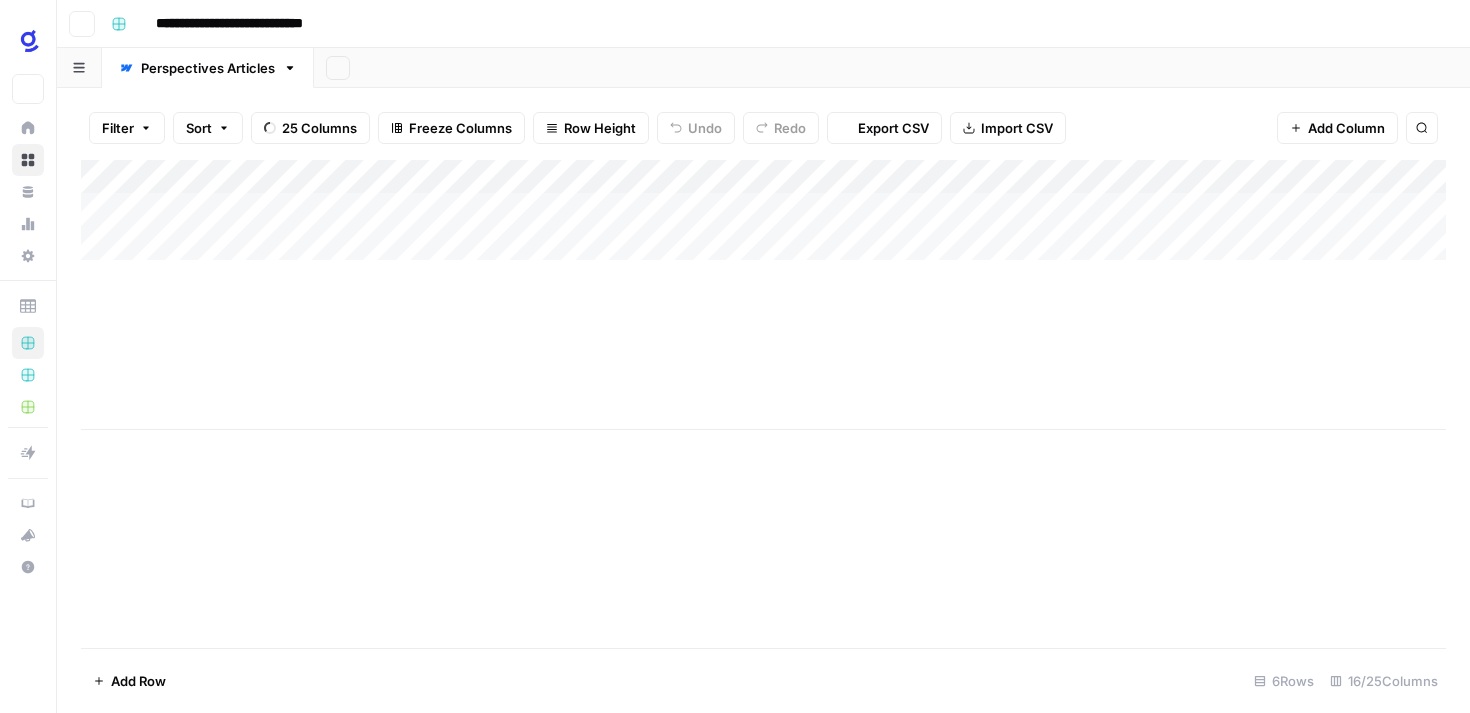 scroll, scrollTop: 0, scrollLeft: 0, axis: both 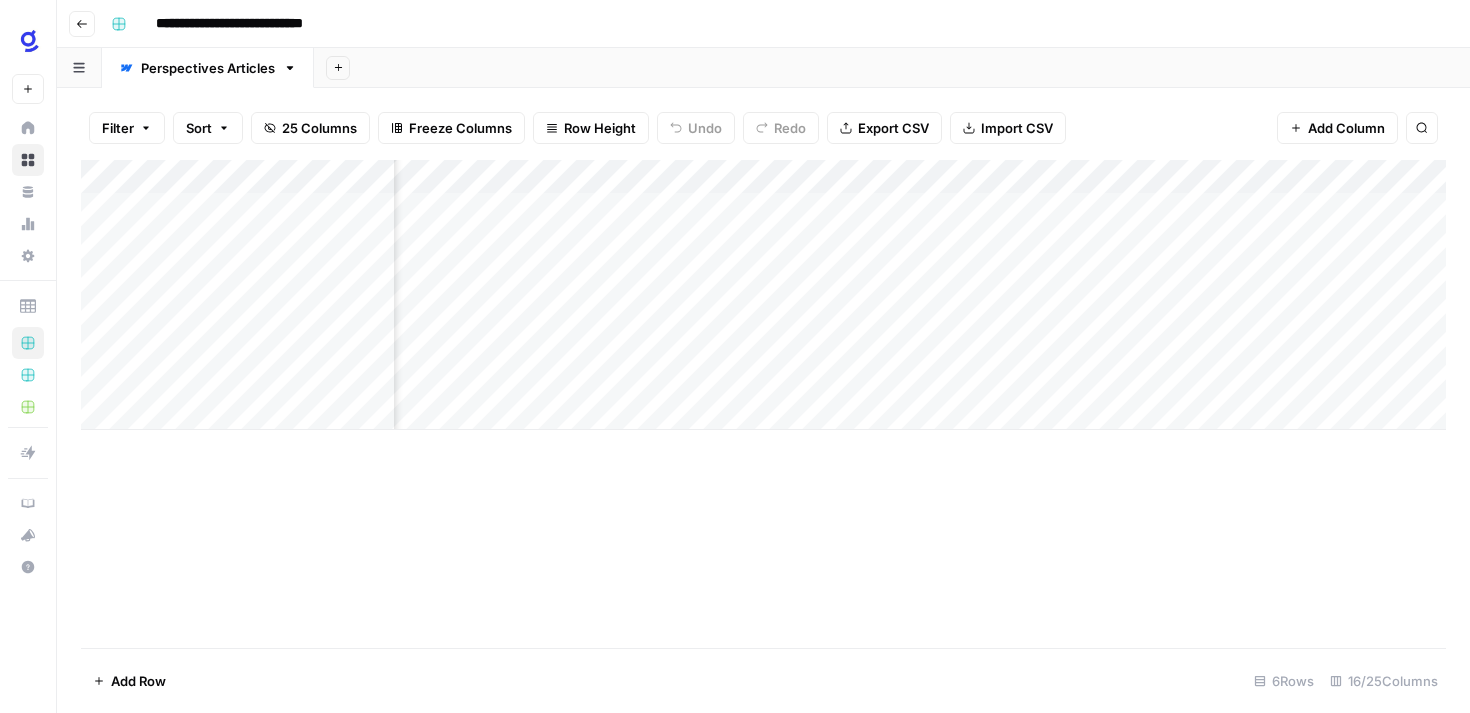 click on "Add Column" at bounding box center (763, 295) 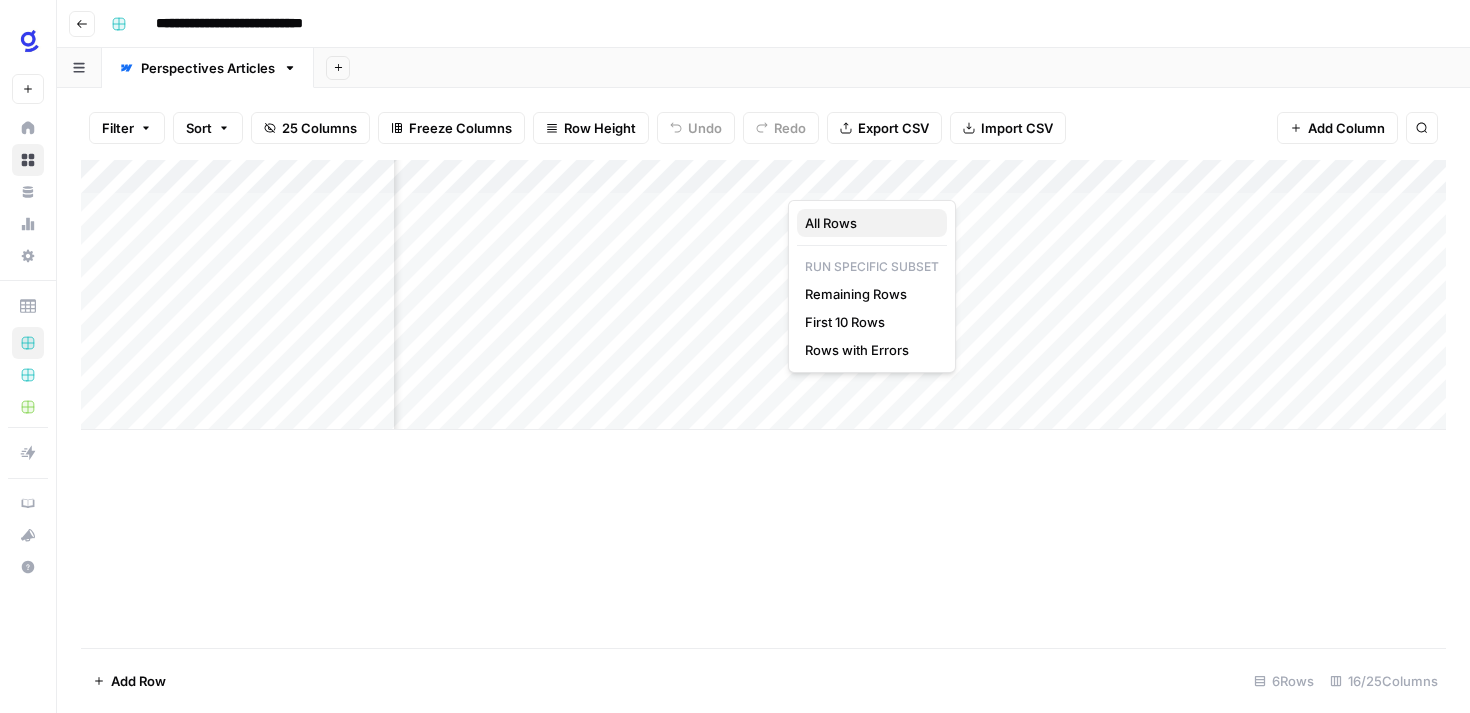 click on "All Rows" at bounding box center [868, 223] 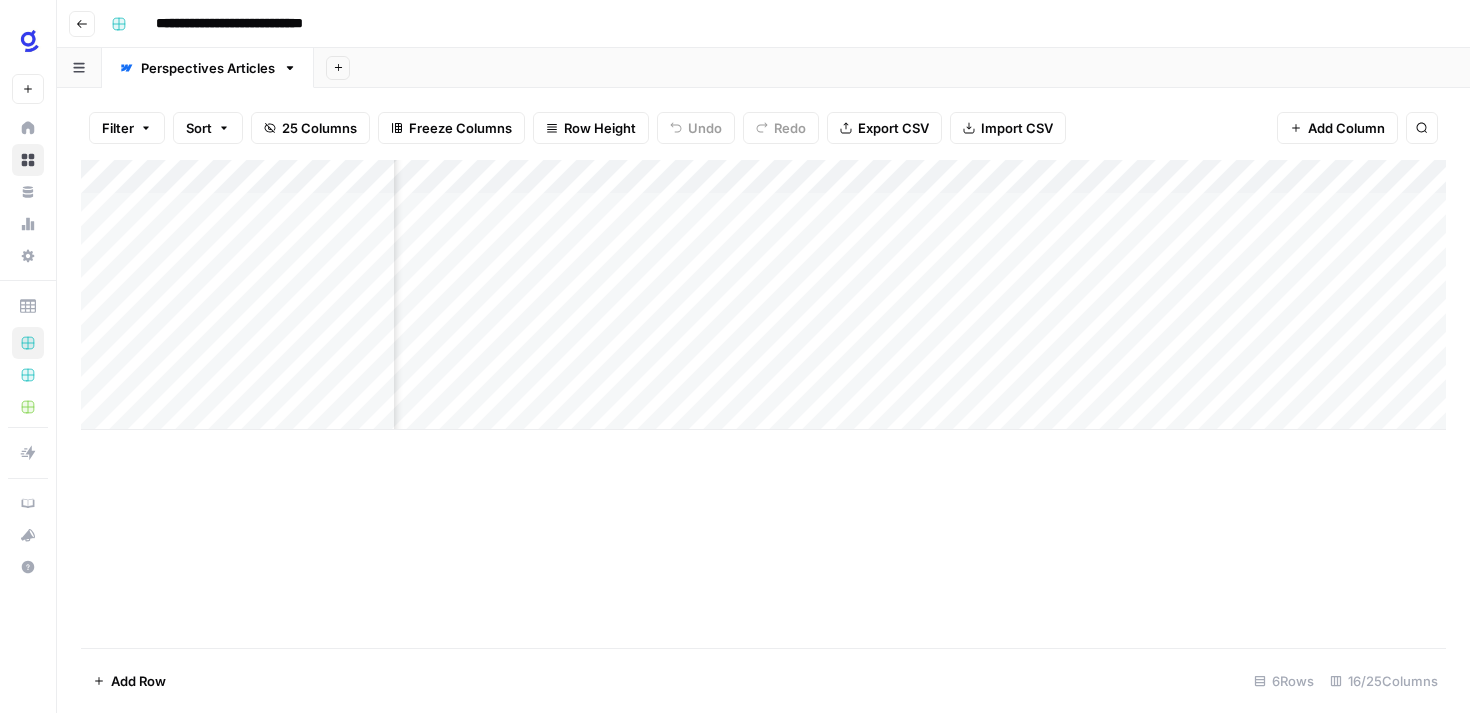 click on "Add Column" at bounding box center (763, 295) 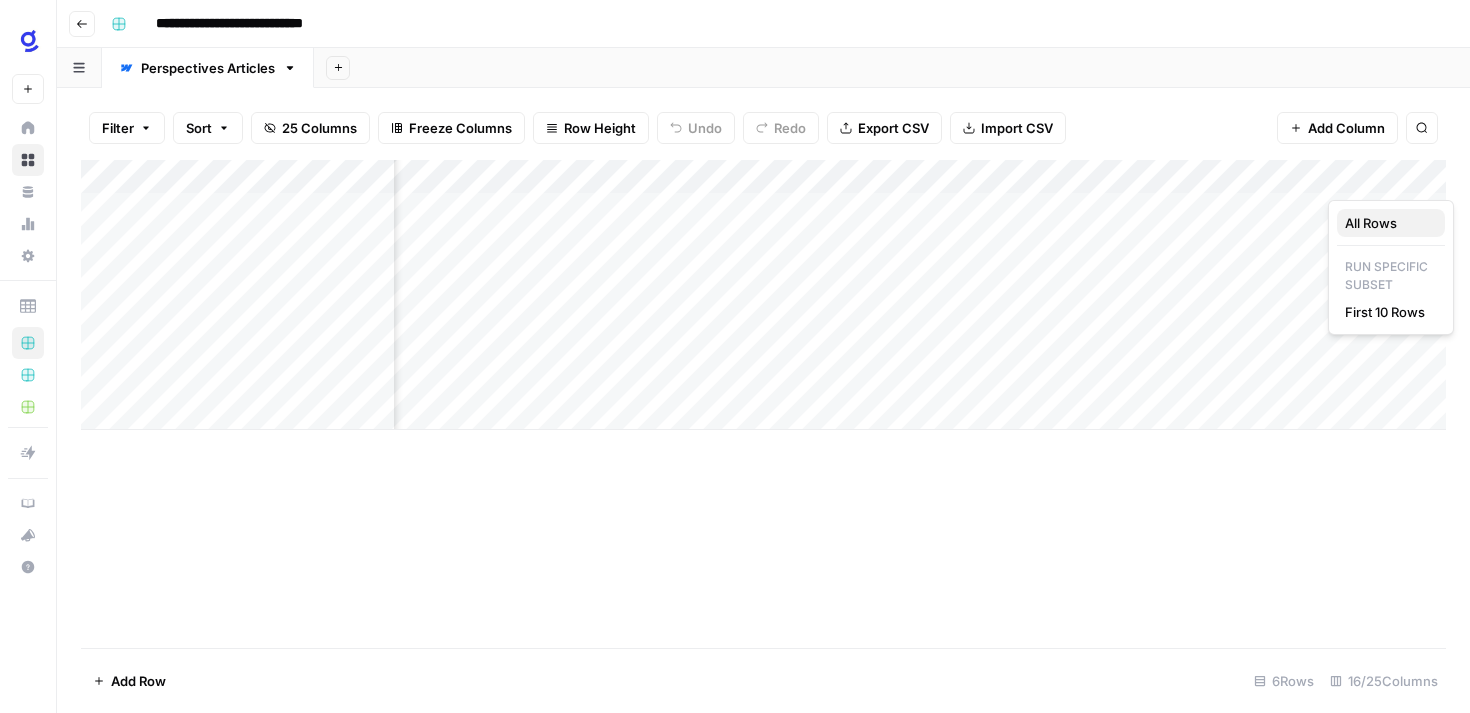 click on "All Rows" at bounding box center [1387, 223] 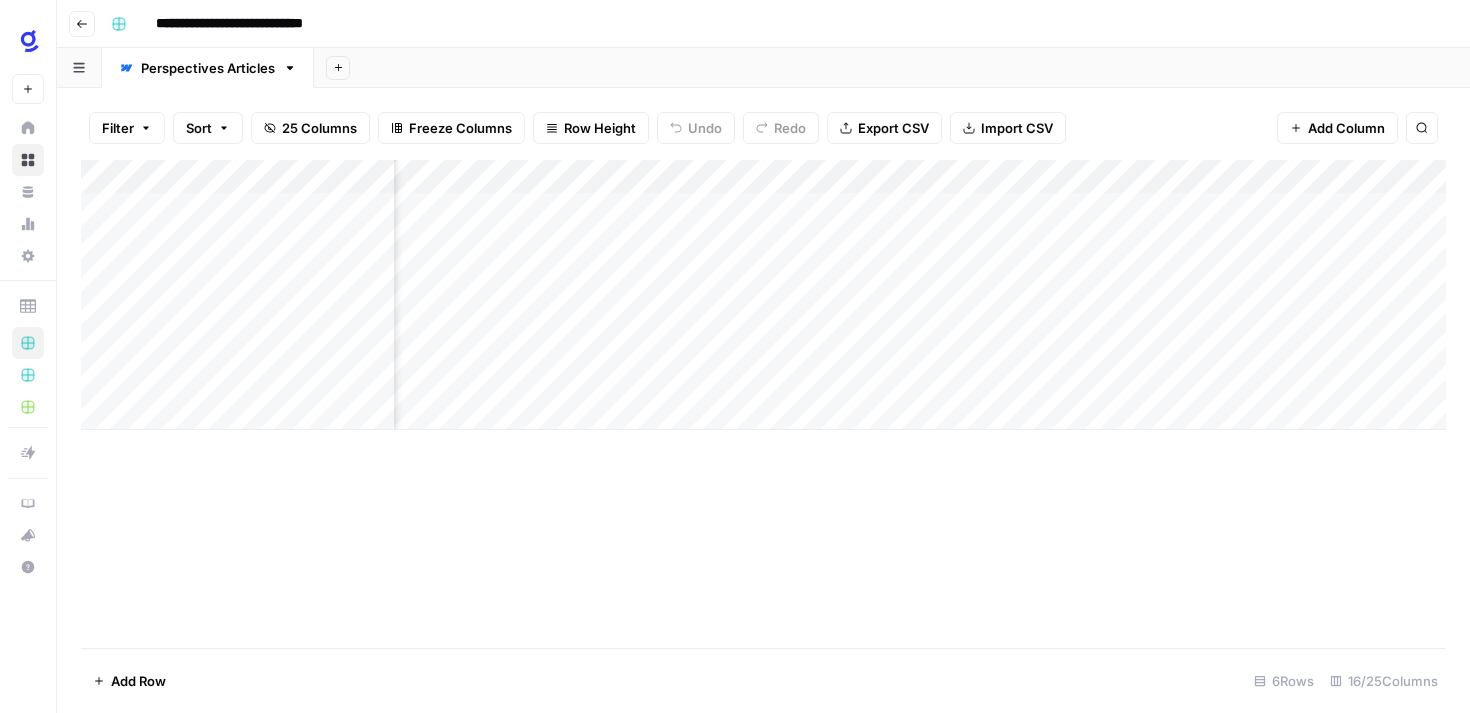 click on "Add Sheet" at bounding box center (892, 68) 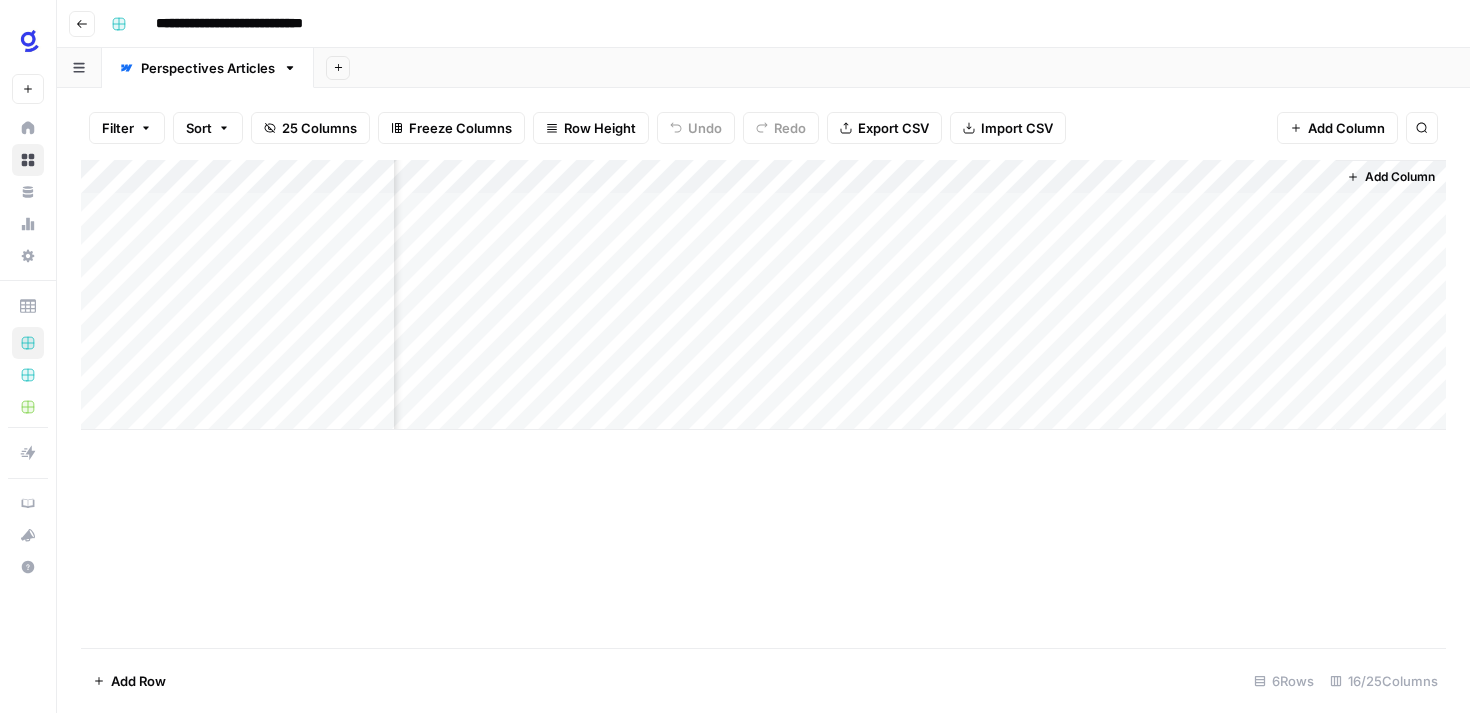 scroll, scrollTop: 0, scrollLeft: 2546, axis: horizontal 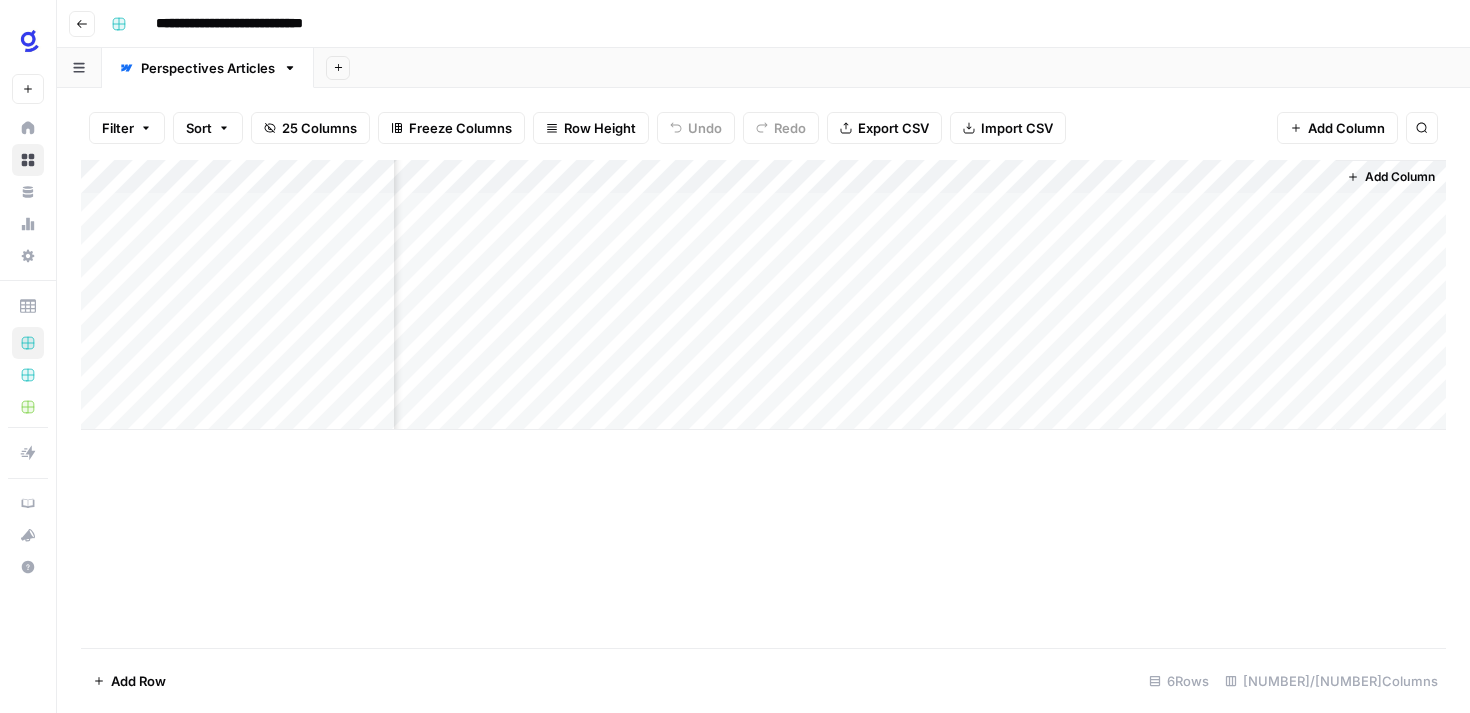 click on "Add Column" at bounding box center [763, 295] 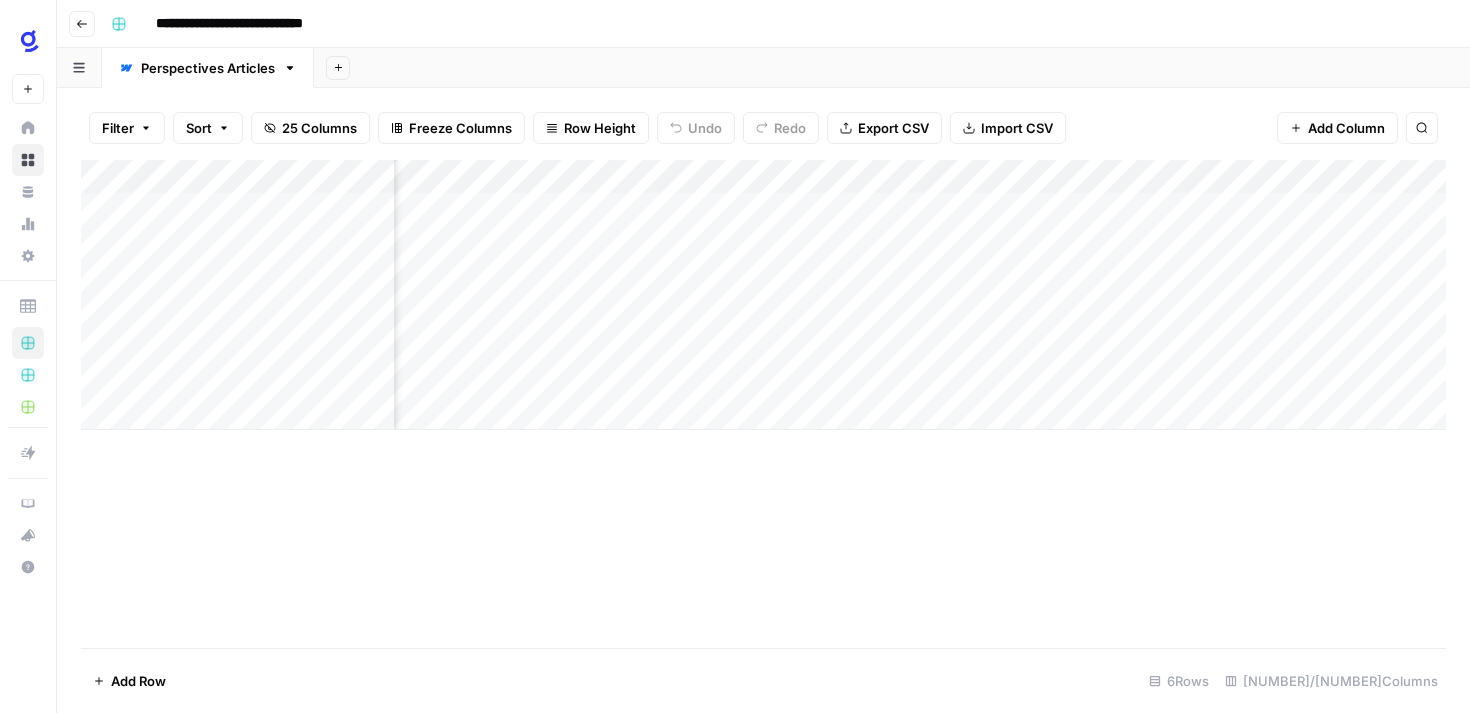 scroll, scrollTop: 0, scrollLeft: 2546, axis: horizontal 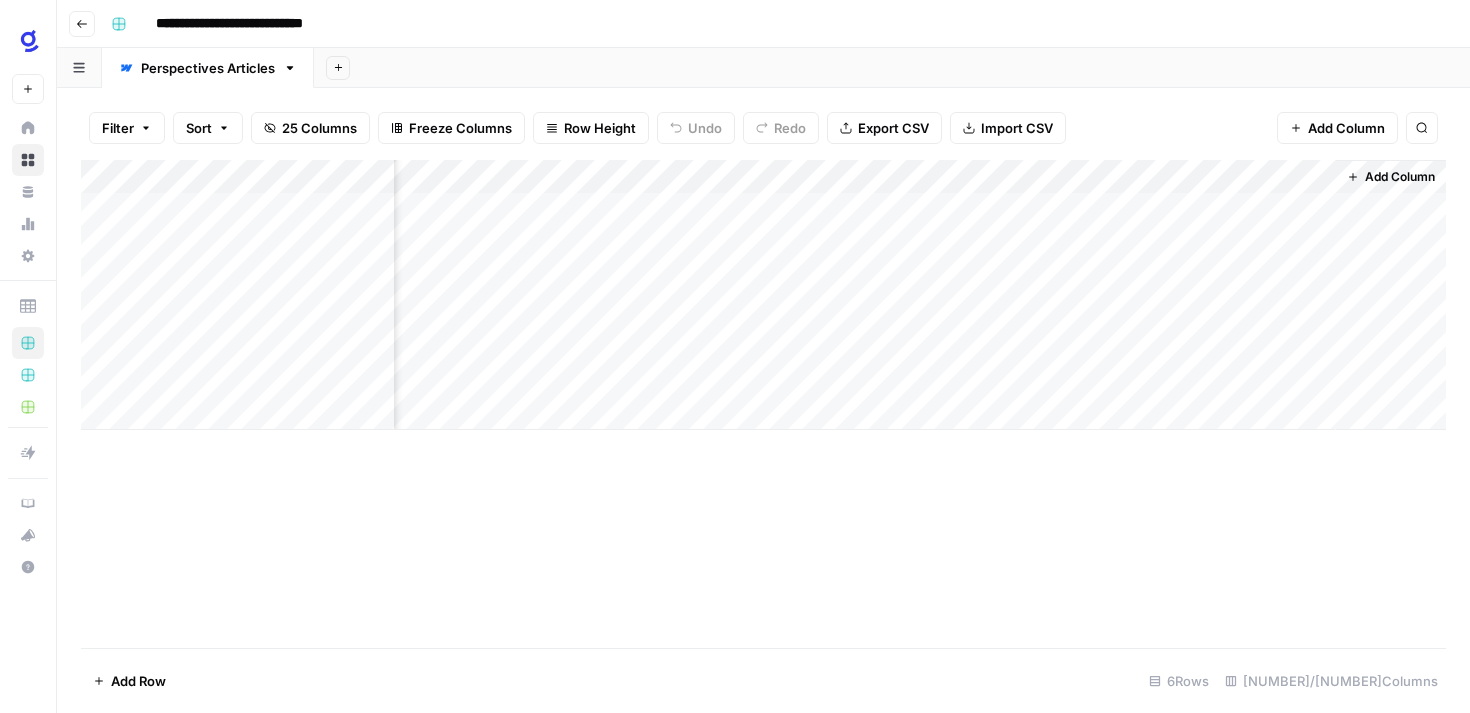 click on "Add Column" at bounding box center [1400, 177] 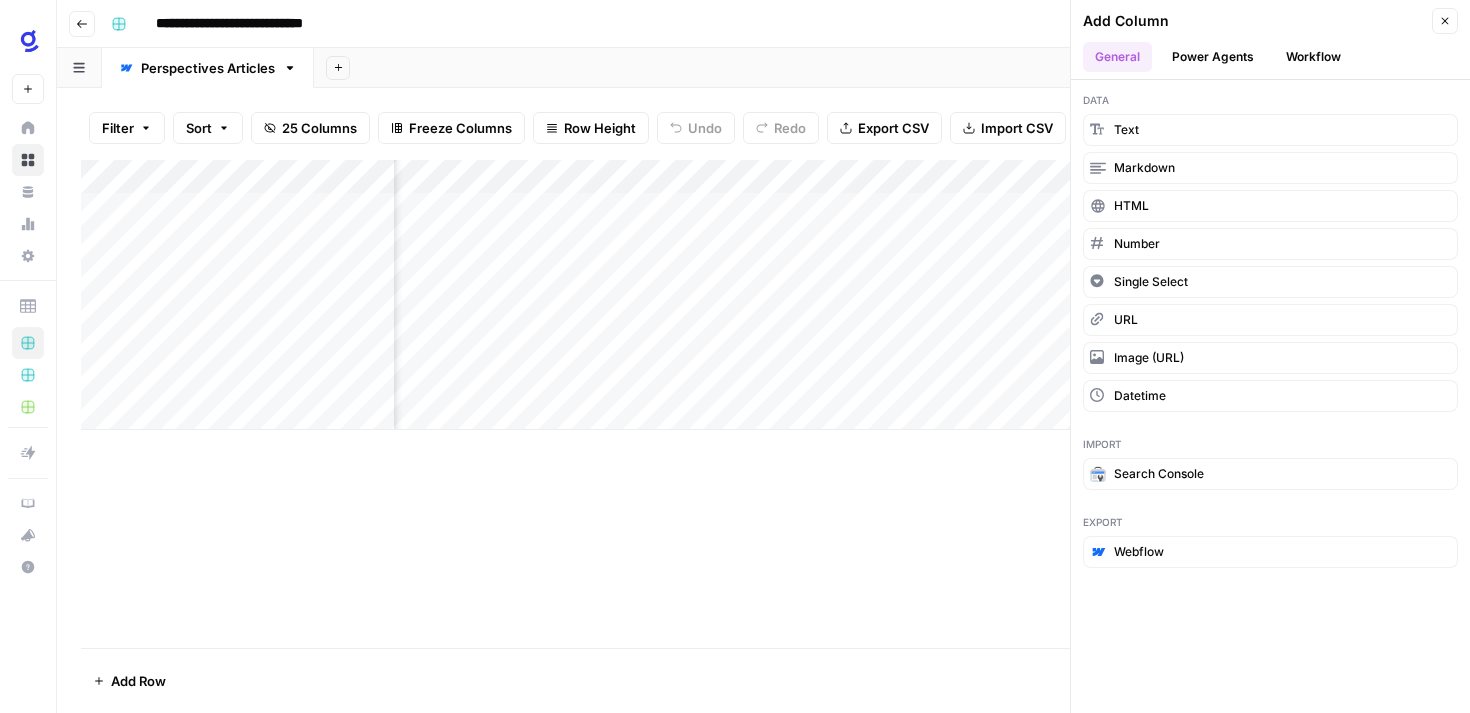 click on "Add Column" at bounding box center (763, 295) 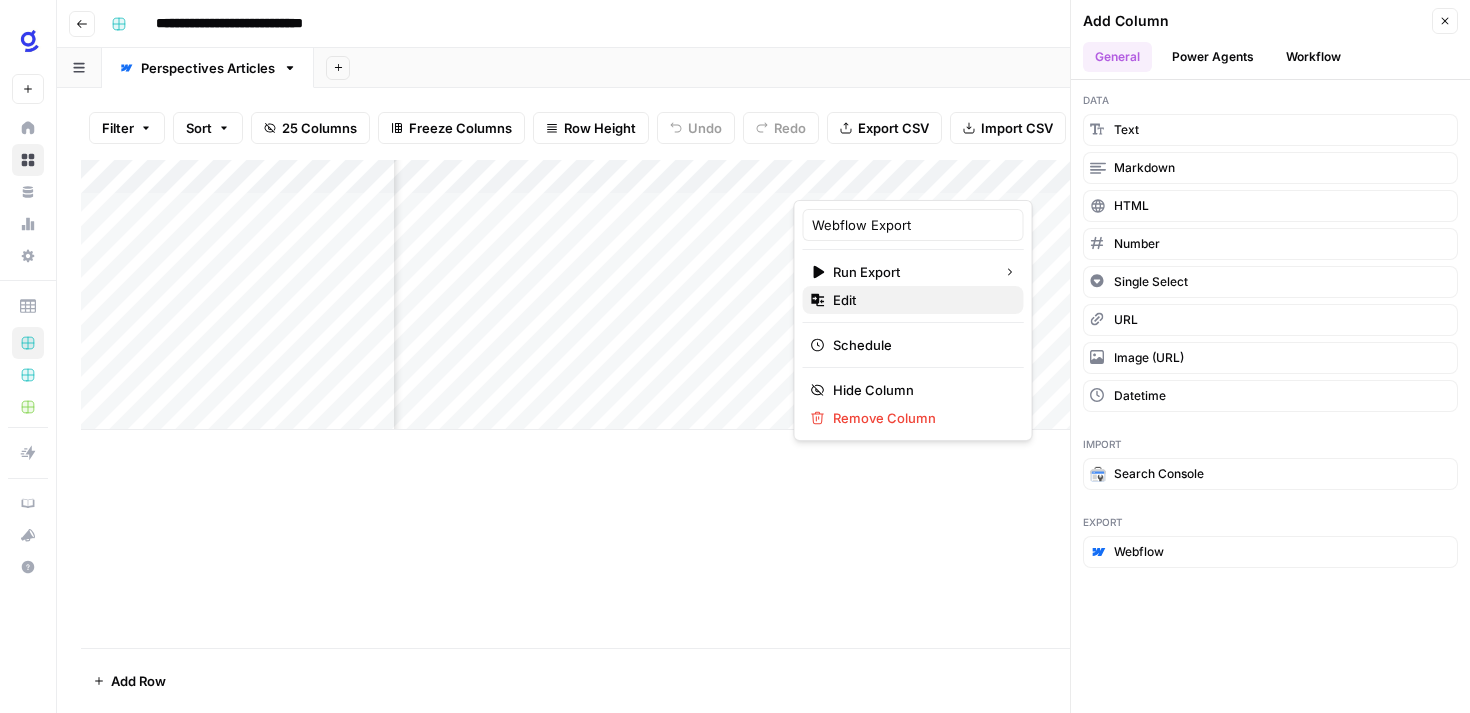 click on "Edit" at bounding box center (920, 300) 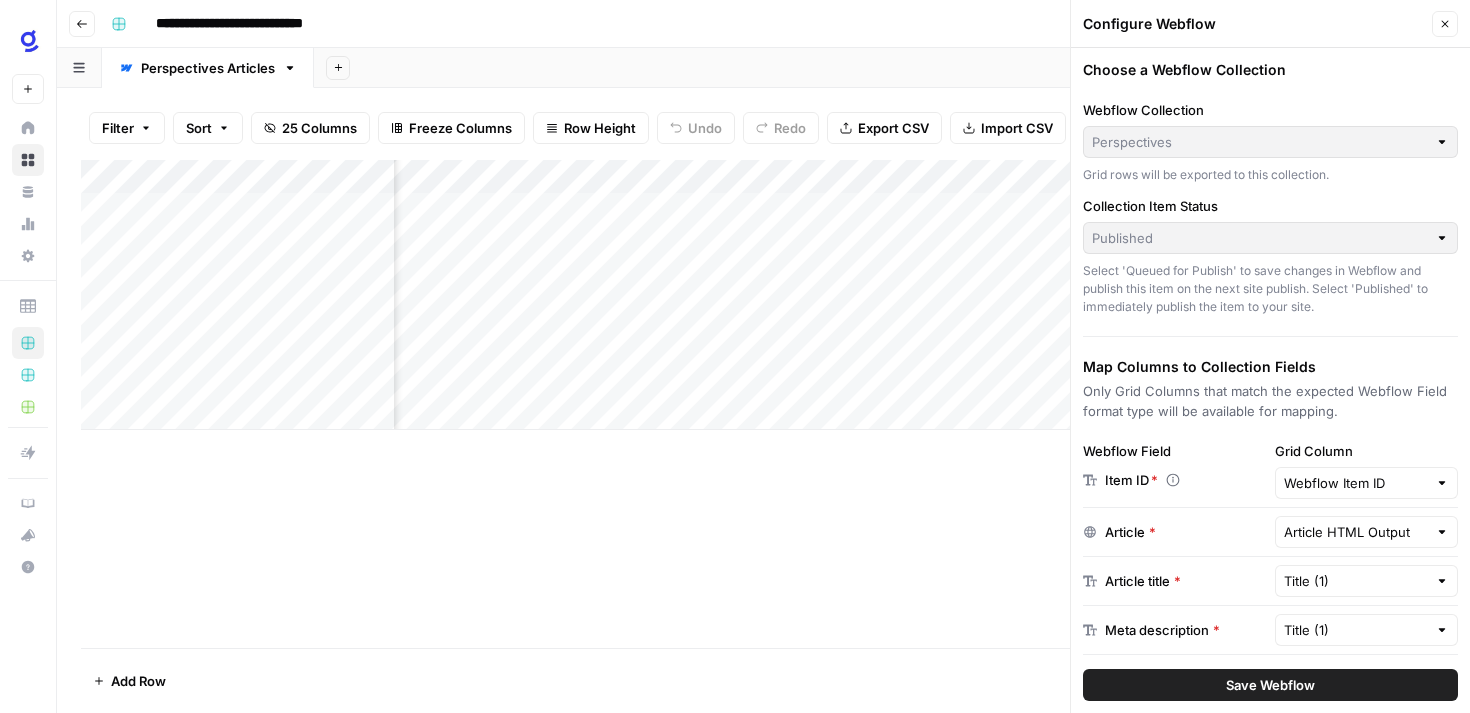 scroll, scrollTop: 148, scrollLeft: 0, axis: vertical 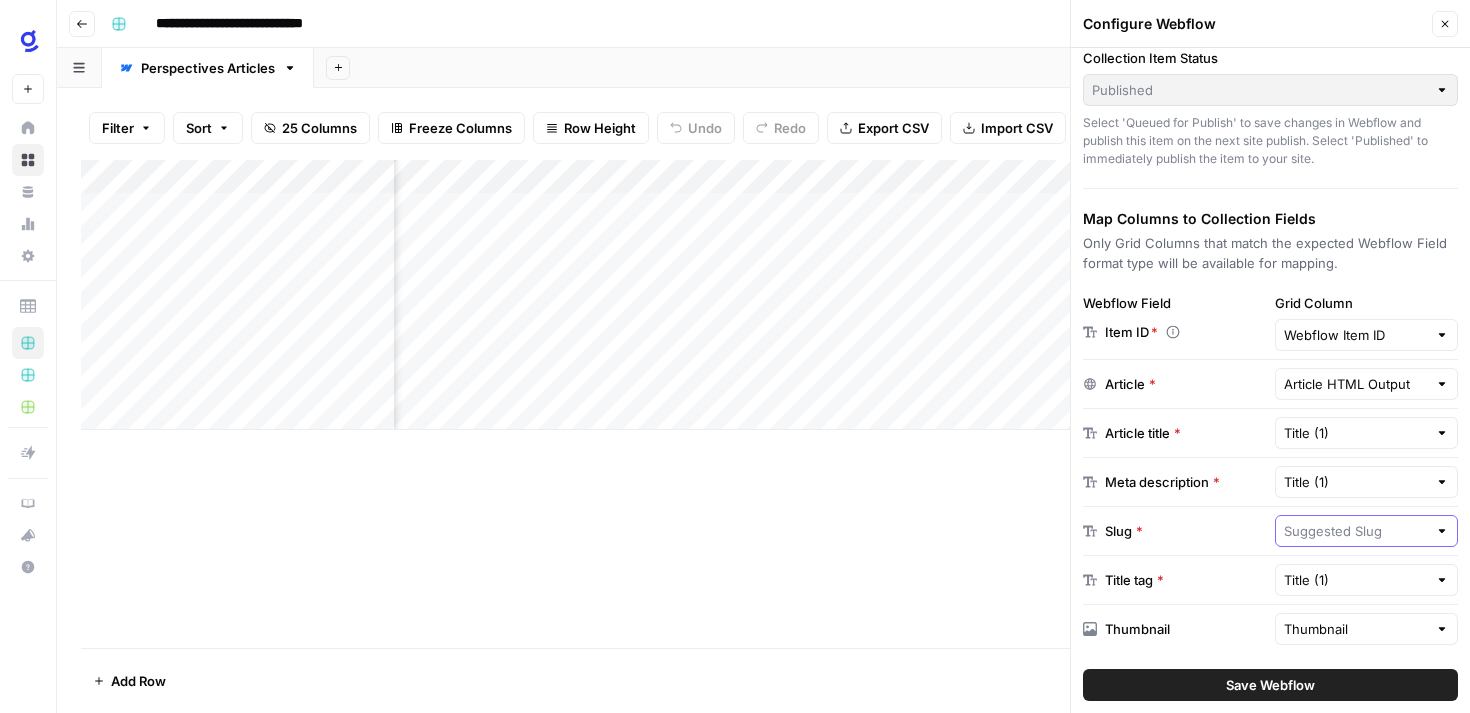 click at bounding box center [1356, 531] 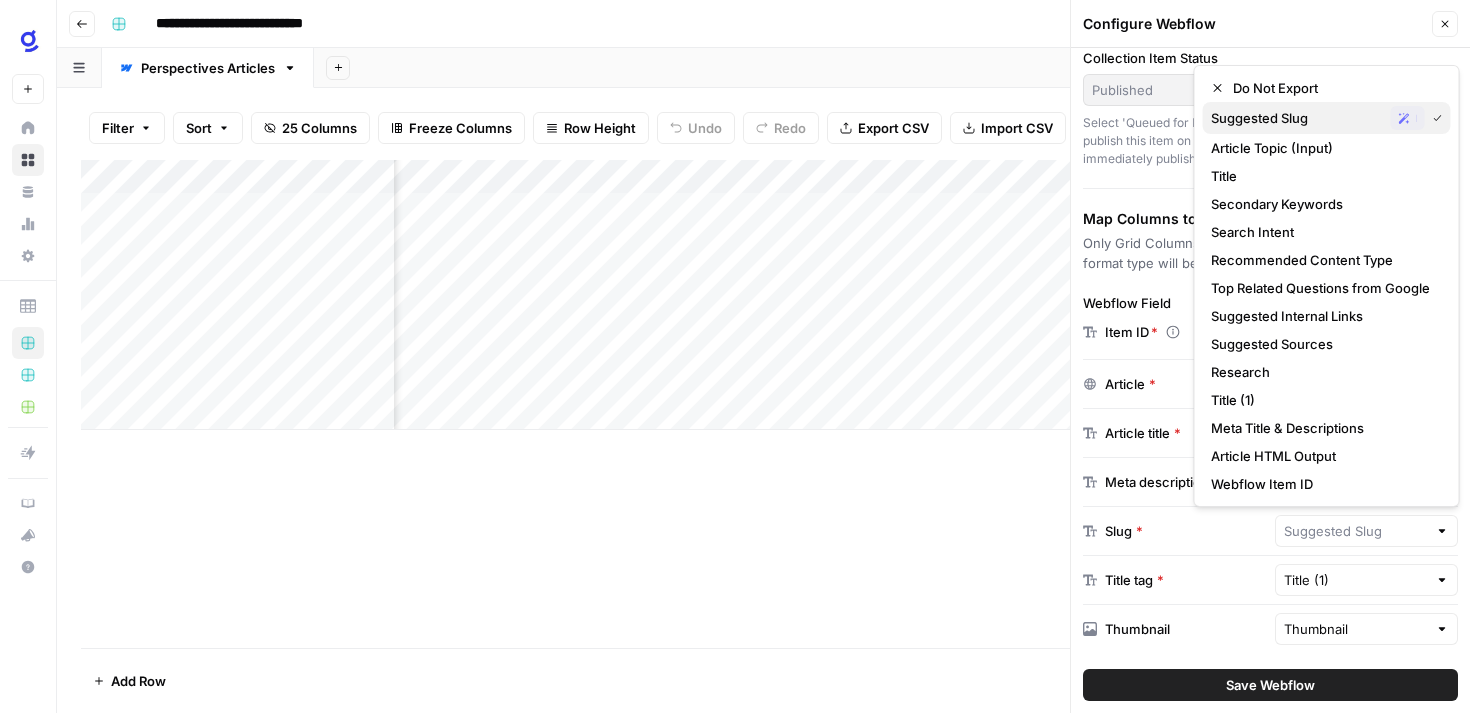 click on "Suggested Slug" at bounding box center (1297, 118) 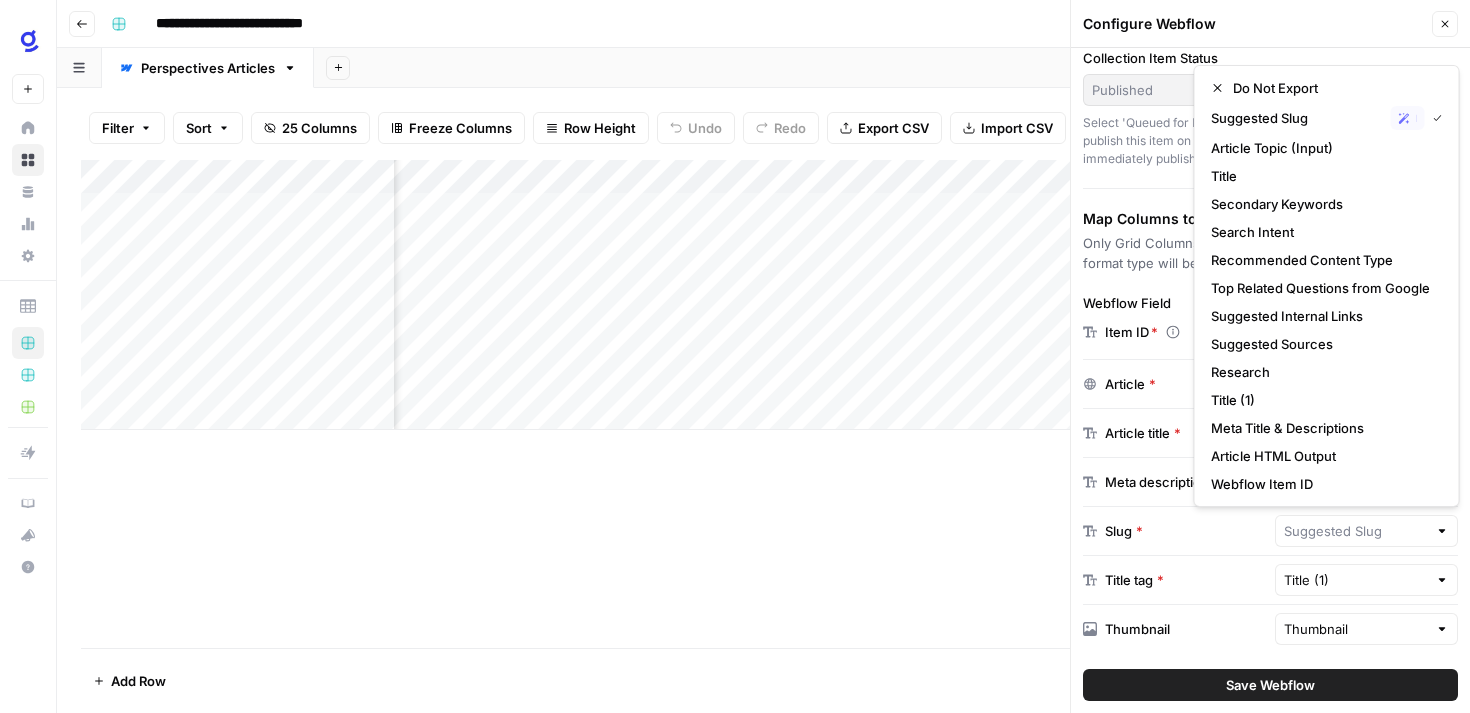 type on "Suggested Slug" 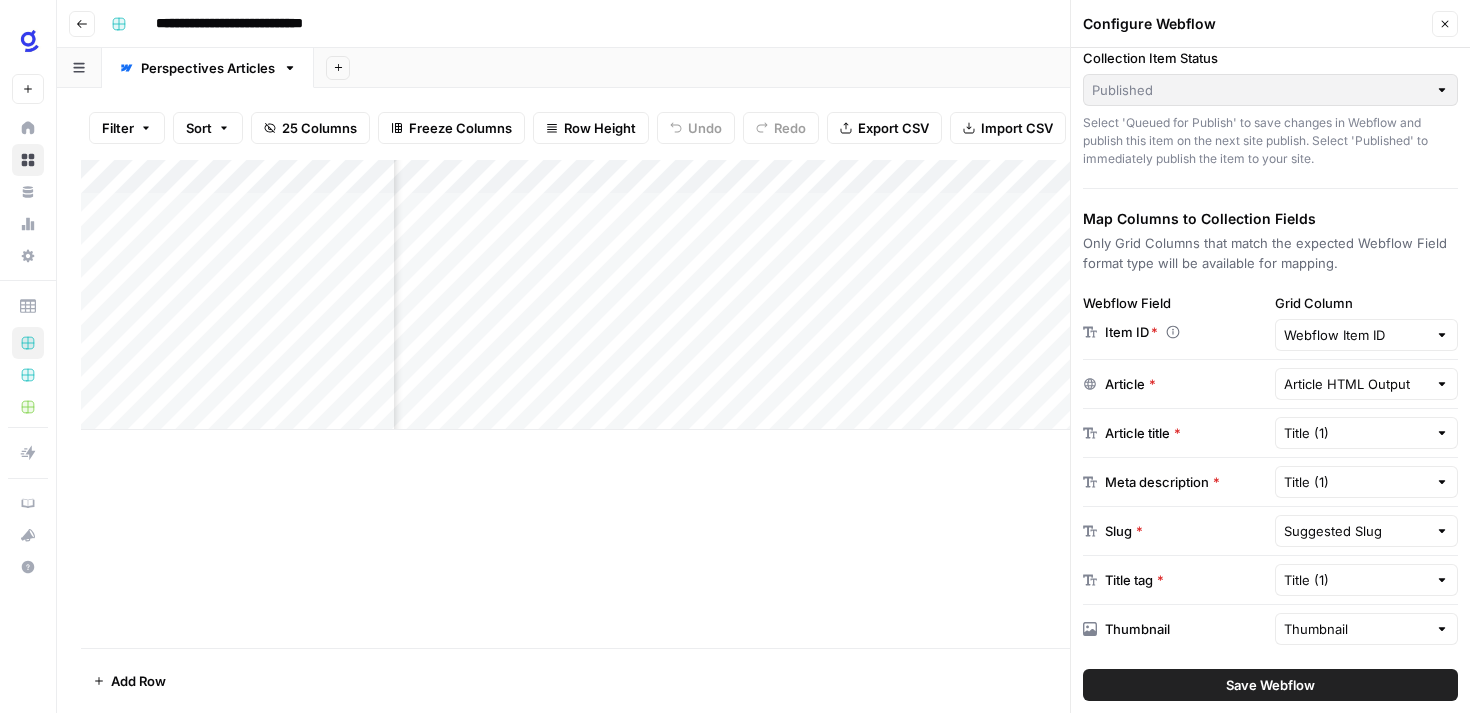 click on "Add Column" at bounding box center (763, 404) 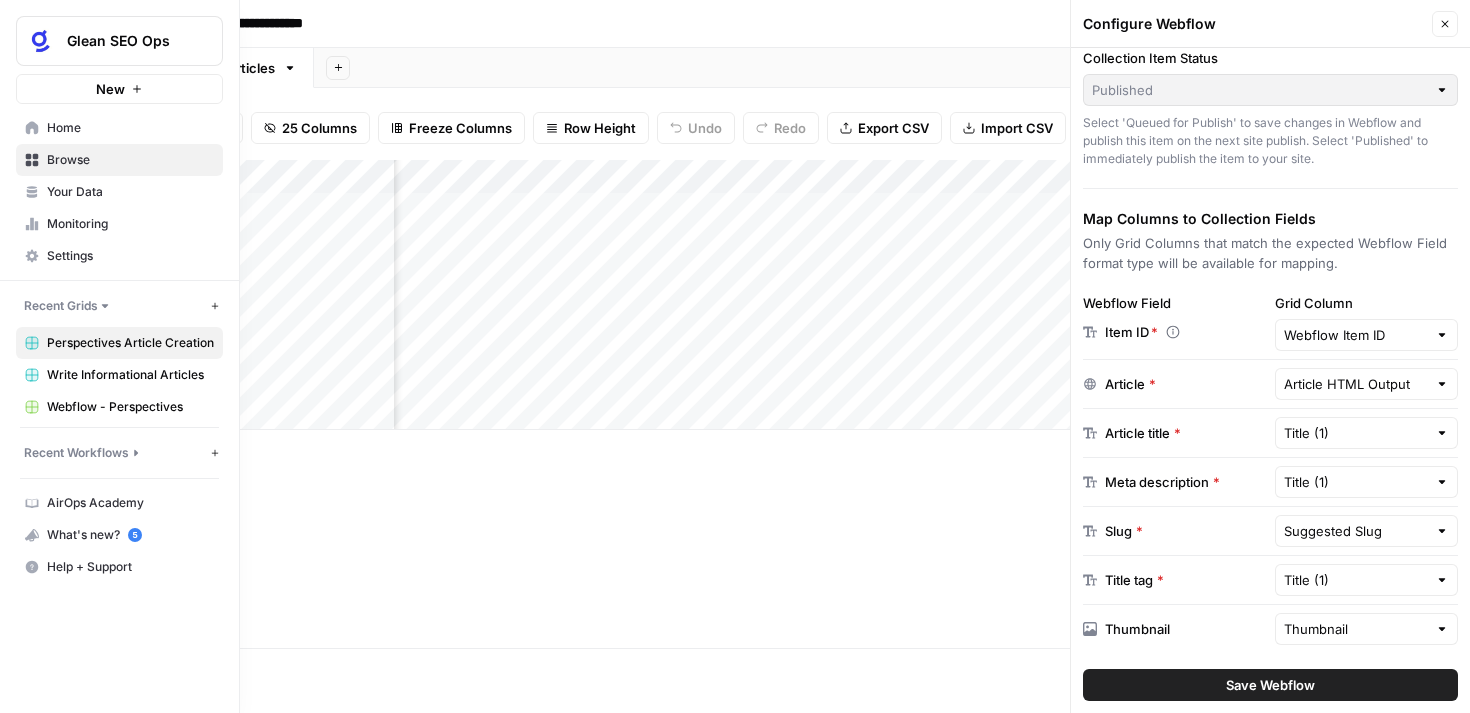 click on "Write Informational Articles" at bounding box center (130, 375) 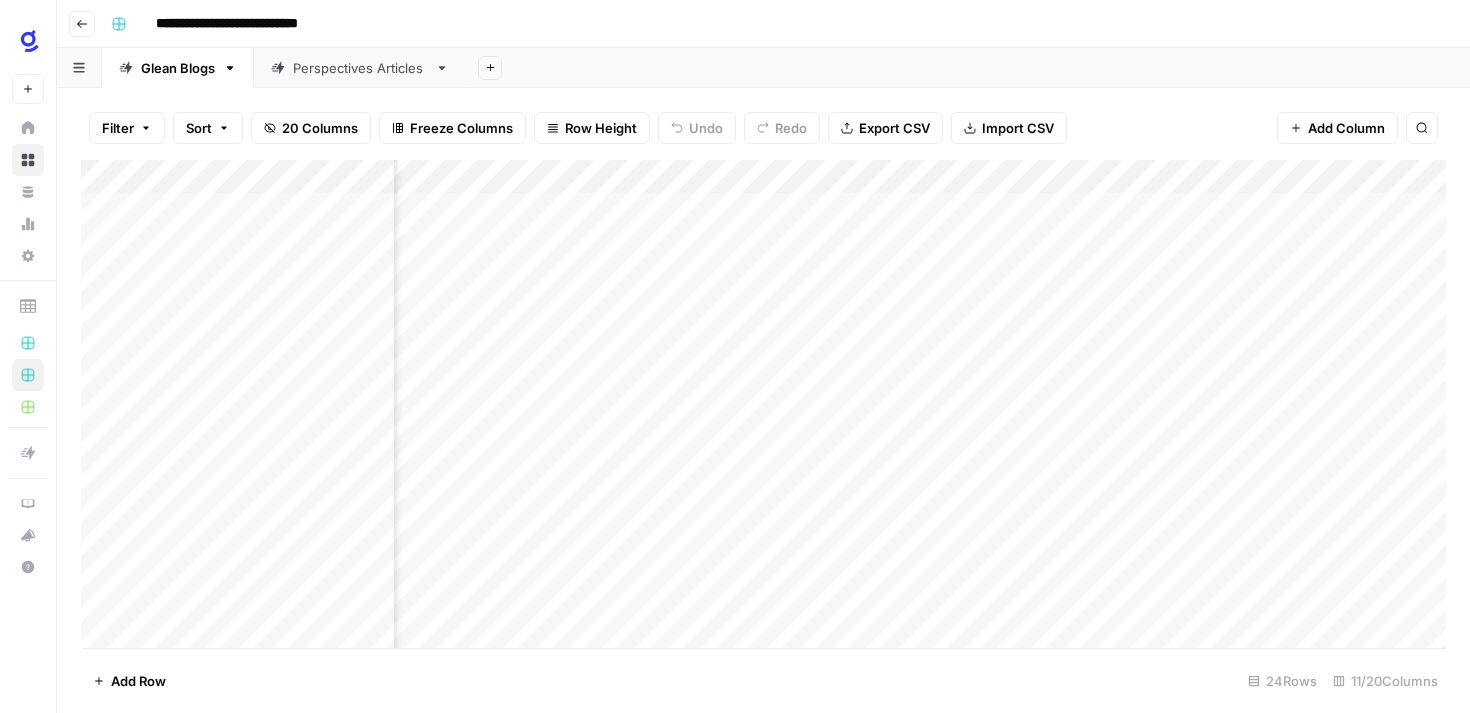 scroll, scrollTop: 0, scrollLeft: 0, axis: both 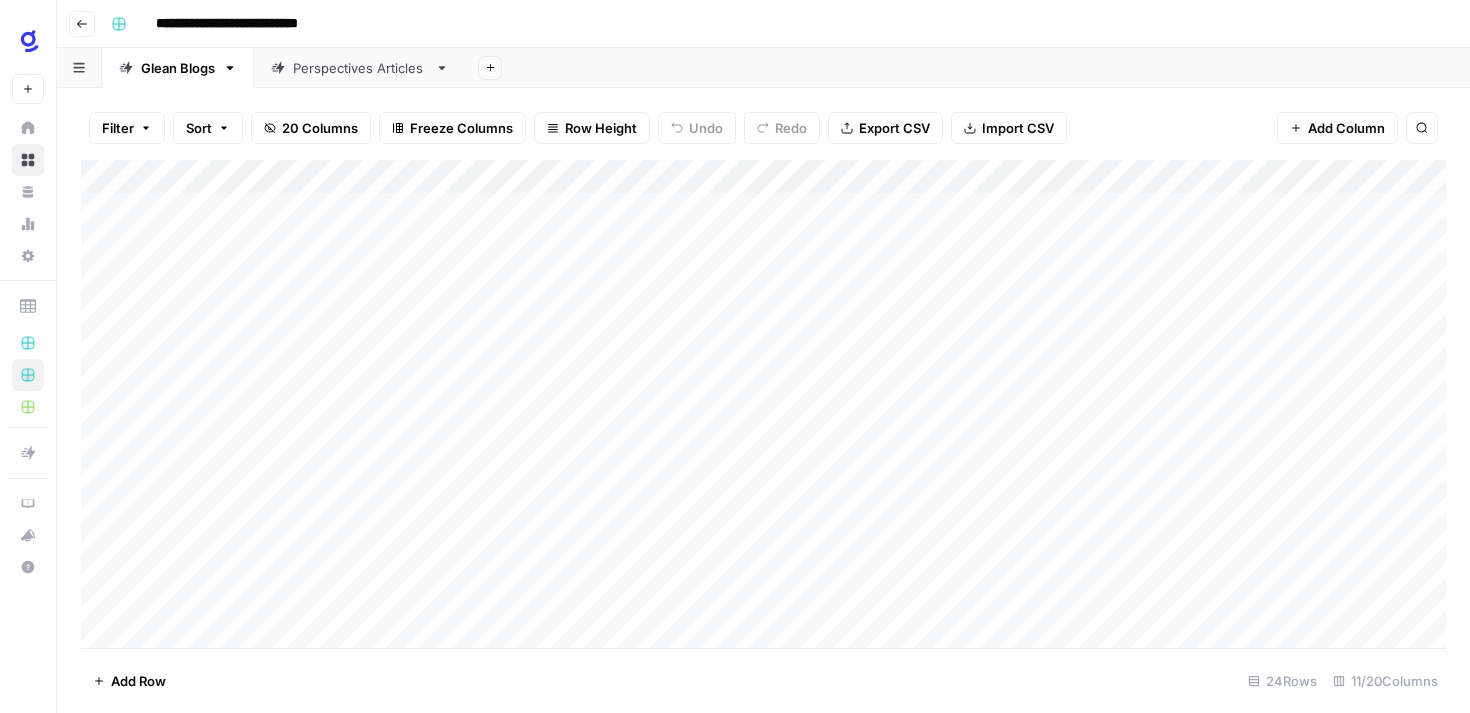 click on "Perspectives Articles" at bounding box center [360, 68] 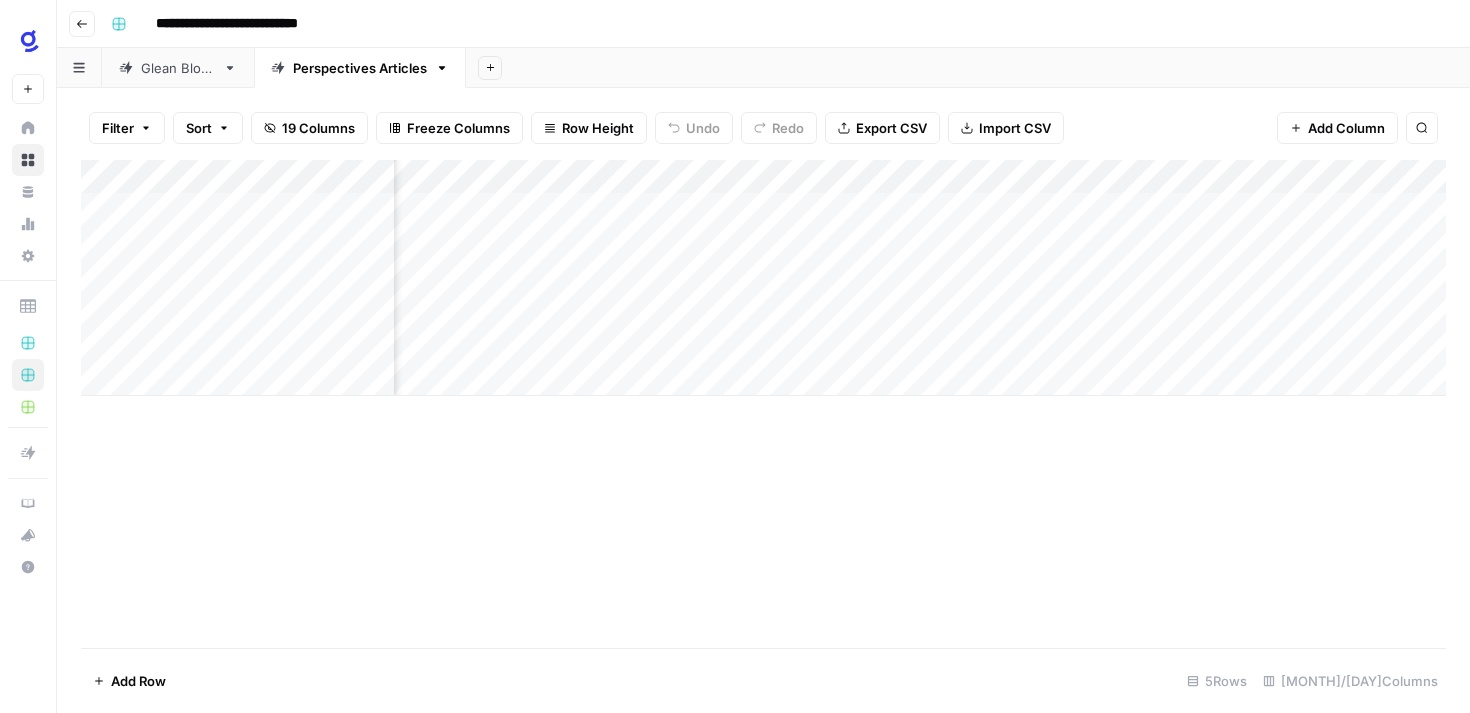scroll, scrollTop: 0, scrollLeft: 0, axis: both 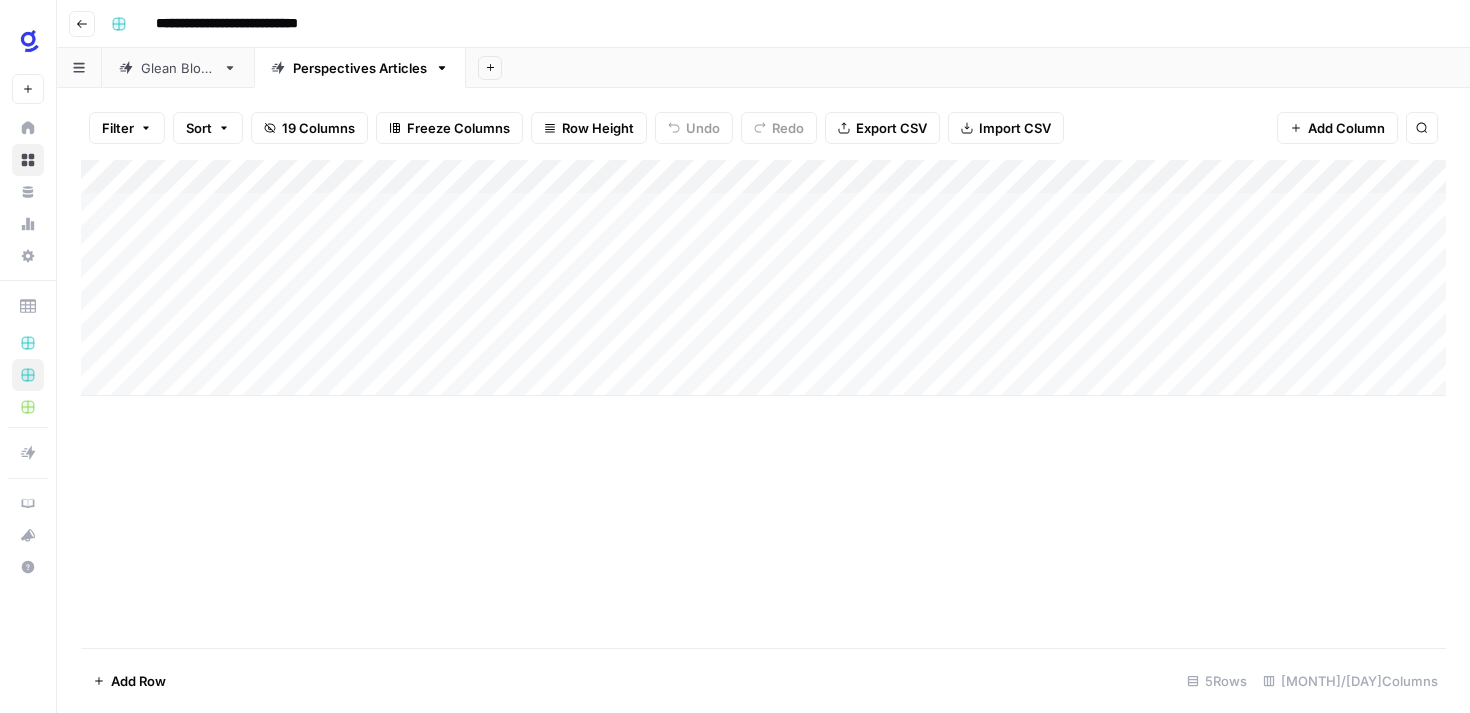 click on "Glean Blogs" at bounding box center (167, 68) 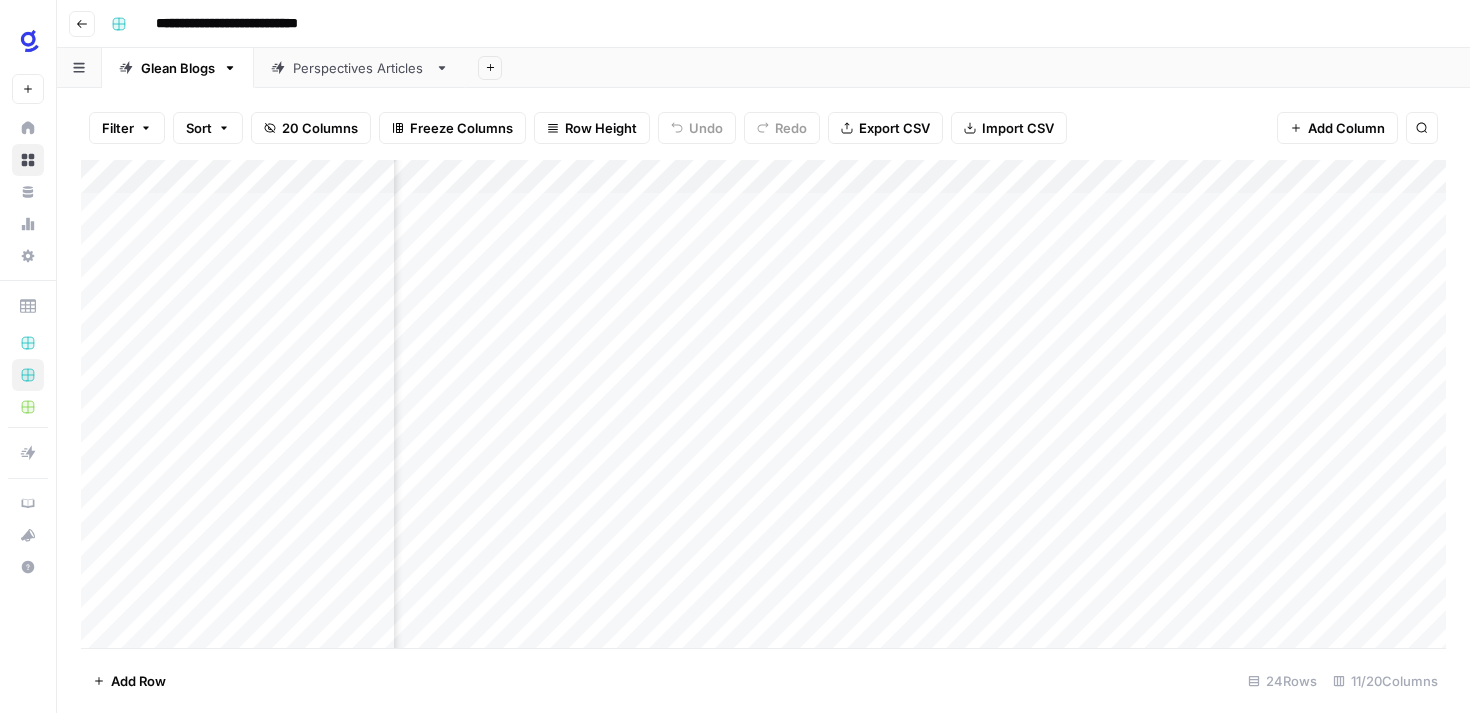 scroll, scrollTop: 0, scrollLeft: 1291, axis: horizontal 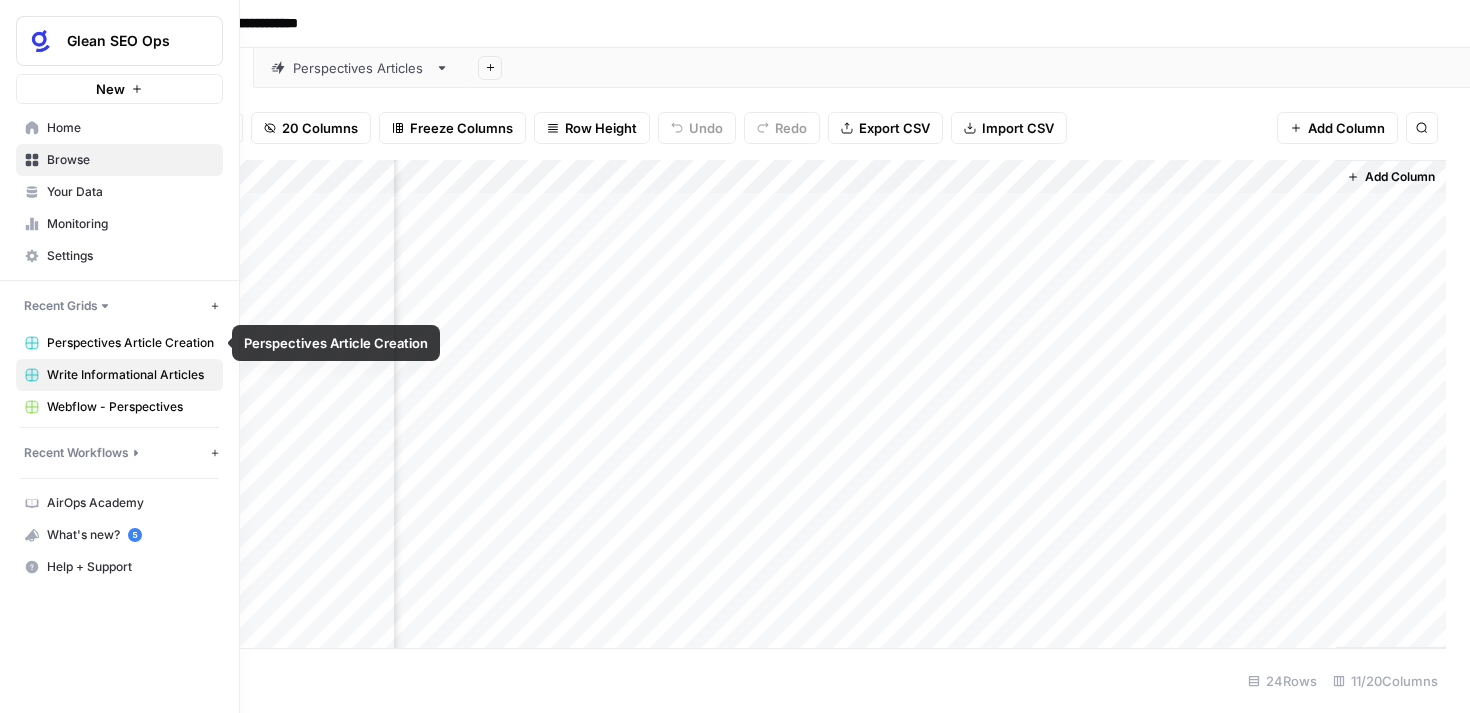 click on "Perspectives Article Creation" at bounding box center (130, 343) 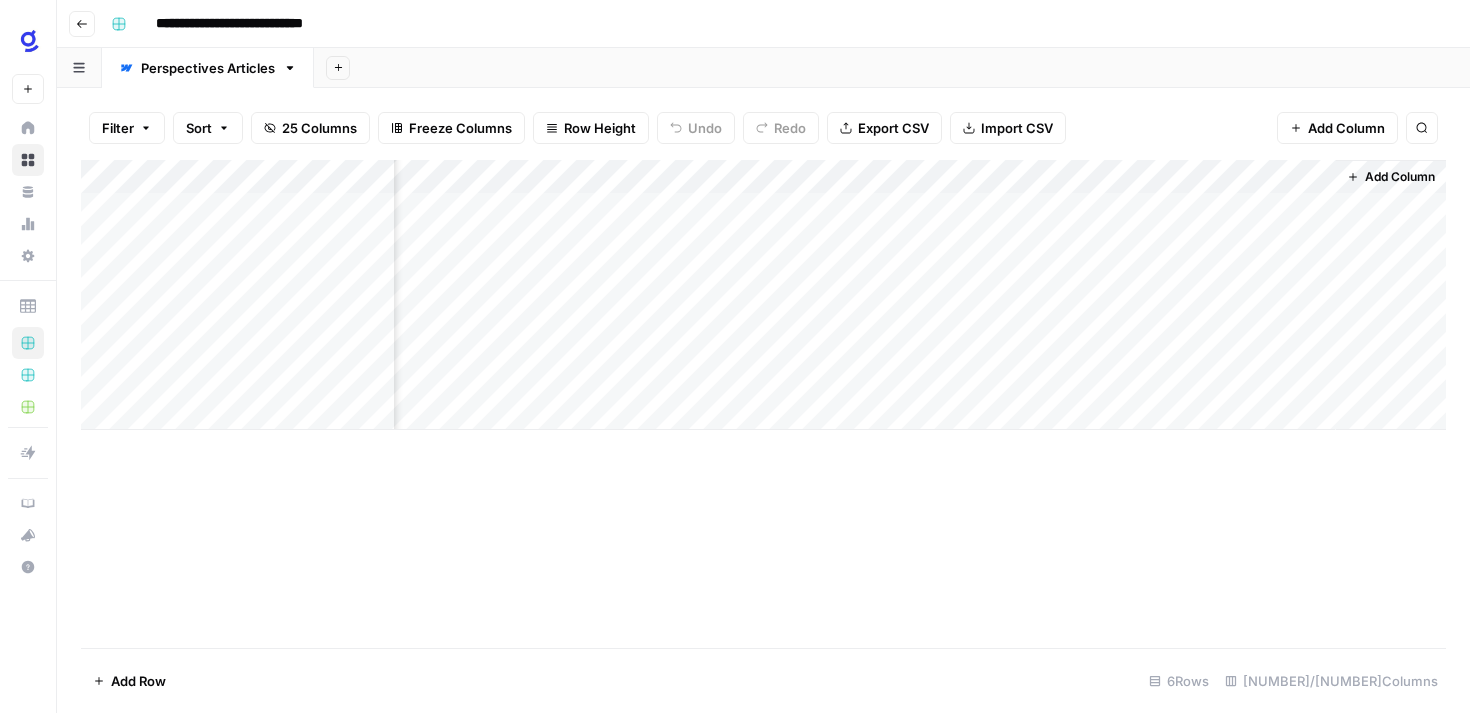 scroll, scrollTop: 0, scrollLeft: 2546, axis: horizontal 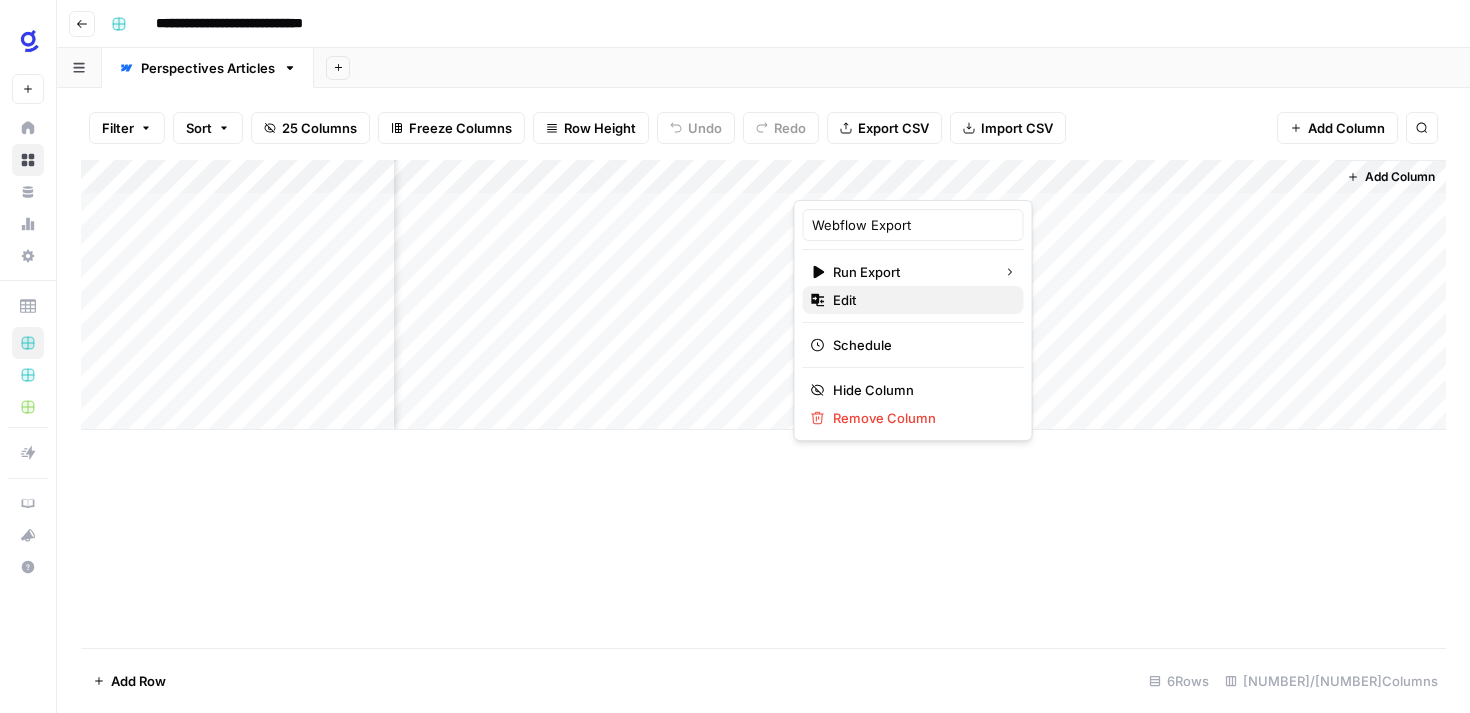 click on "Edit" at bounding box center [920, 300] 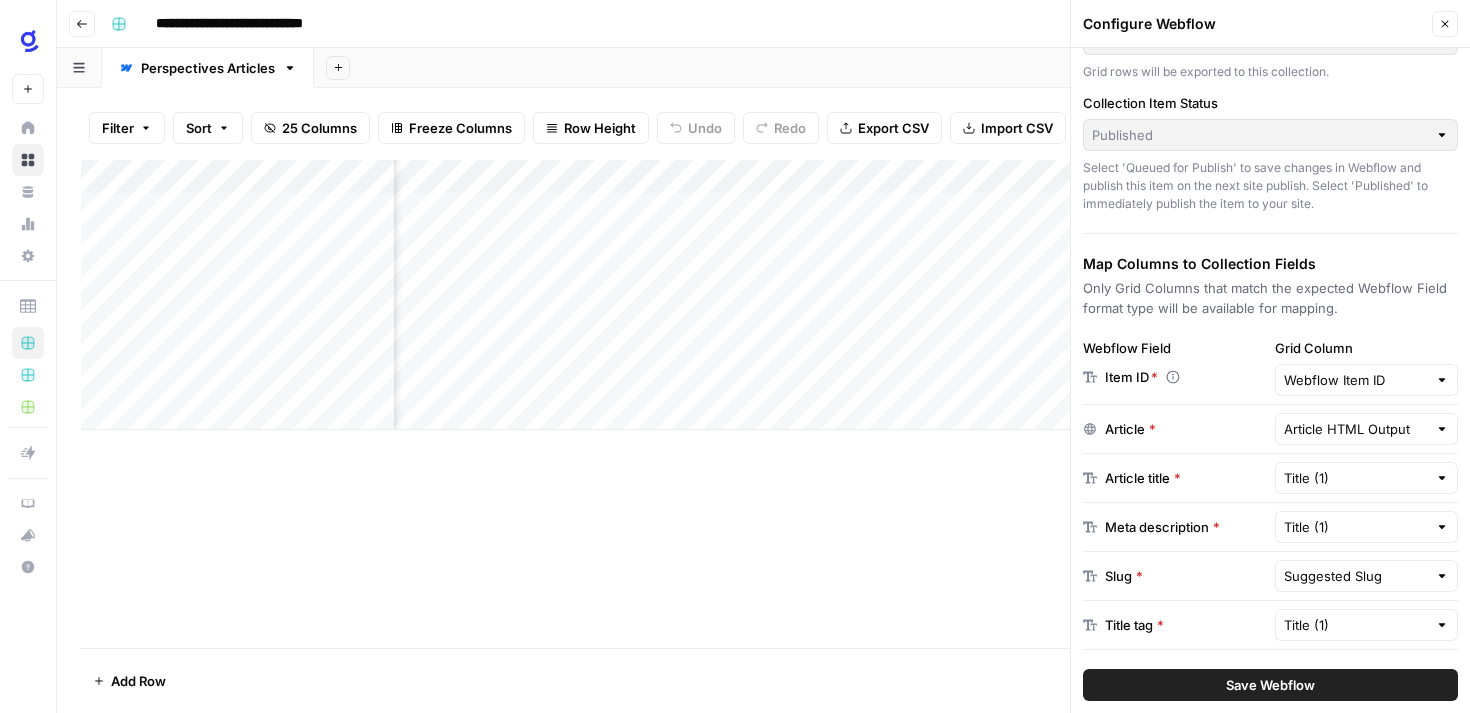 scroll, scrollTop: 148, scrollLeft: 0, axis: vertical 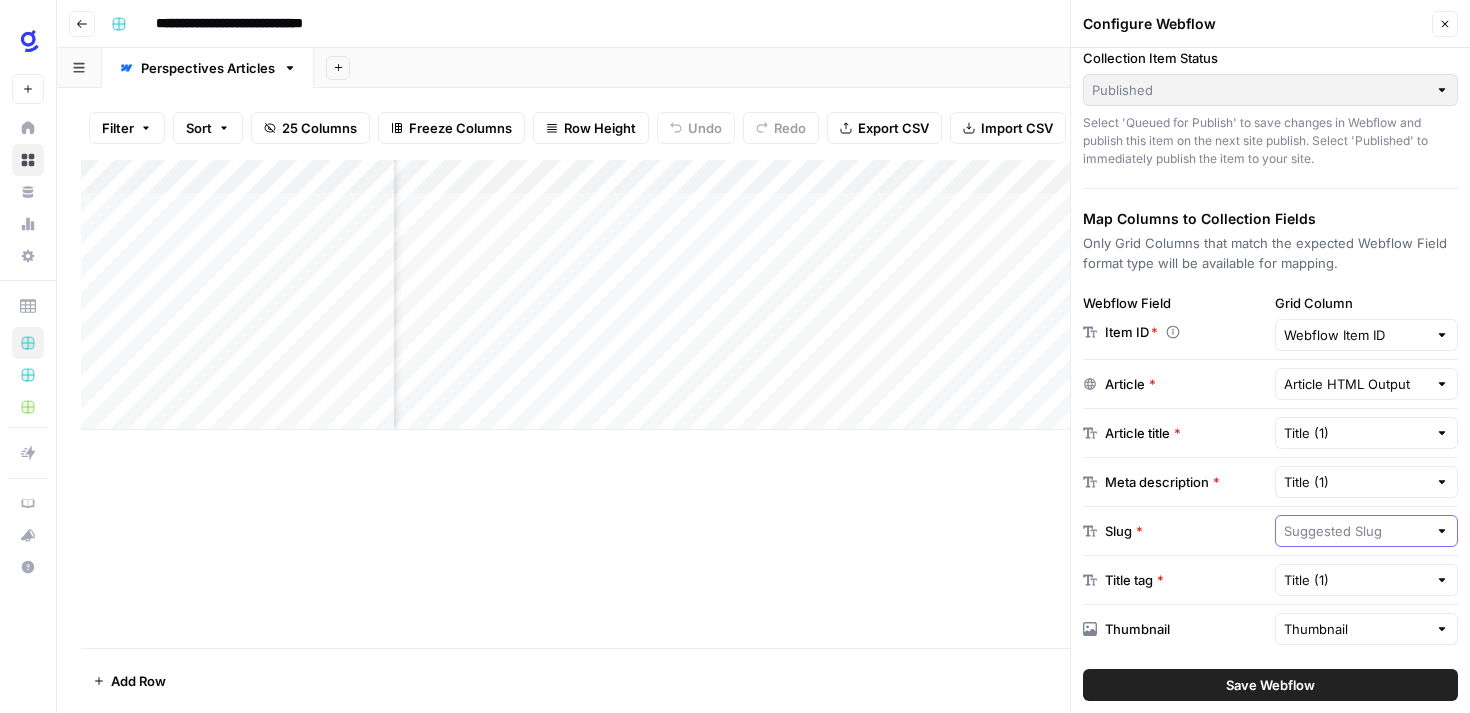 click at bounding box center [1356, 531] 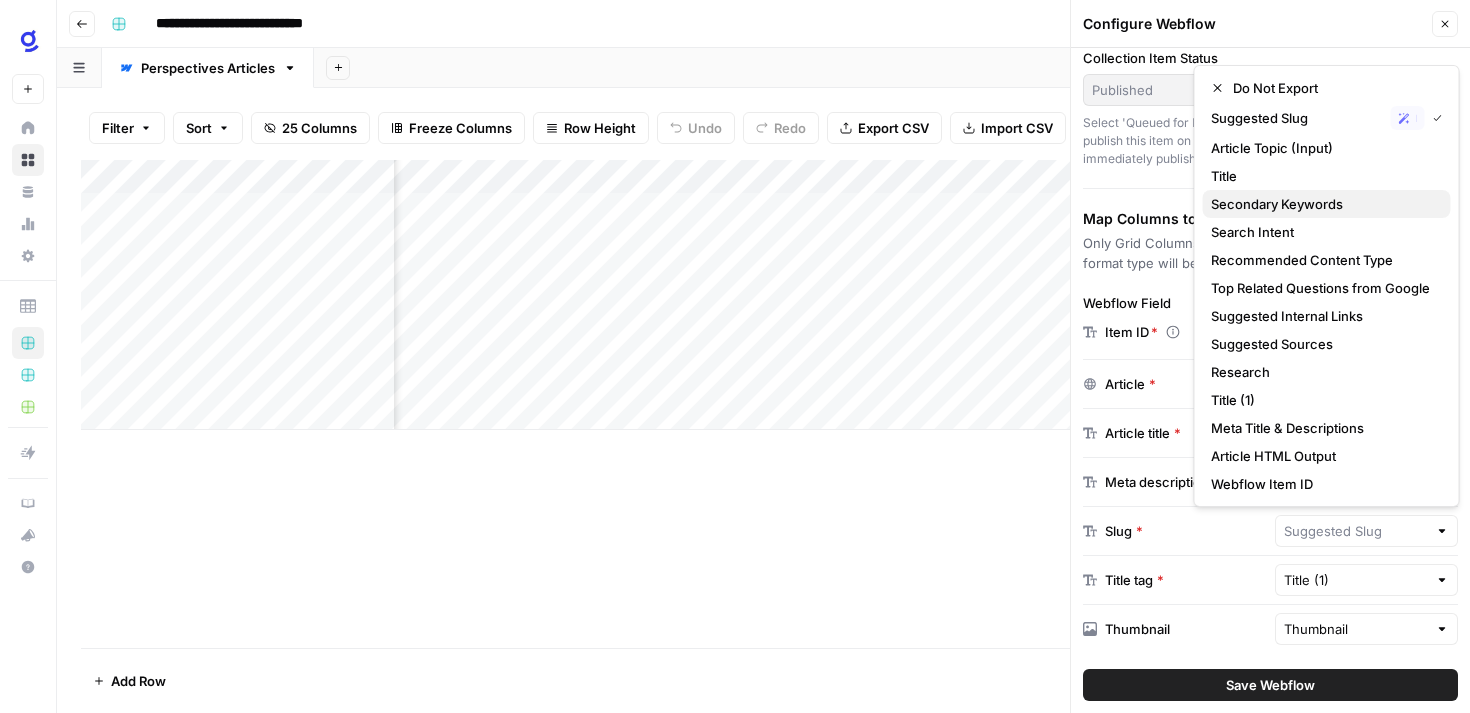 drag, startPoint x: 1251, startPoint y: 181, endPoint x: 1251, endPoint y: 208, distance: 27 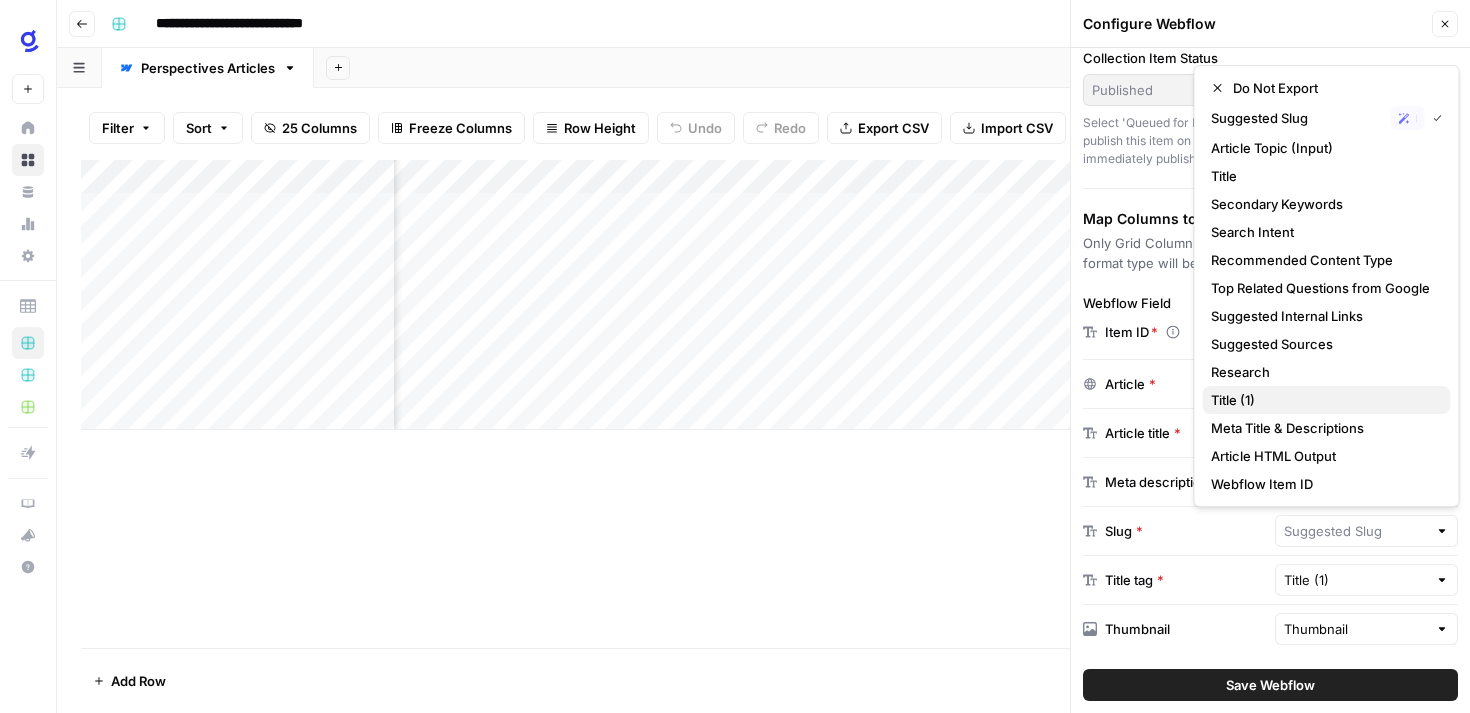 click on "Title (1)" at bounding box center (1323, 400) 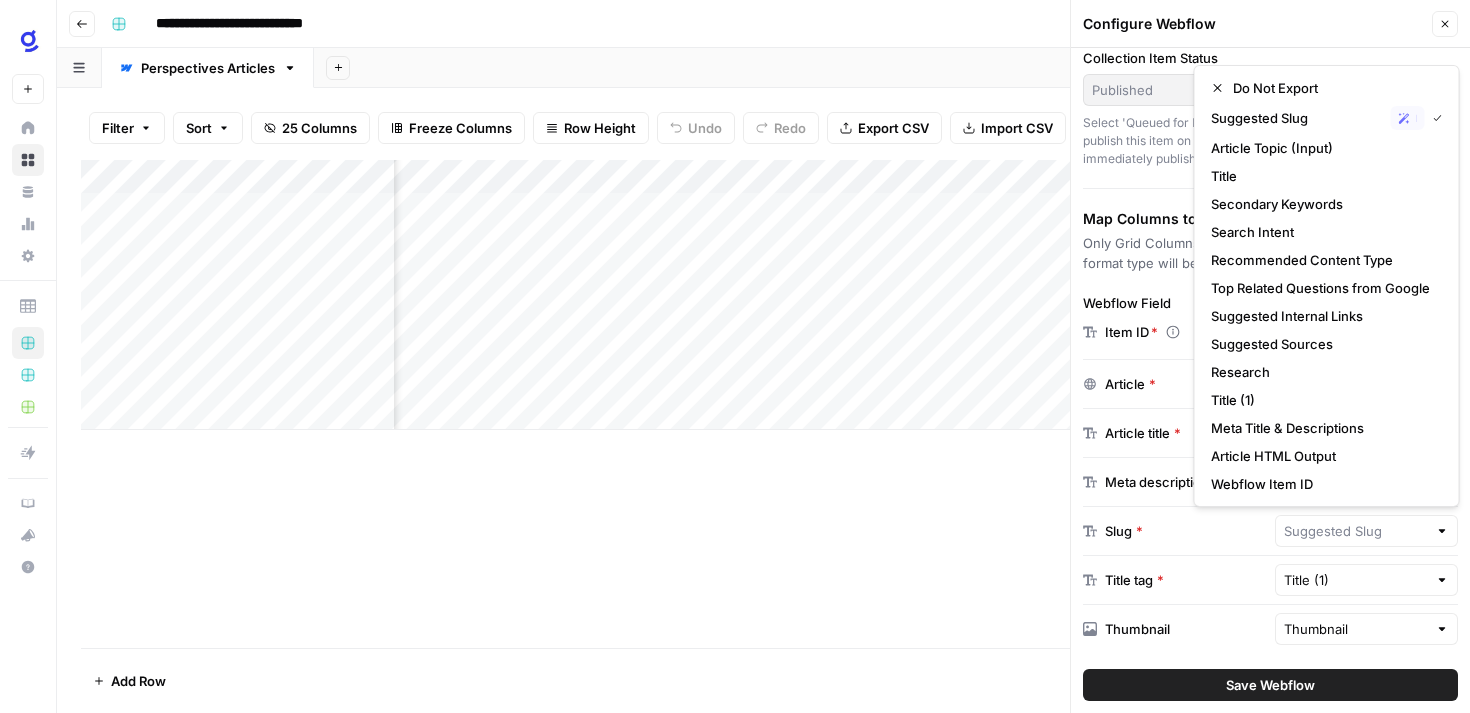 type on "Title (1)" 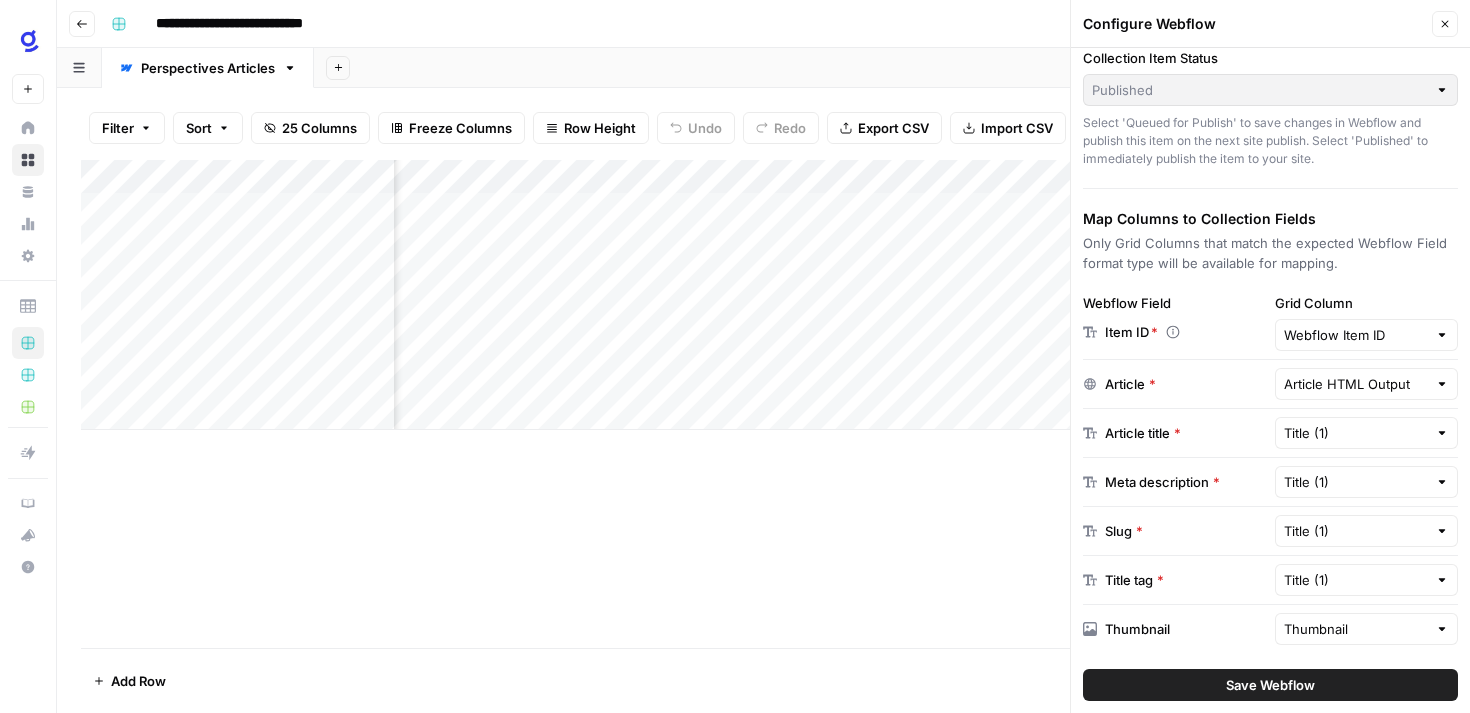 click on "Save Webflow" at bounding box center [1270, 685] 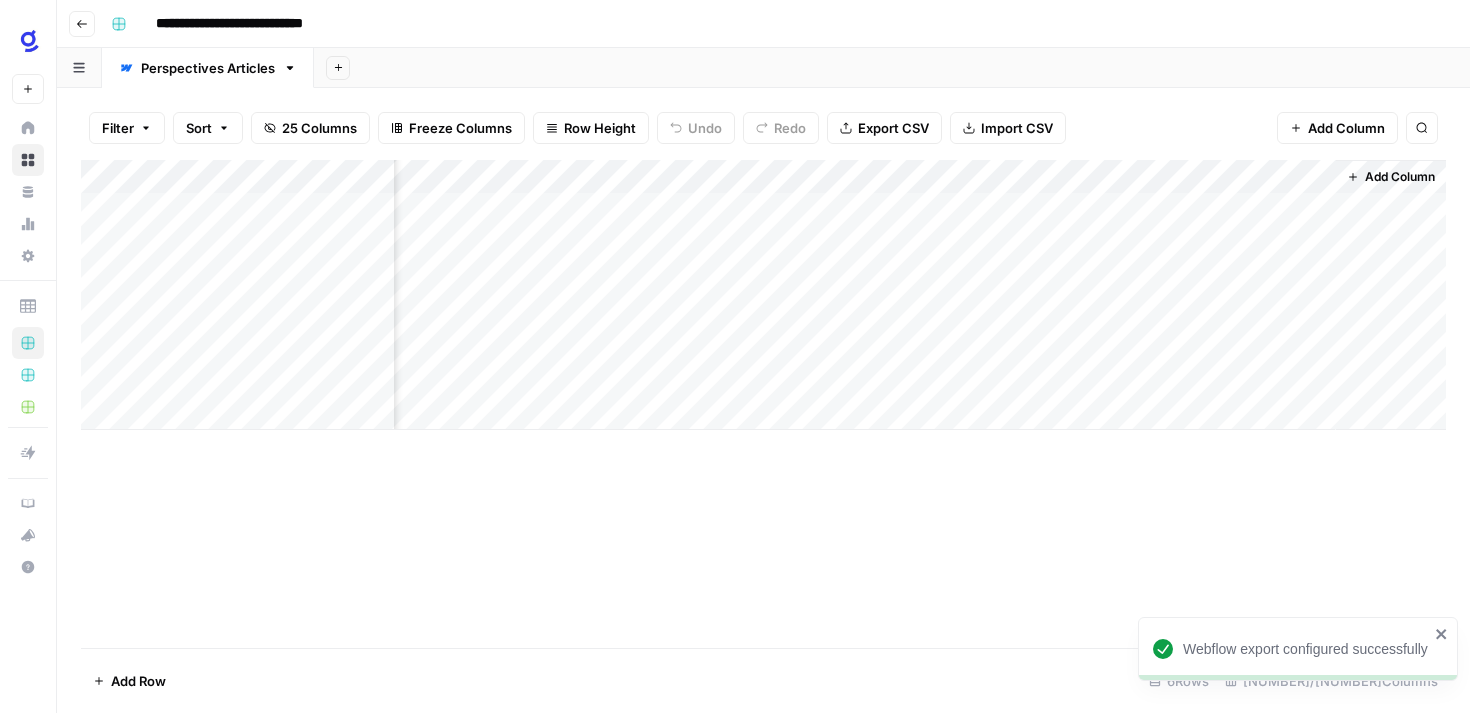 click on "Add Column" at bounding box center [763, 295] 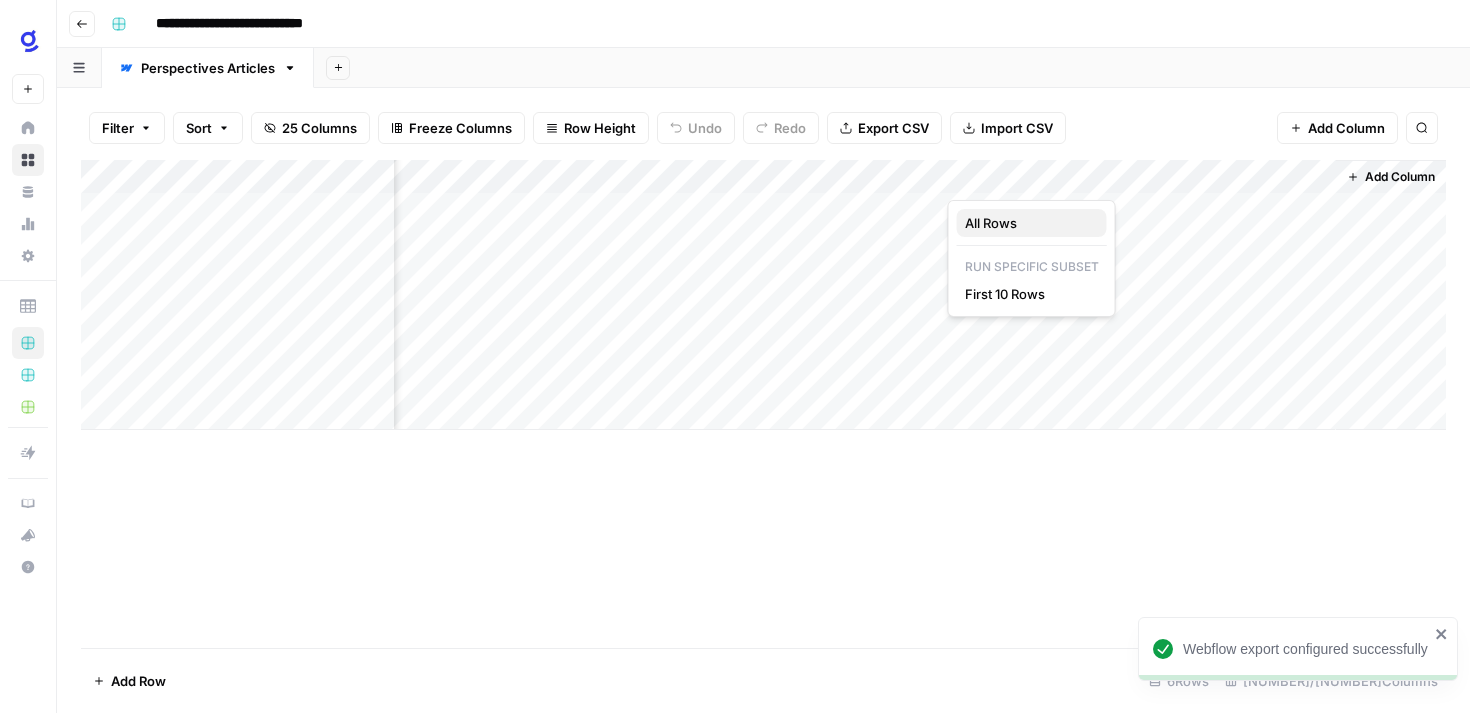 click on "All Rows" at bounding box center [1028, 223] 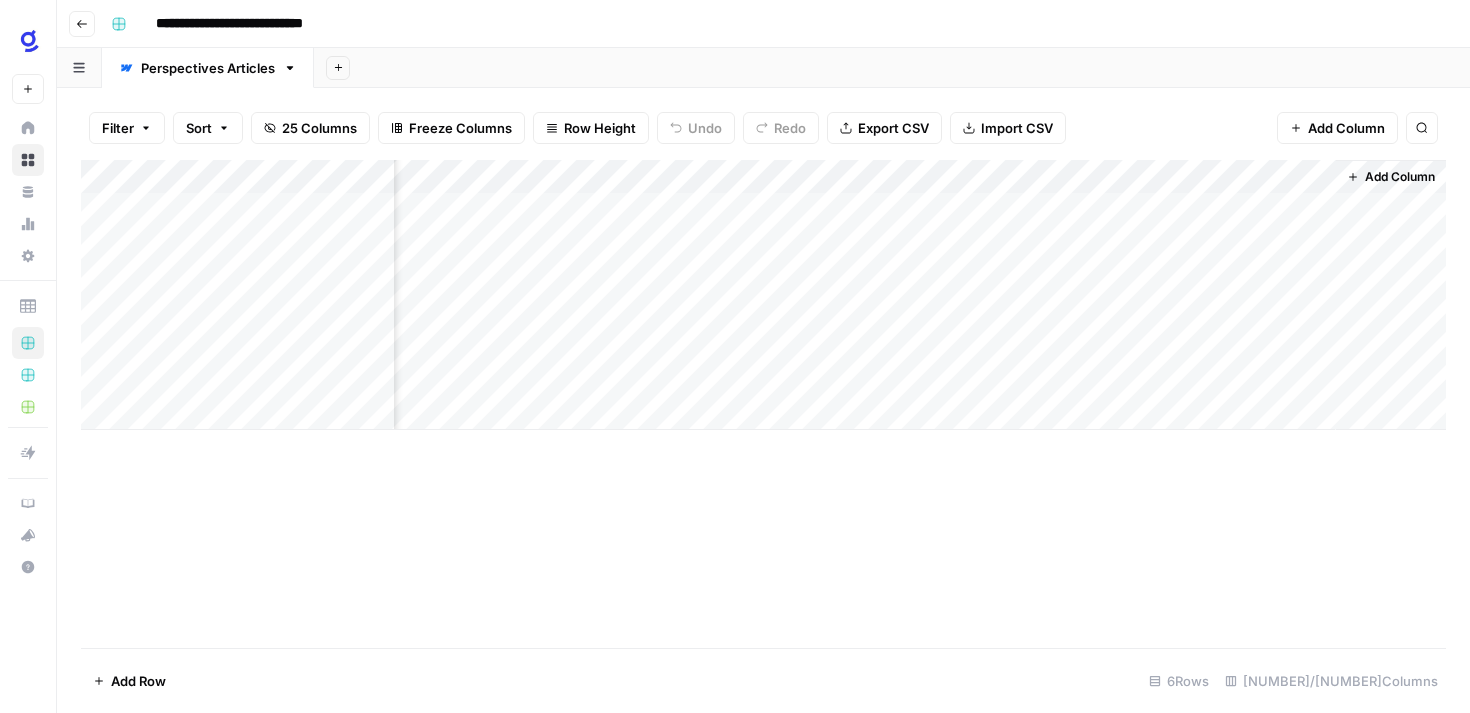 click on "Add Column" at bounding box center [763, 295] 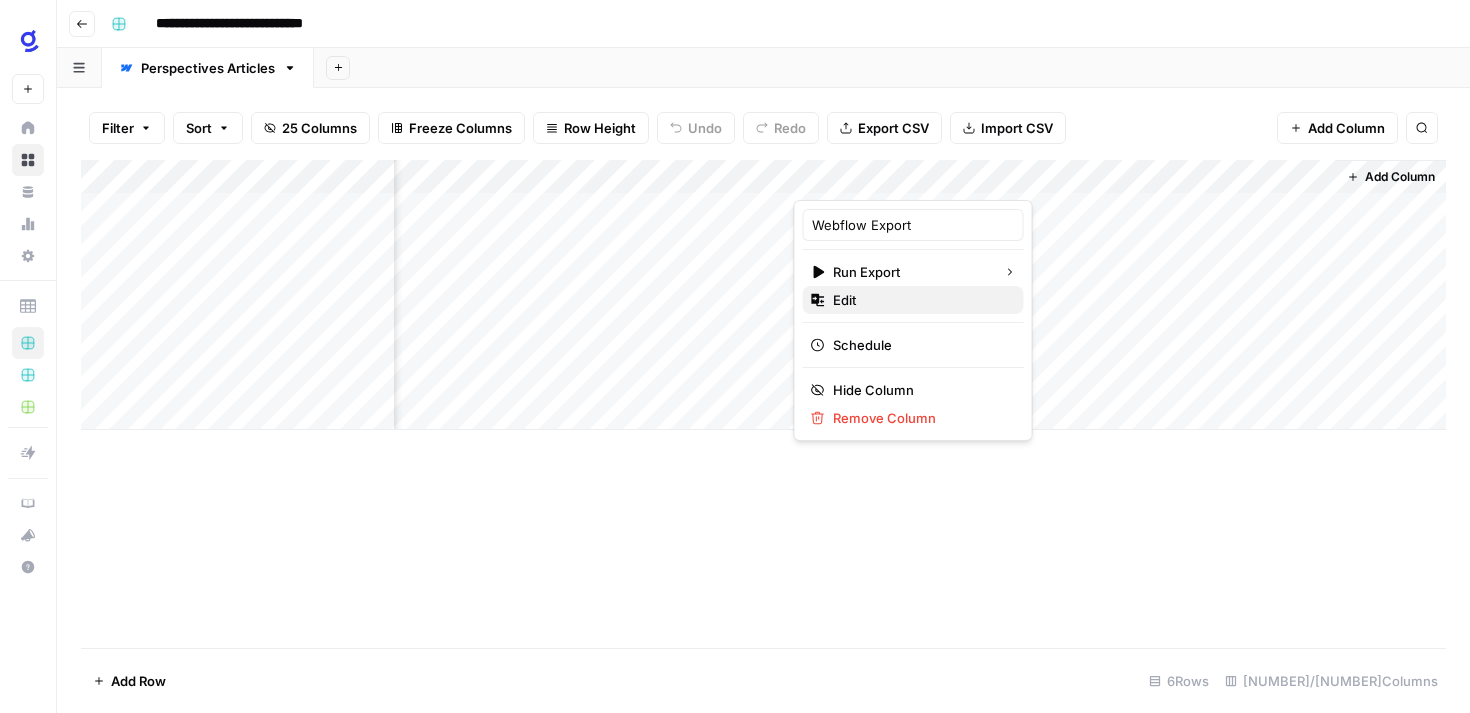 click on "Edit" at bounding box center (920, 300) 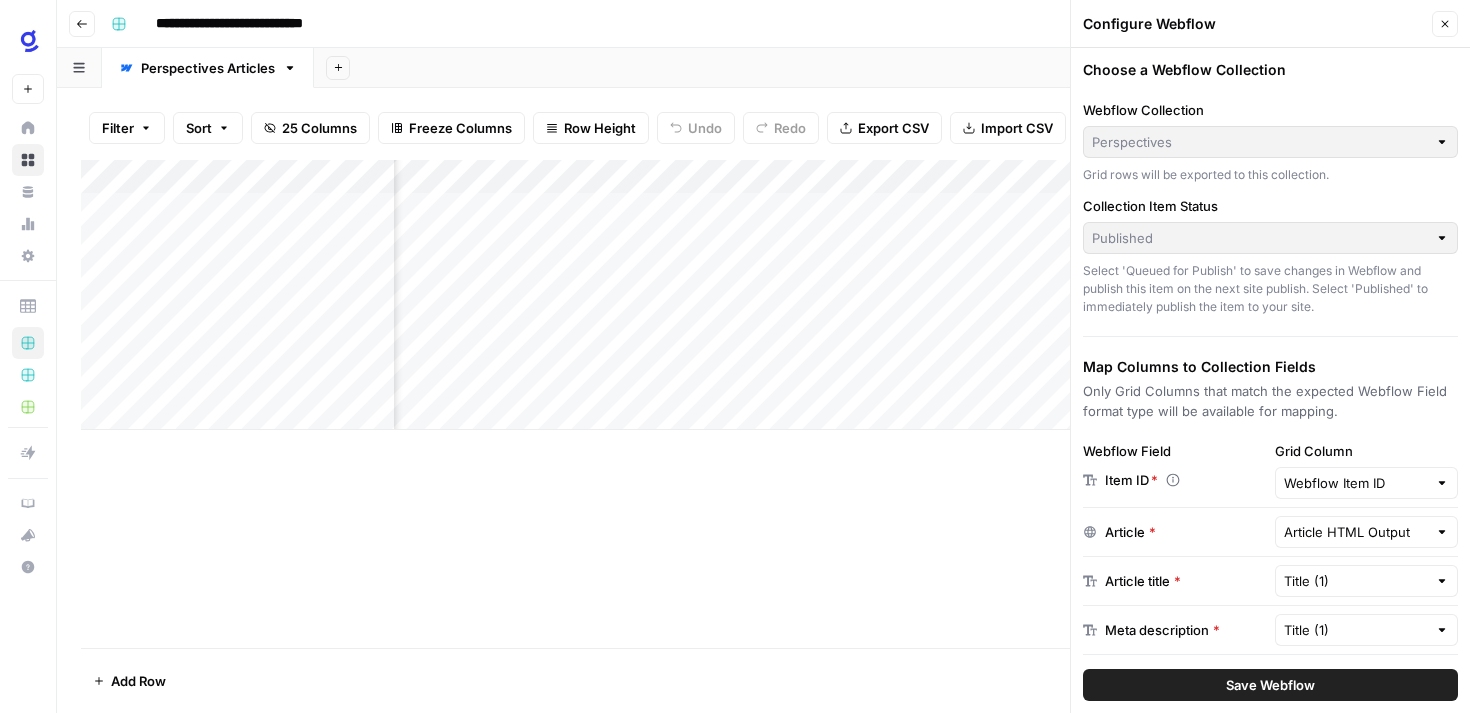 scroll, scrollTop: 148, scrollLeft: 0, axis: vertical 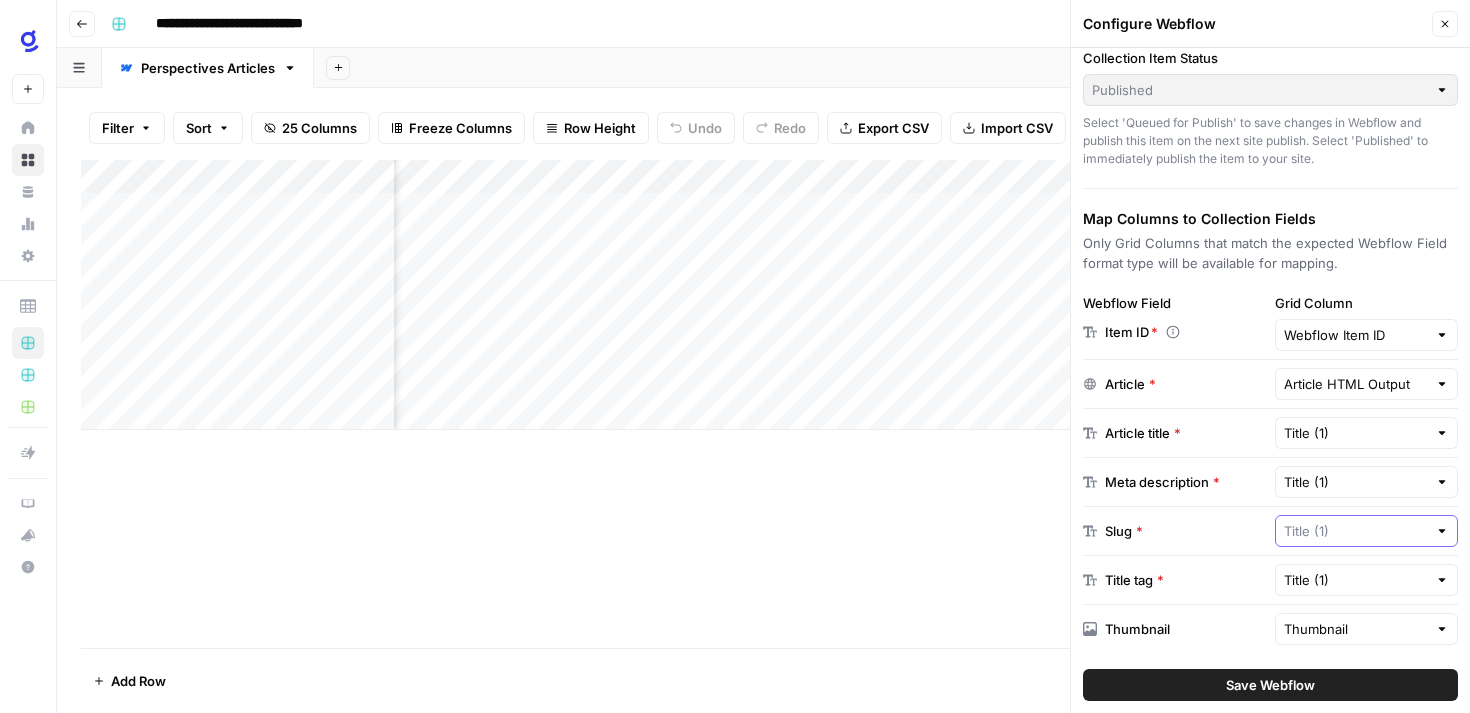click at bounding box center (1356, 531) 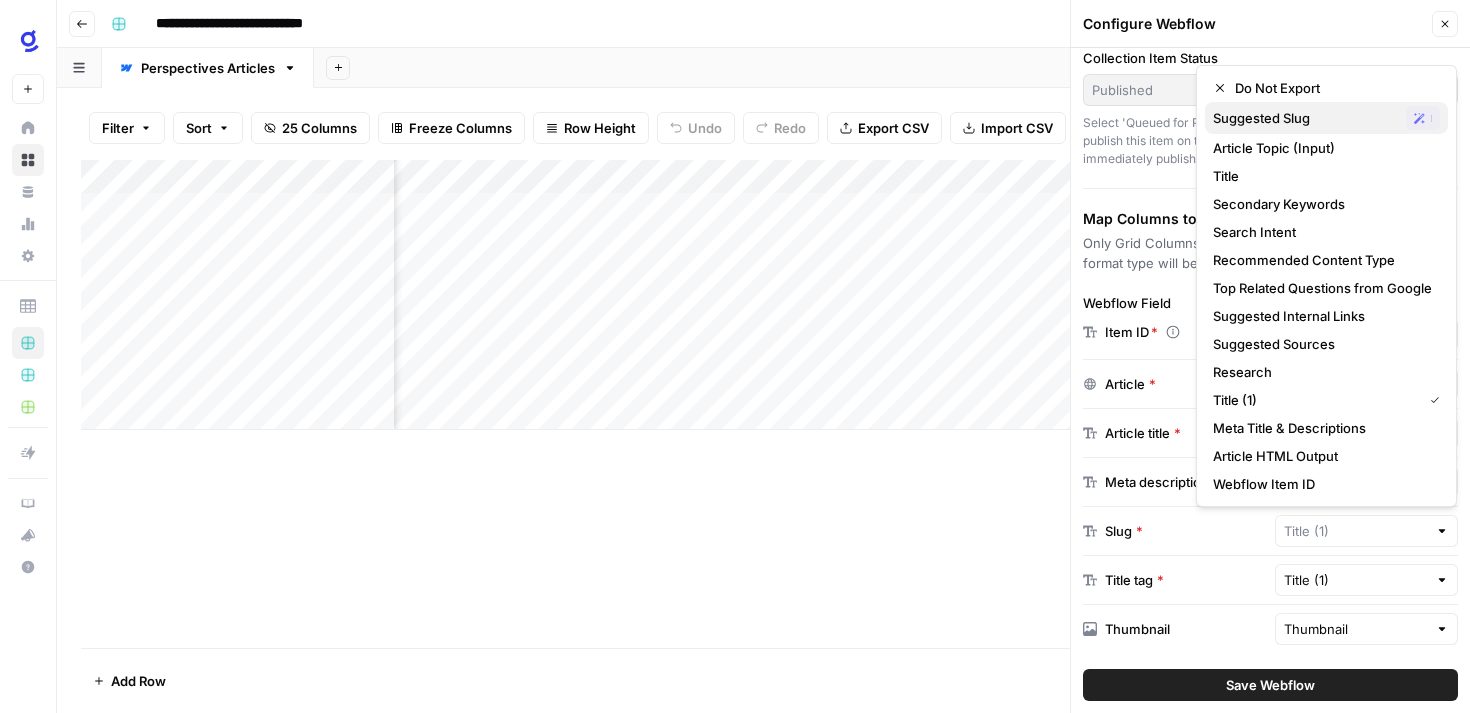 click on "Suggested Slug" at bounding box center [1305, 118] 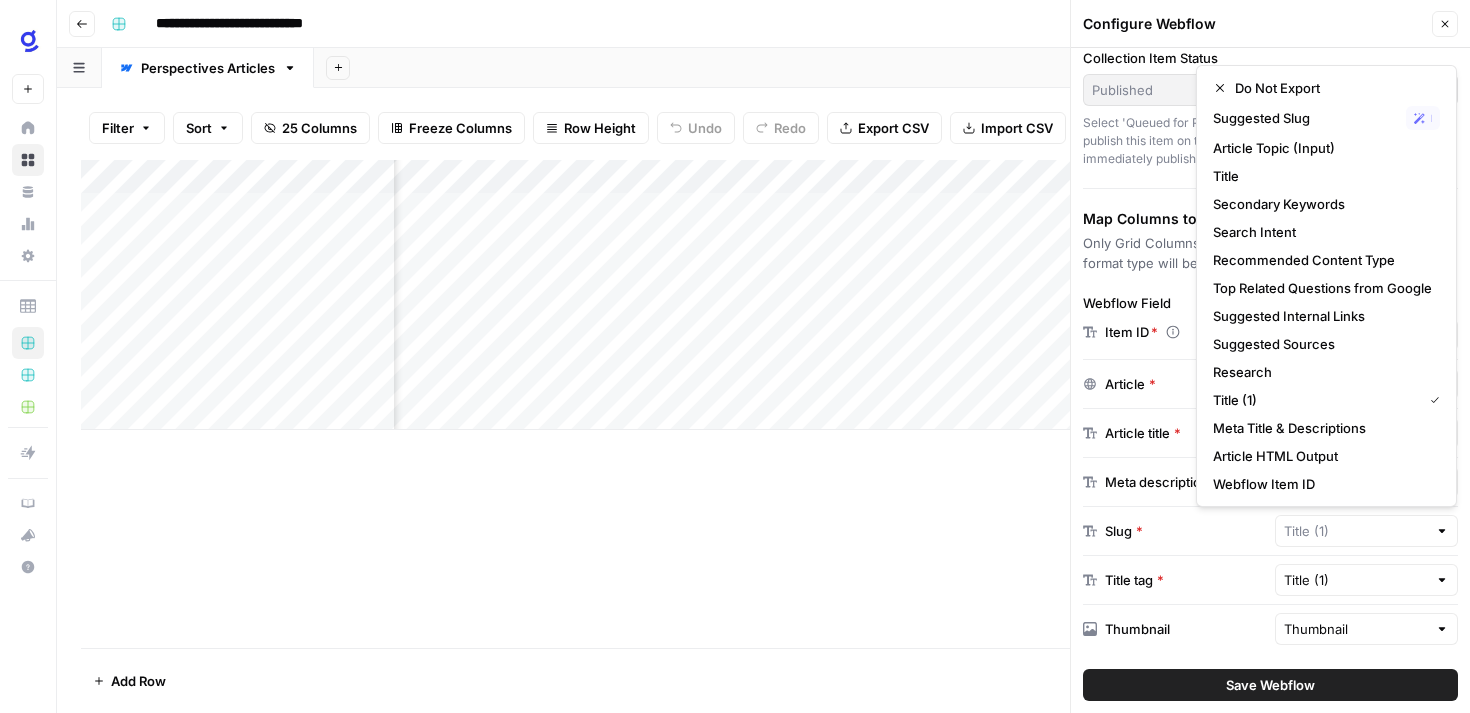 type on "Suggested Slug" 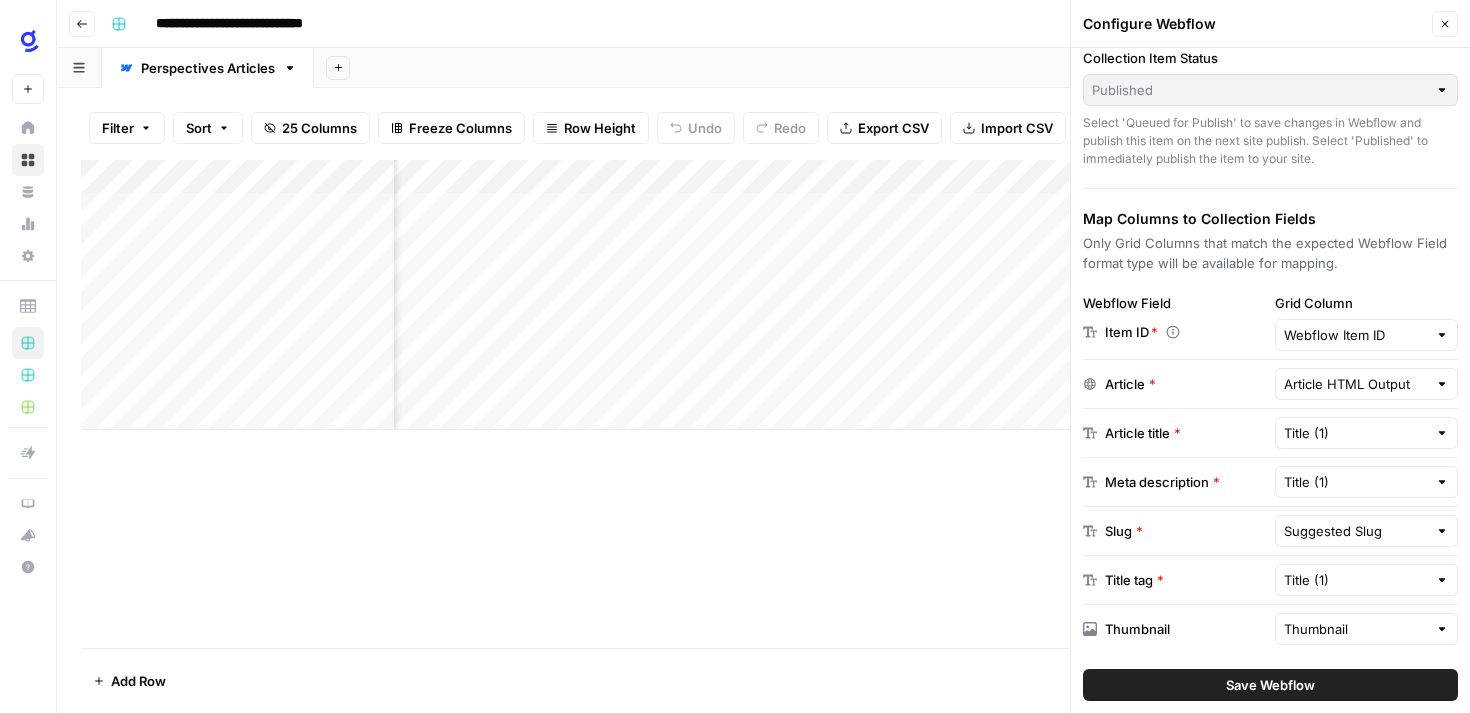click on "Save Webflow" at bounding box center (1270, 685) 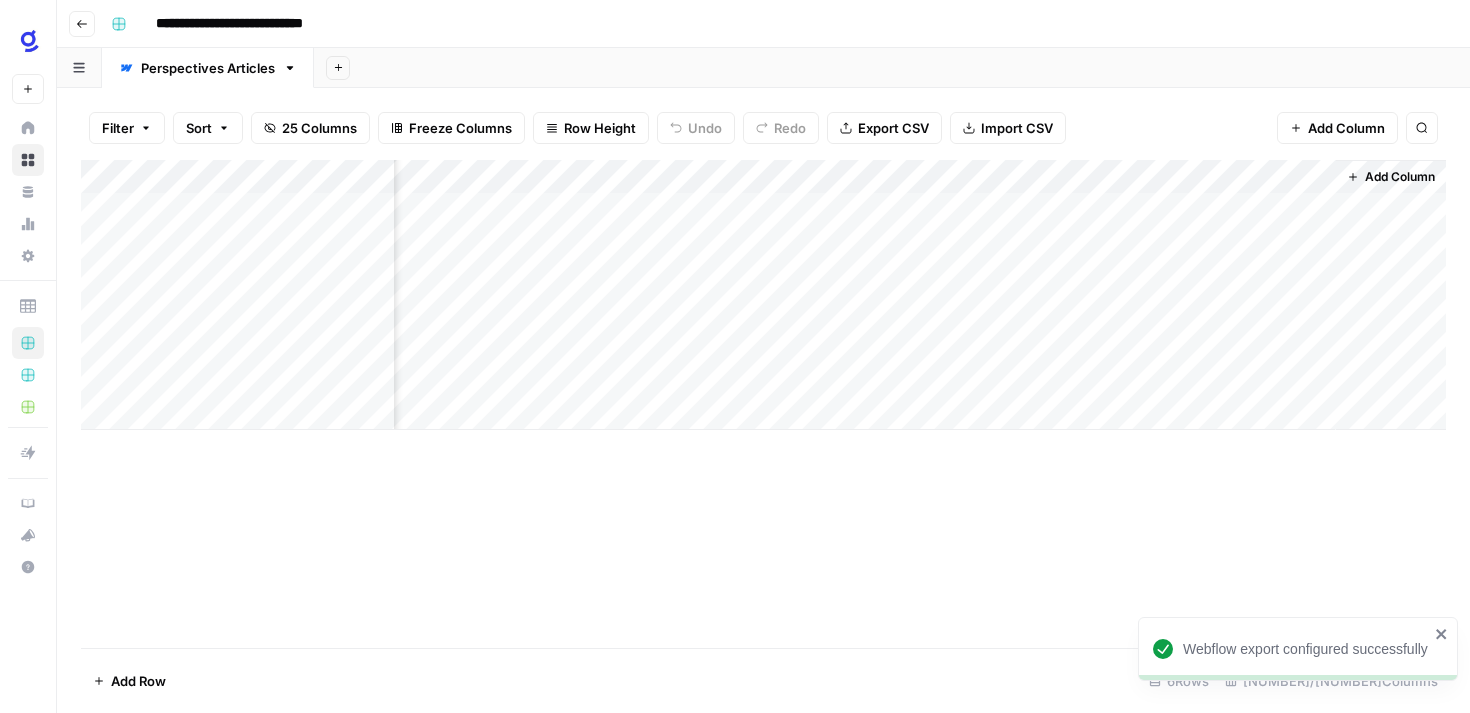 click on "Add Column" at bounding box center [763, 295] 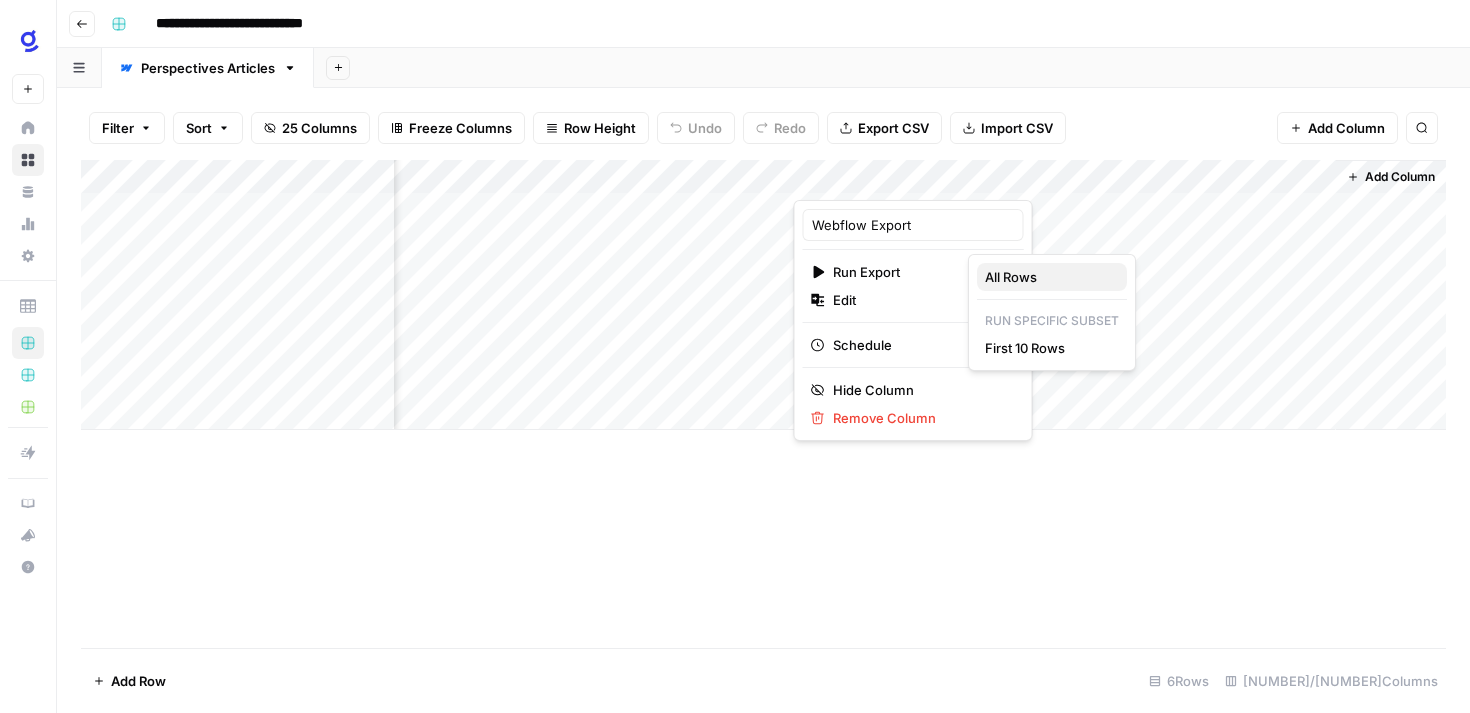 click on "All Rows" at bounding box center [1048, 277] 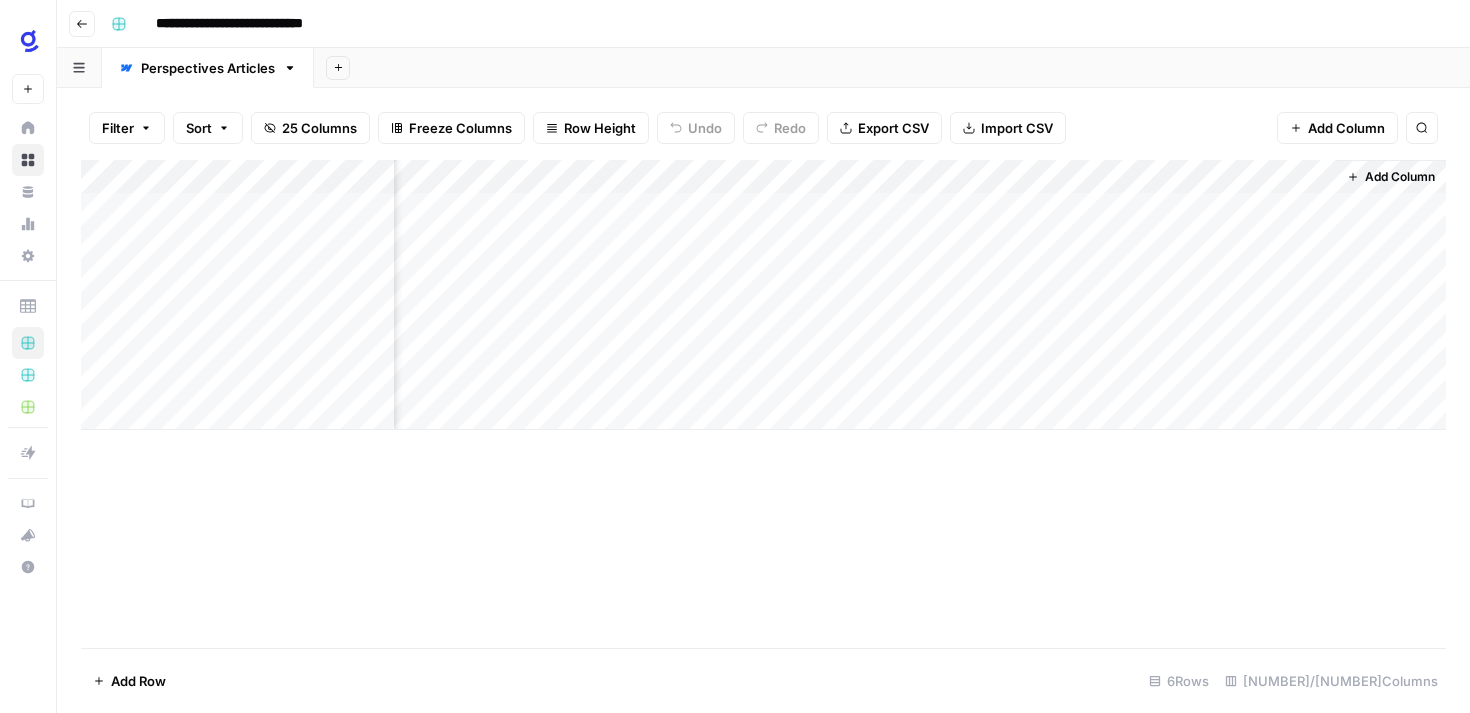 click on "Add Column" at bounding box center [763, 295] 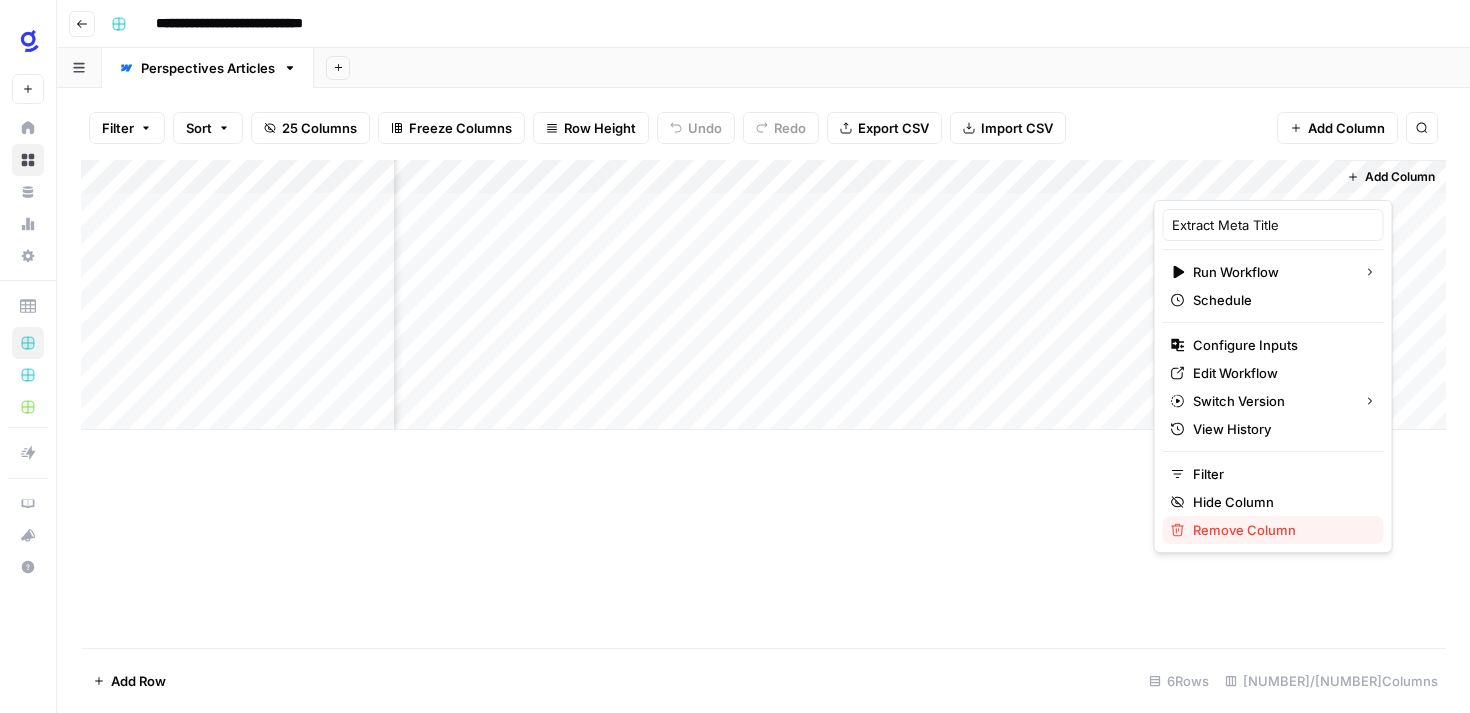 click on "Remove Column" at bounding box center [1280, 530] 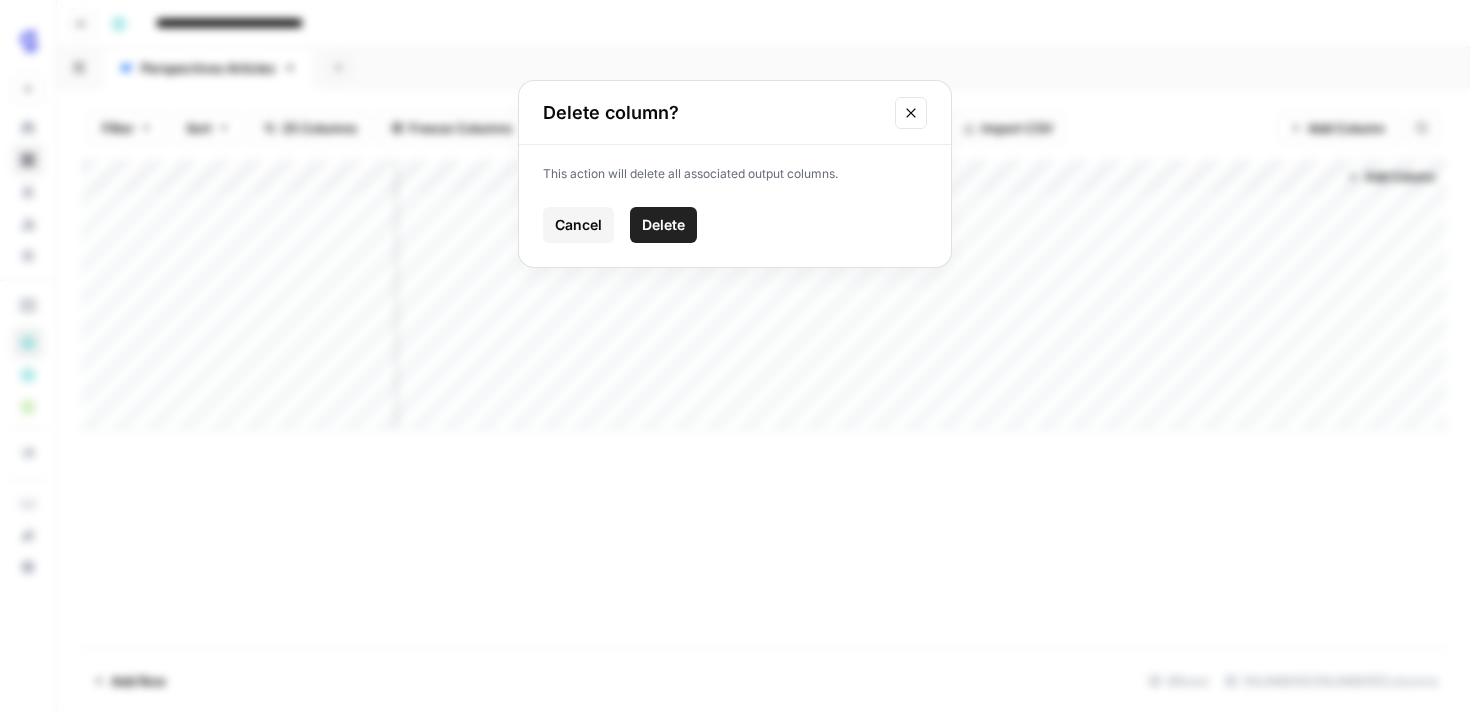 click on "Delete" at bounding box center (663, 225) 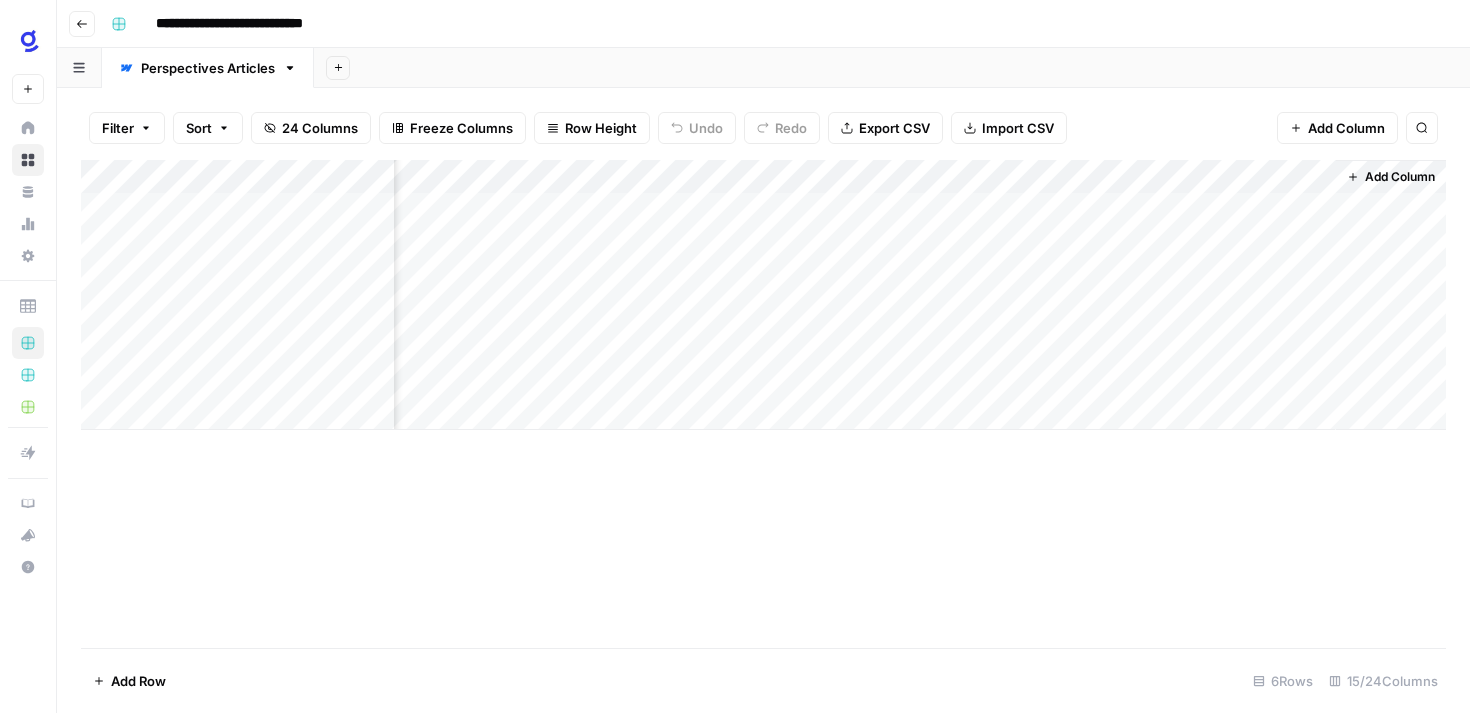 scroll, scrollTop: 0, scrollLeft: 2366, axis: horizontal 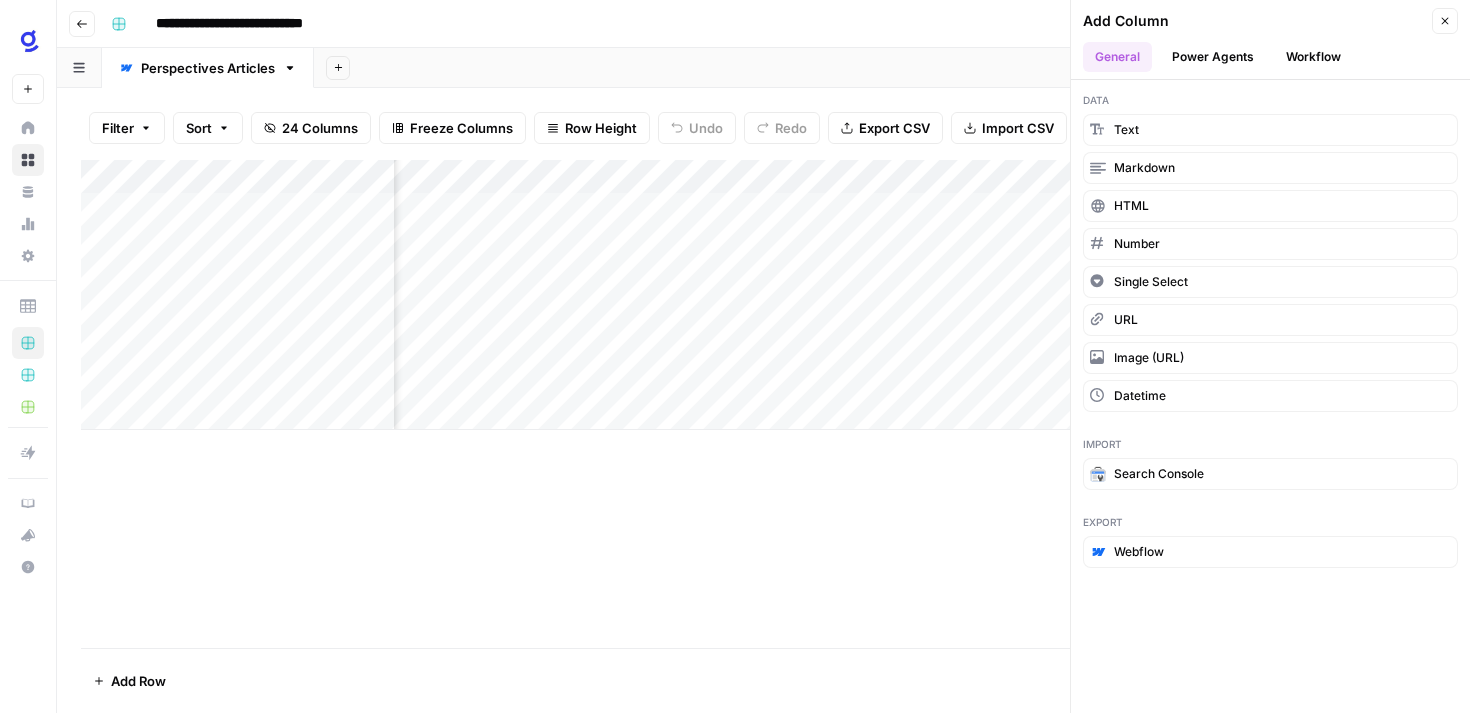 click on "Power Agents" at bounding box center [1213, 57] 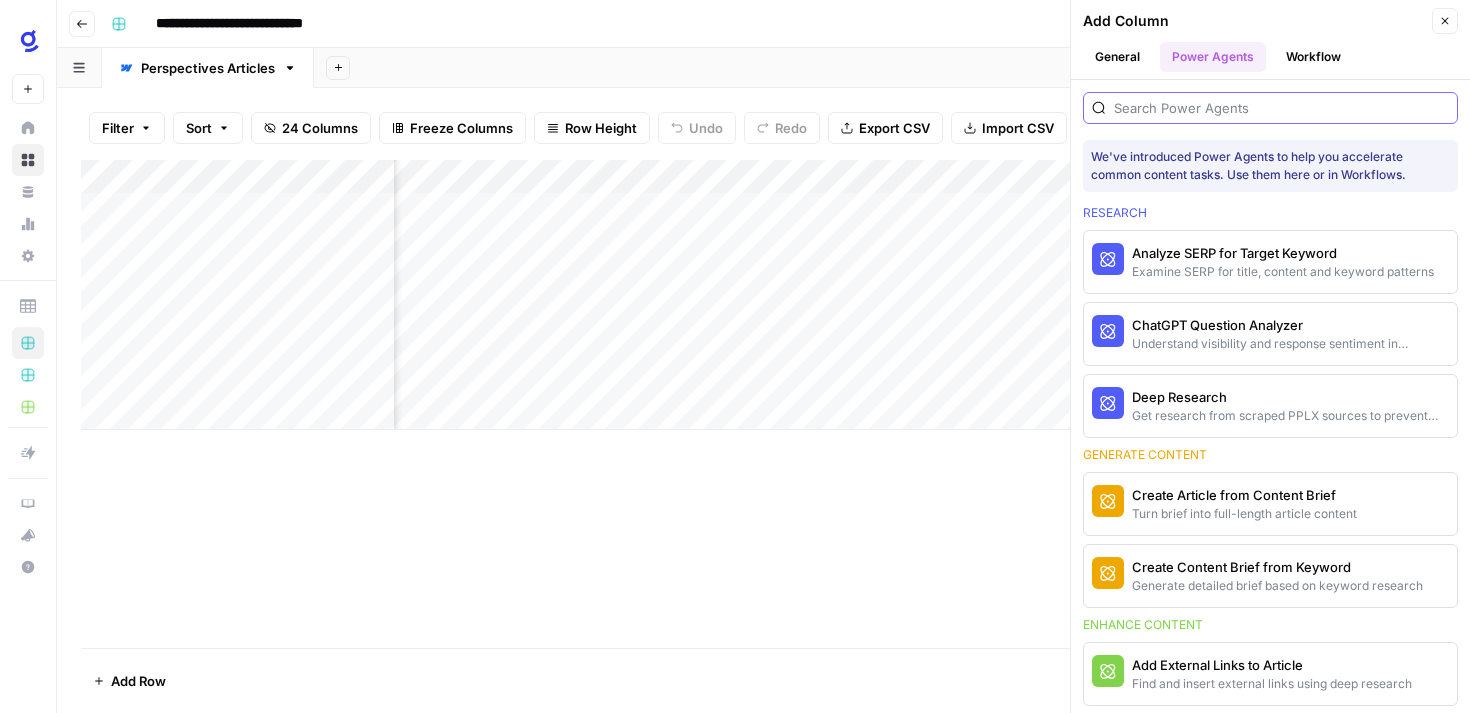 click at bounding box center [1281, 108] 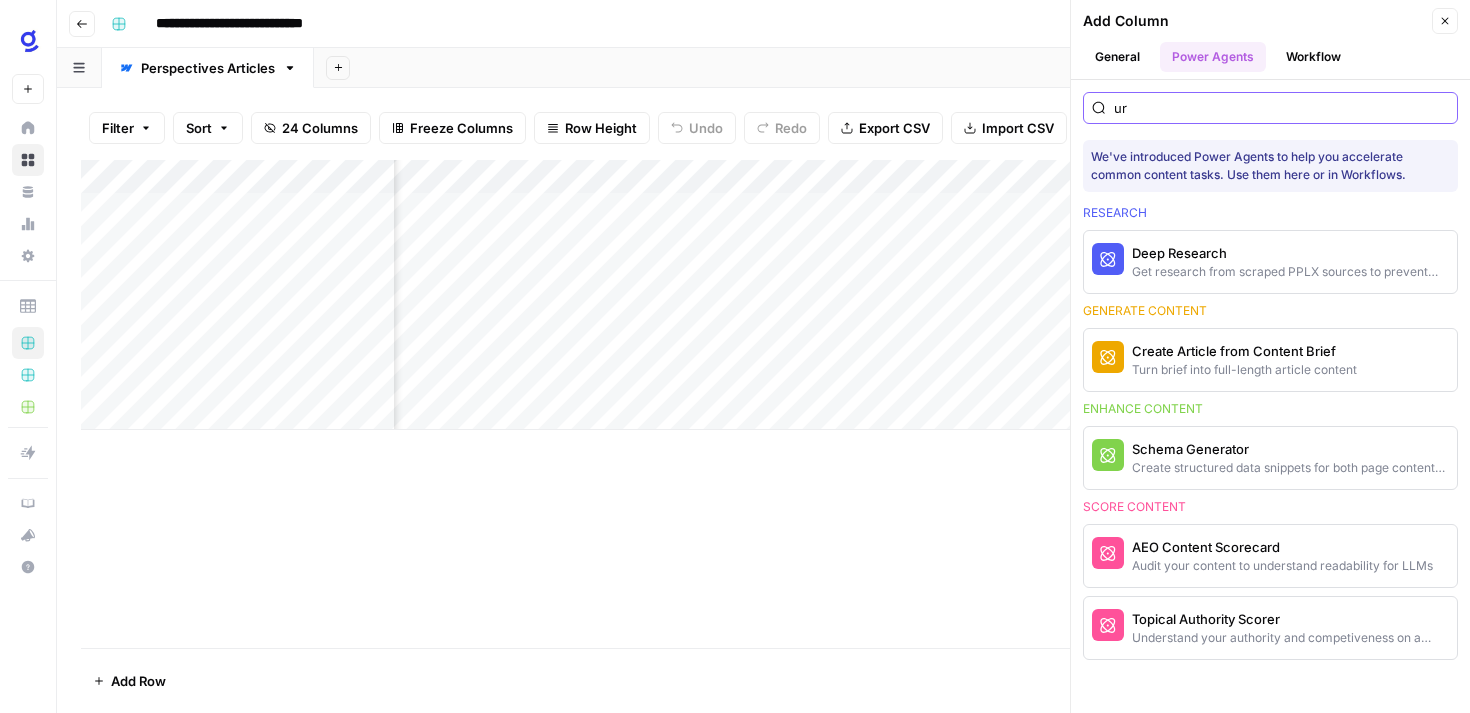 type on "url" 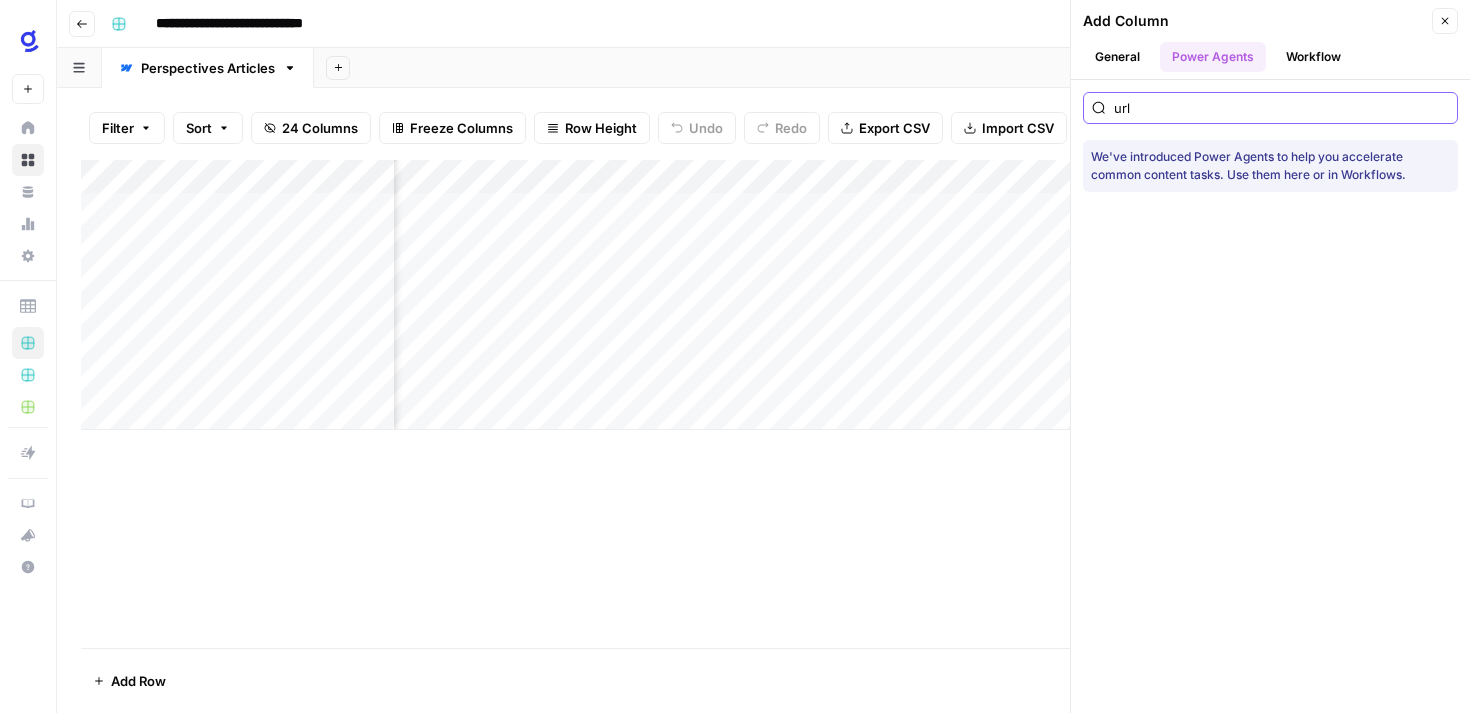 type 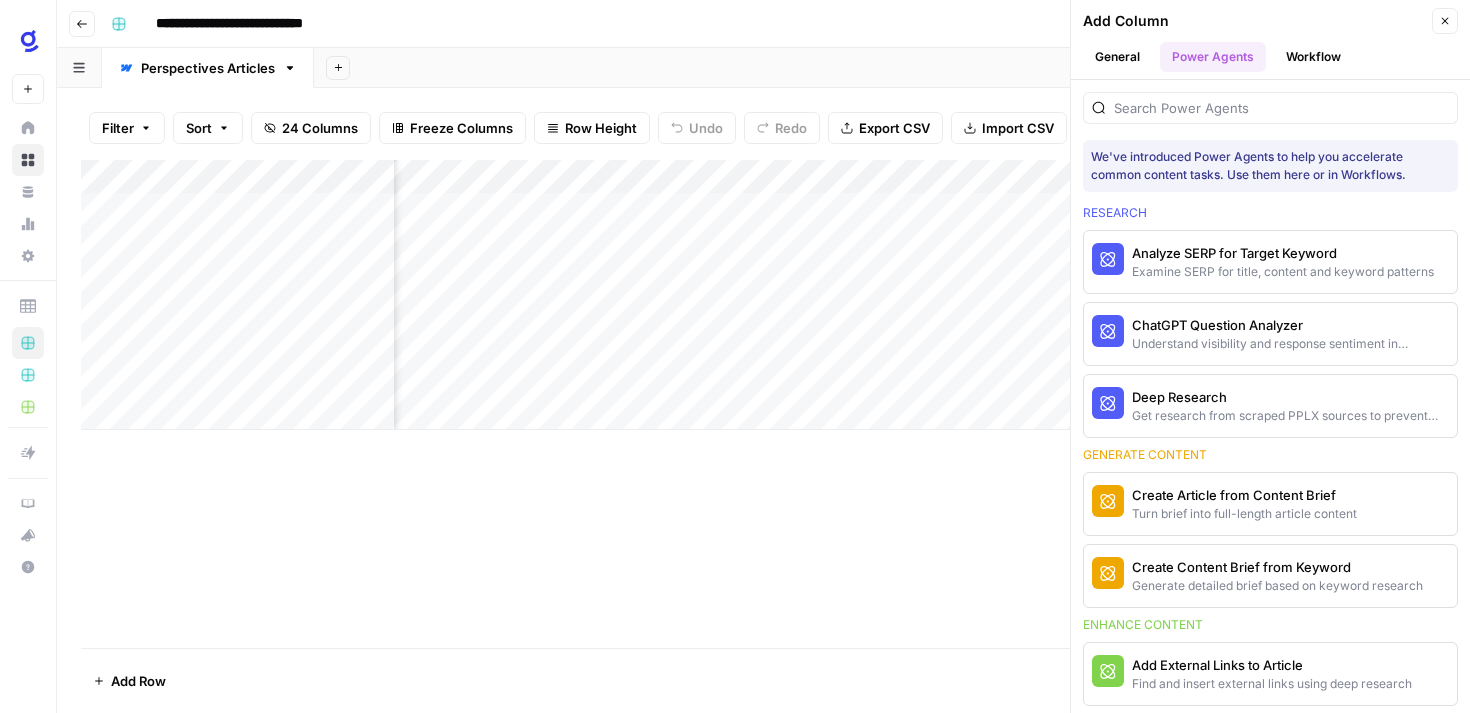 click on "Add Column" at bounding box center [763, 404] 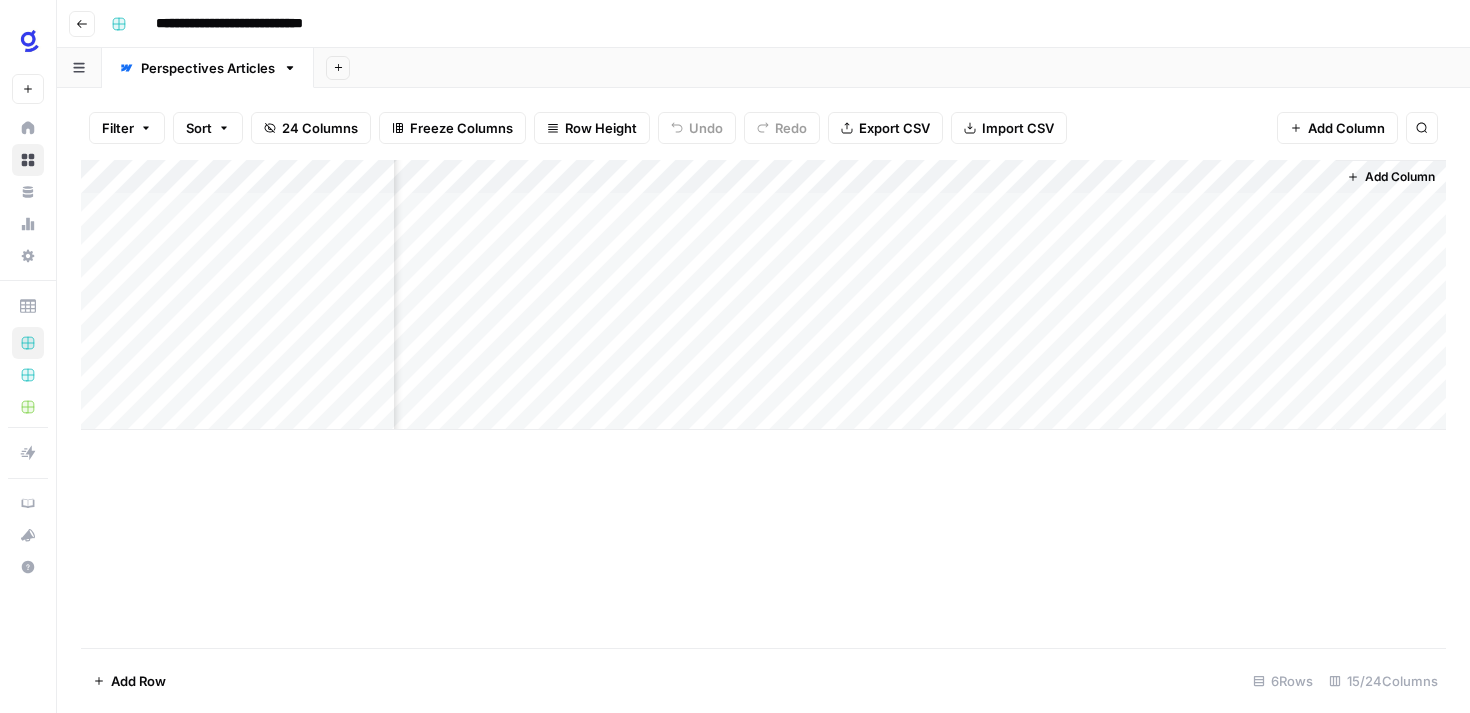 click on "Add Column" at bounding box center [1391, 177] 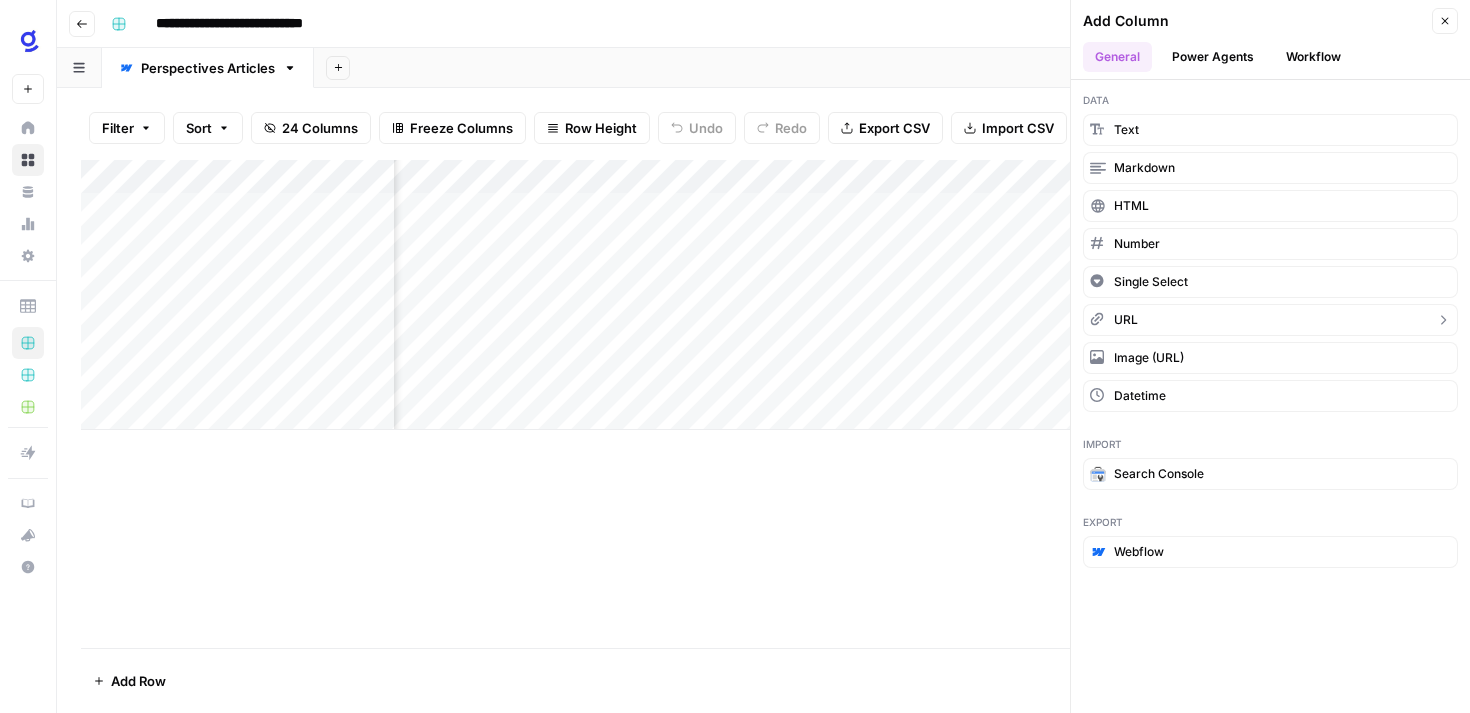click on "URL" at bounding box center (1270, 320) 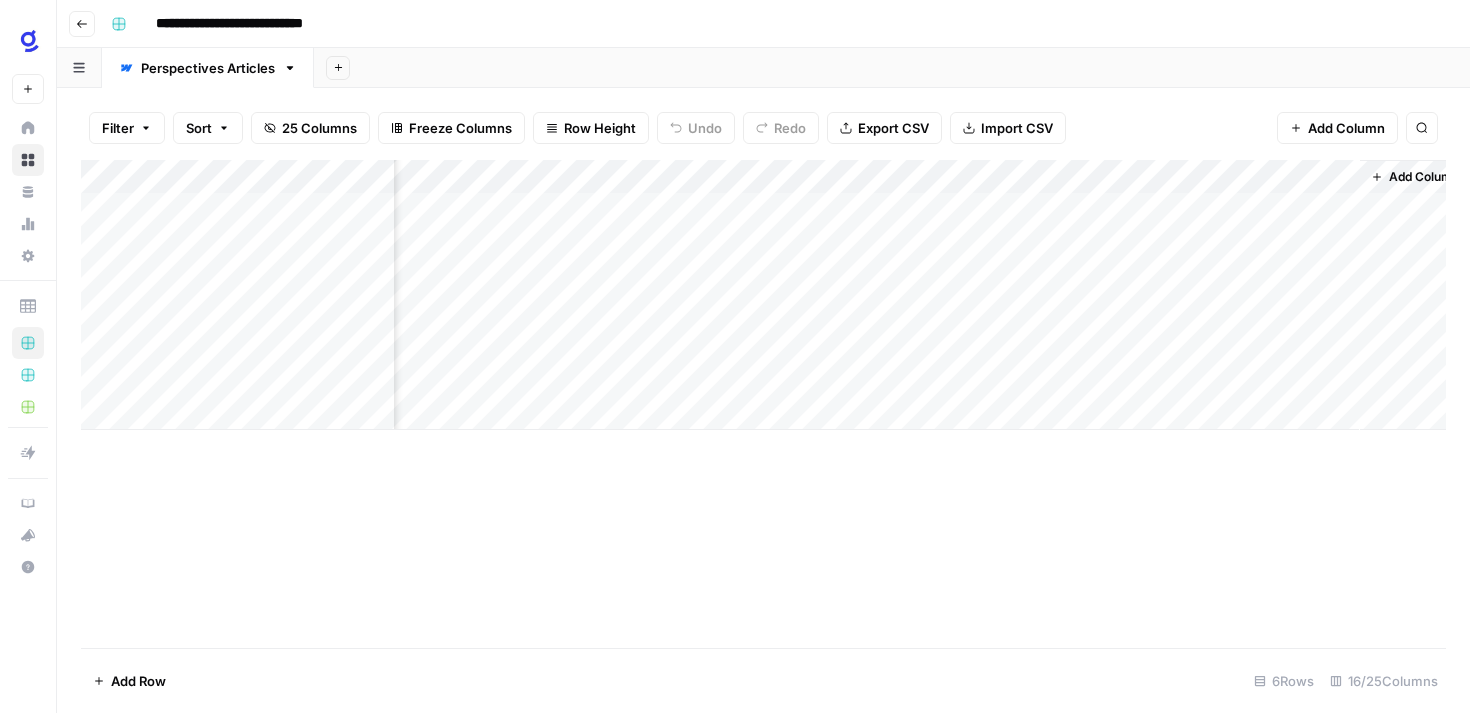 scroll, scrollTop: 0, scrollLeft: 2546, axis: horizontal 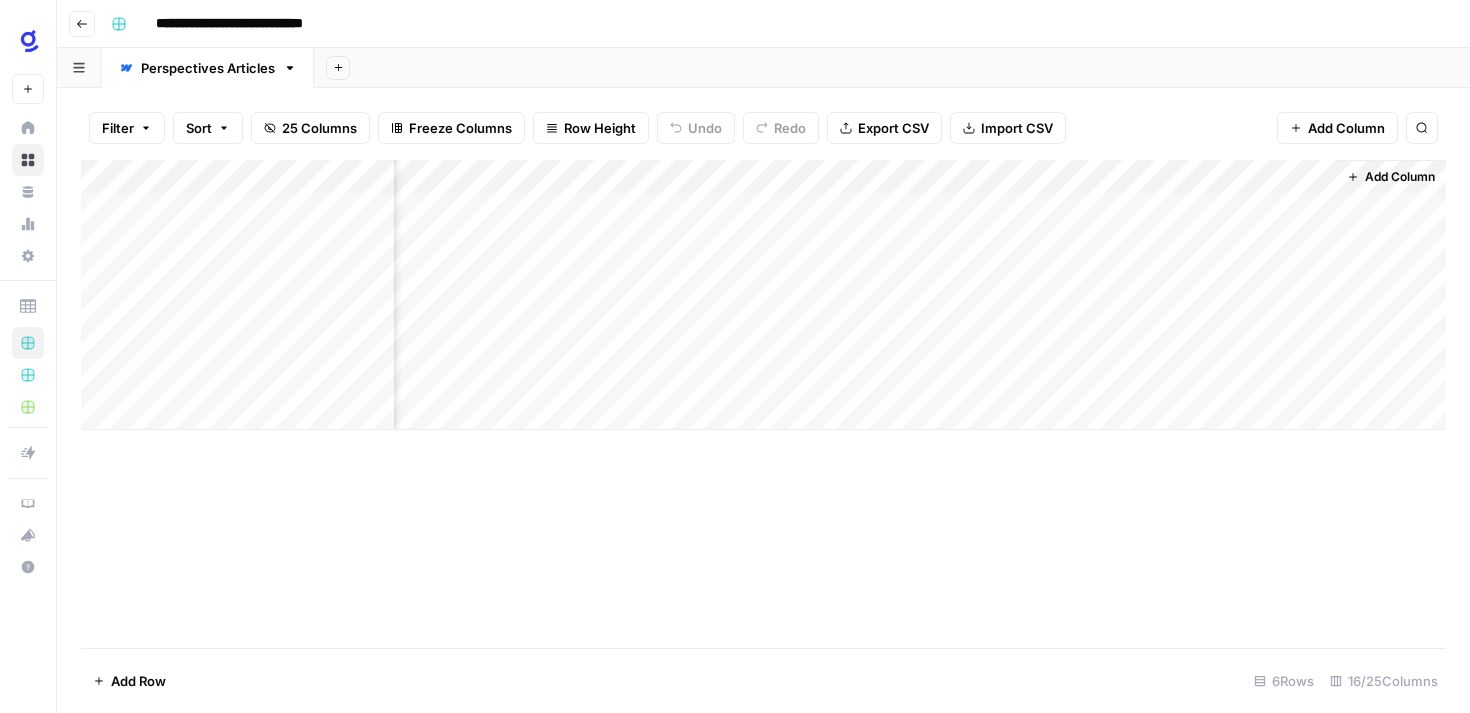 click on "Add Column" at bounding box center (763, 295) 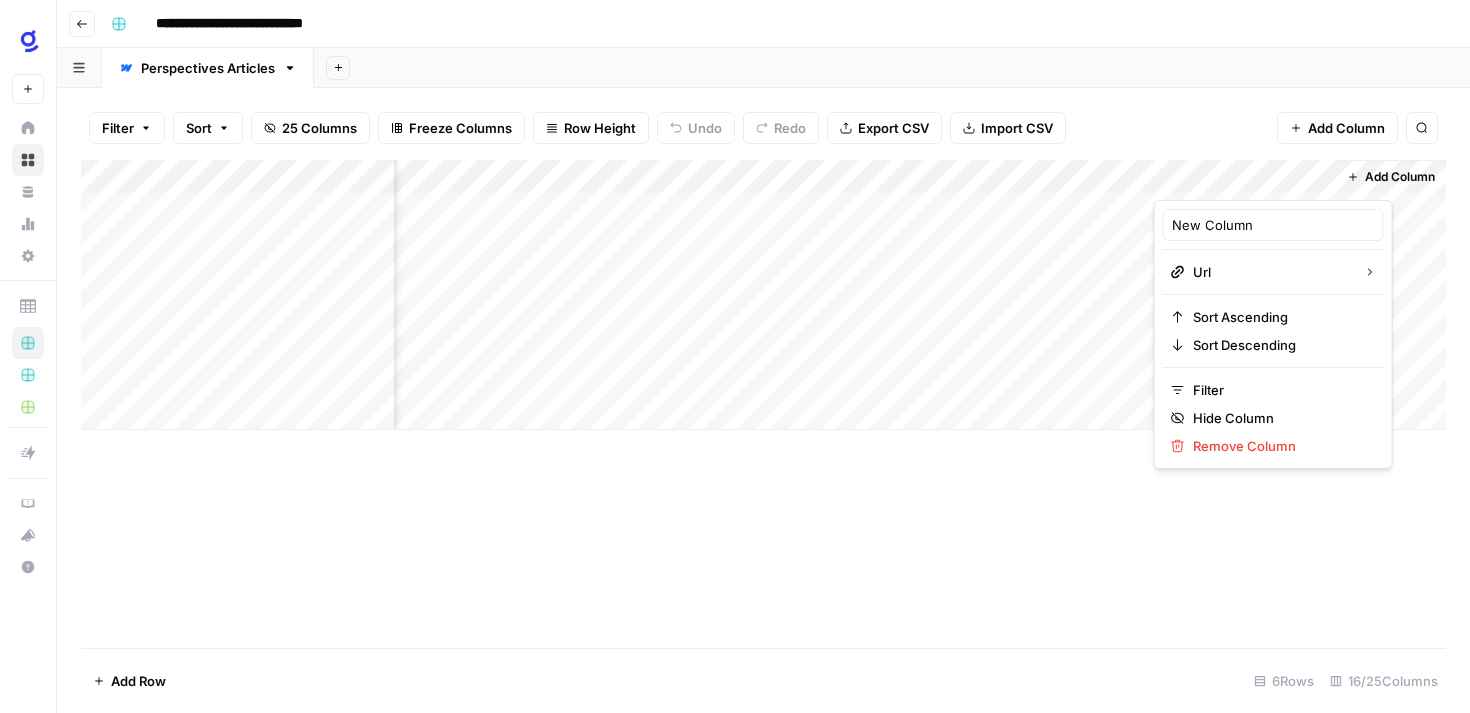 click on "Add Column" at bounding box center [763, 404] 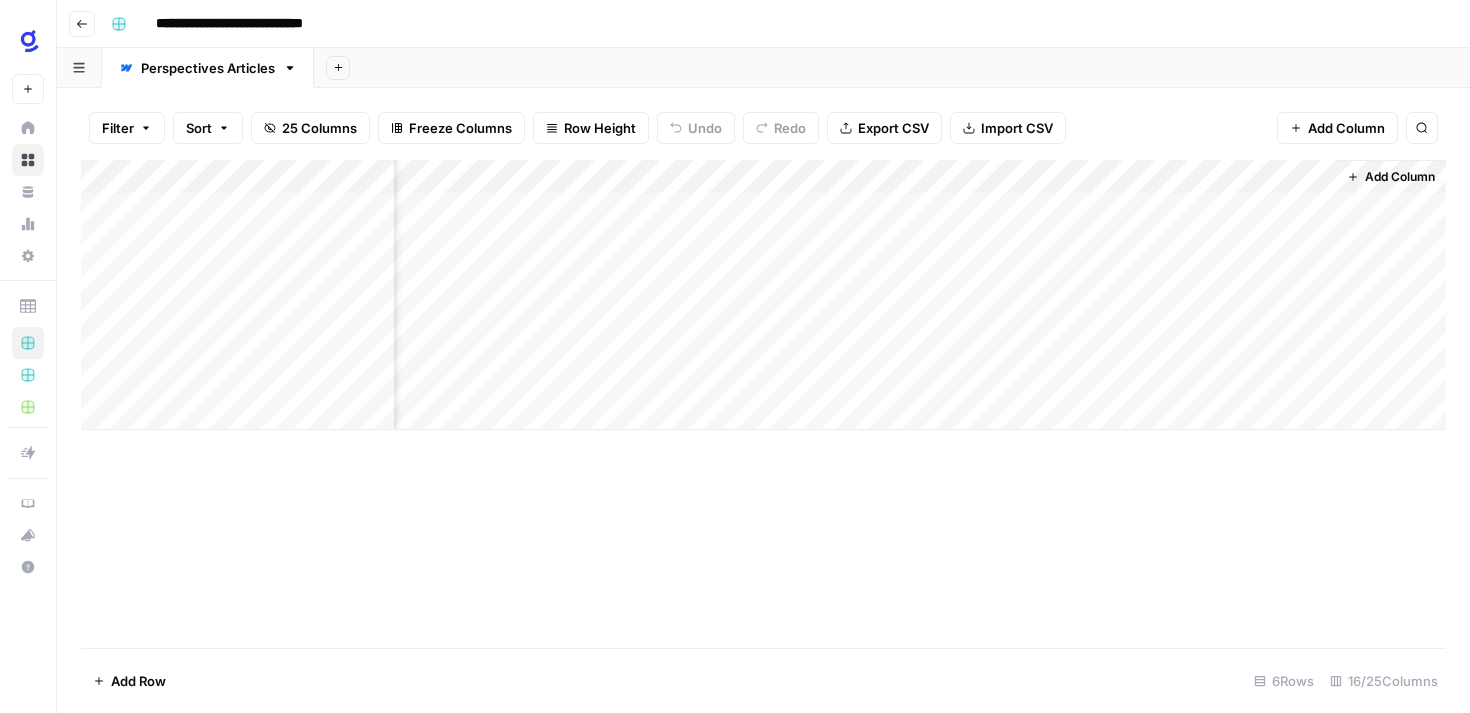 click on "Add Column" at bounding box center [763, 295] 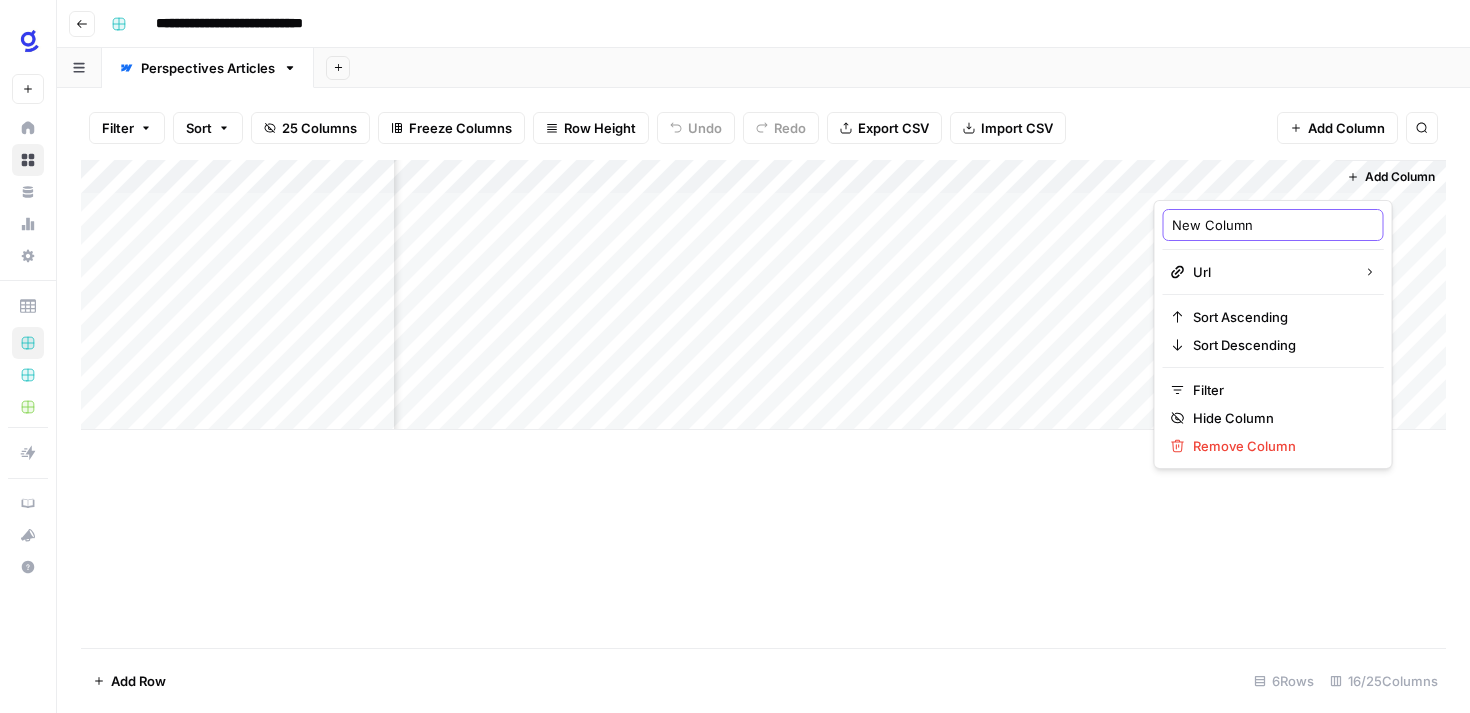 click on "New Column" at bounding box center (1273, 225) 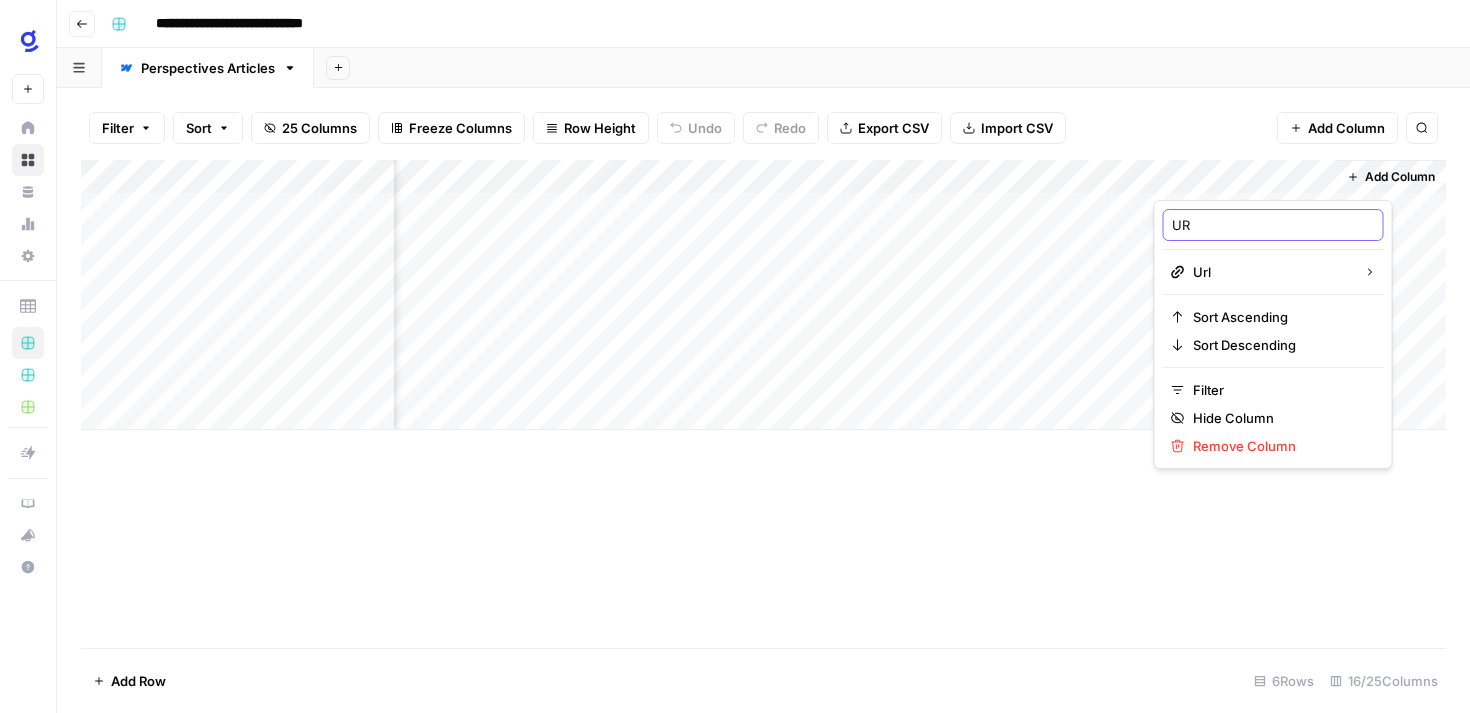 type on "URL" 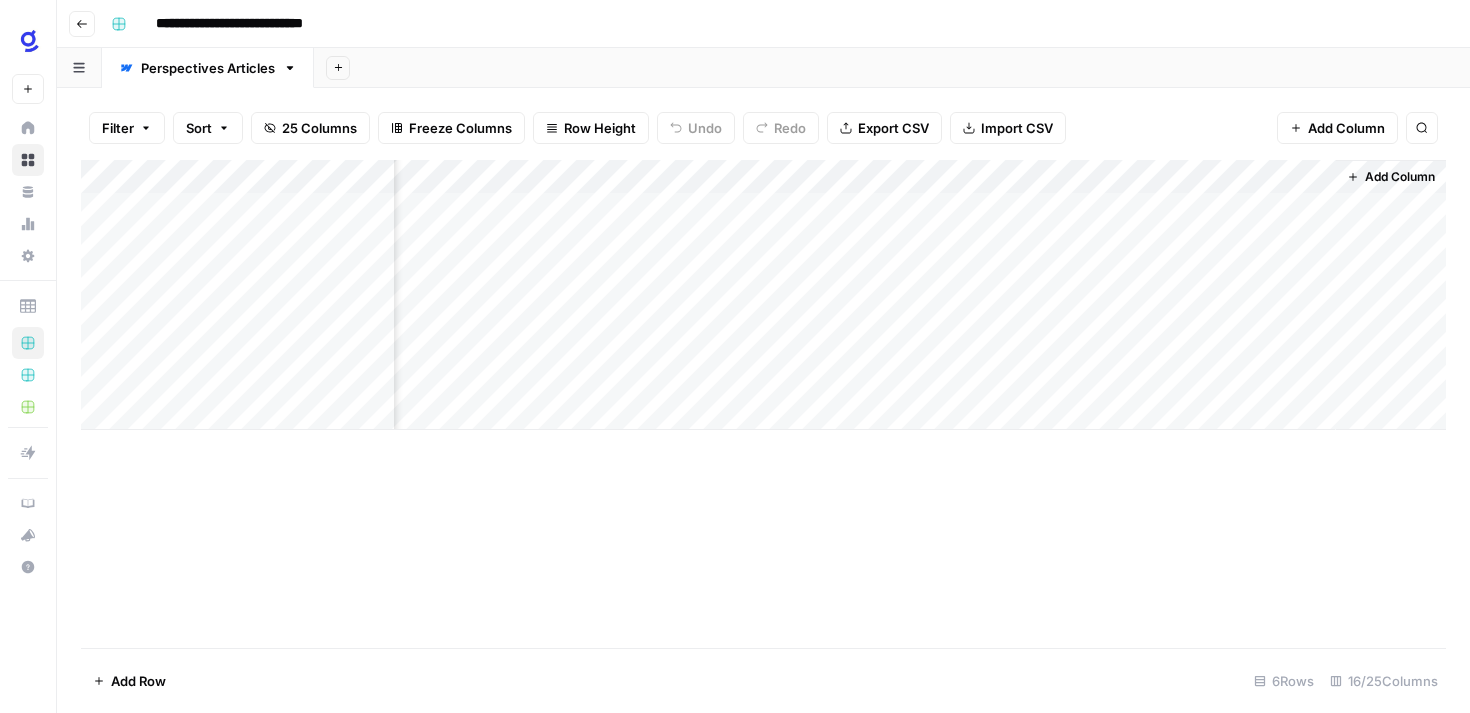 click on "Add Column" at bounding box center (763, 295) 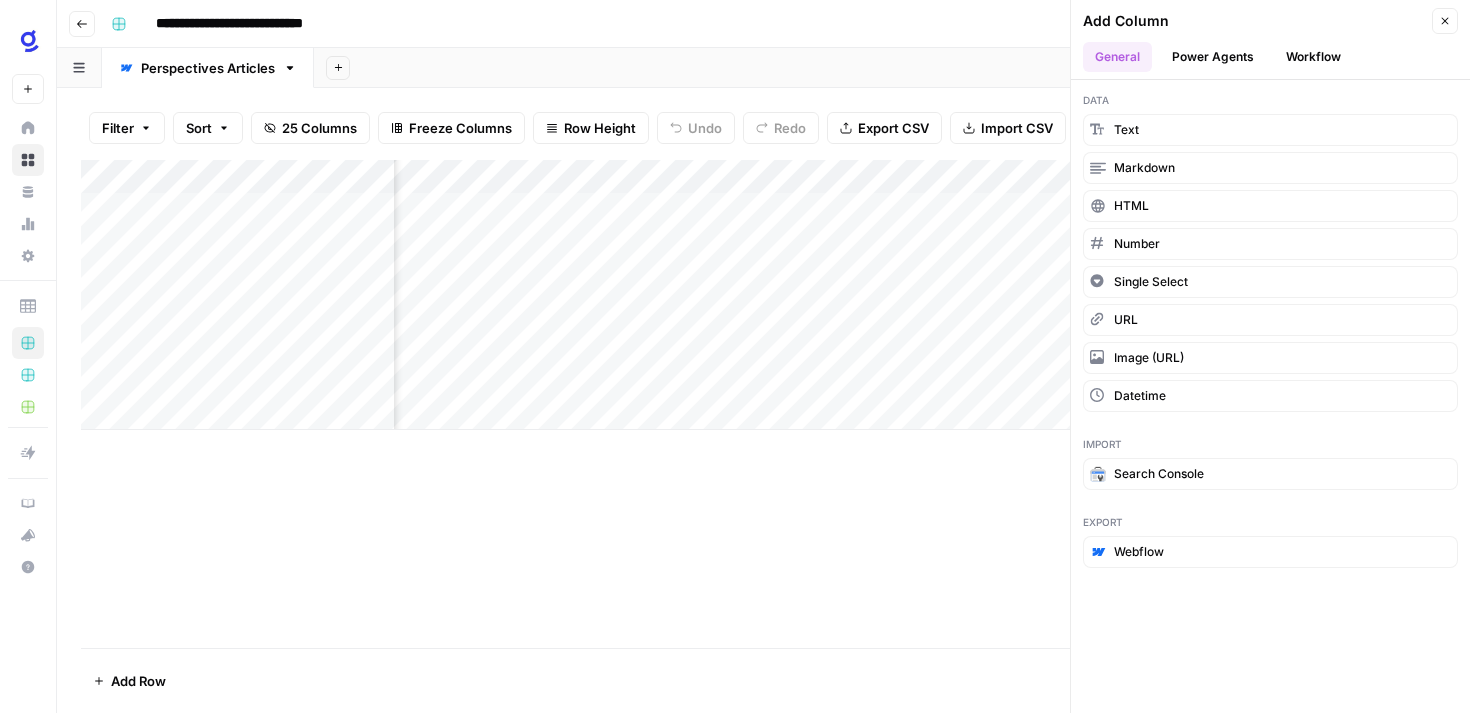 click on "Workflow" at bounding box center (1313, 57) 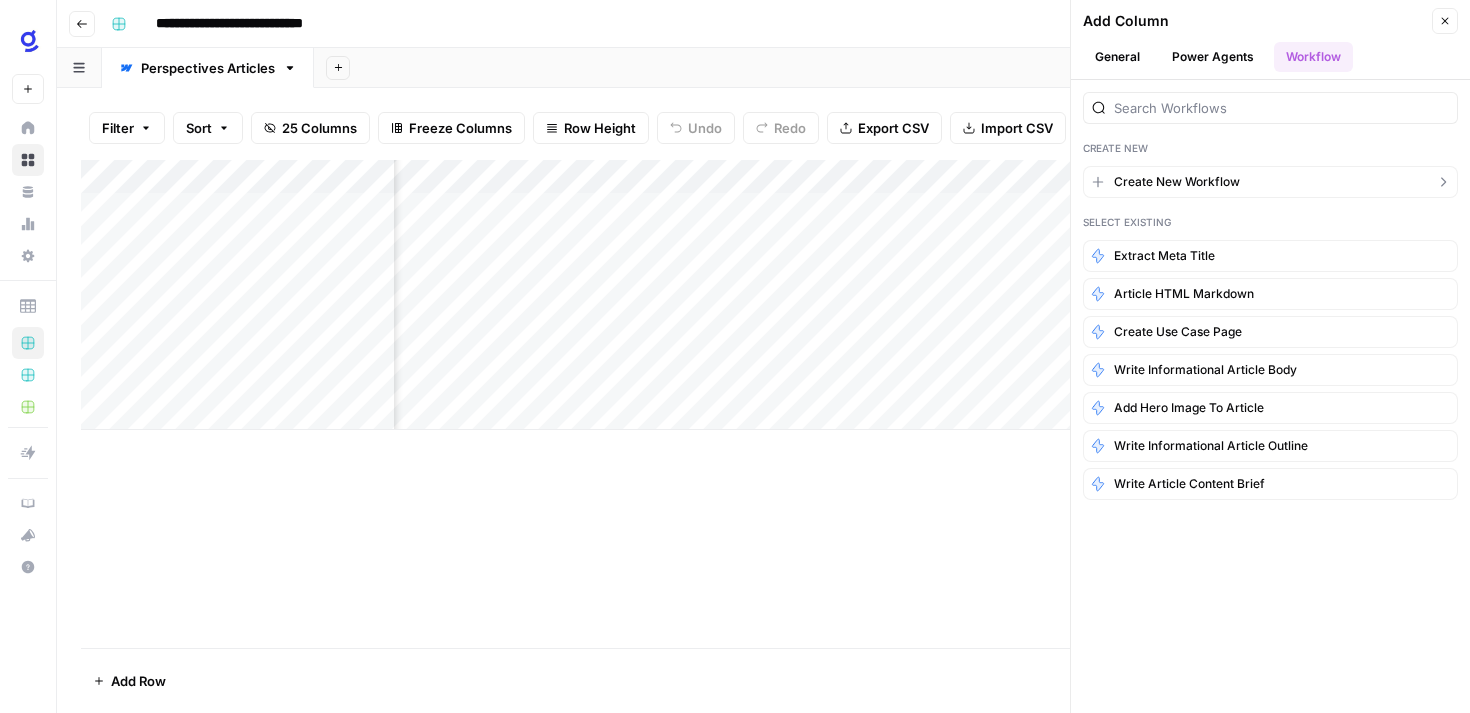 click on "Create New Workflow" at bounding box center [1177, 182] 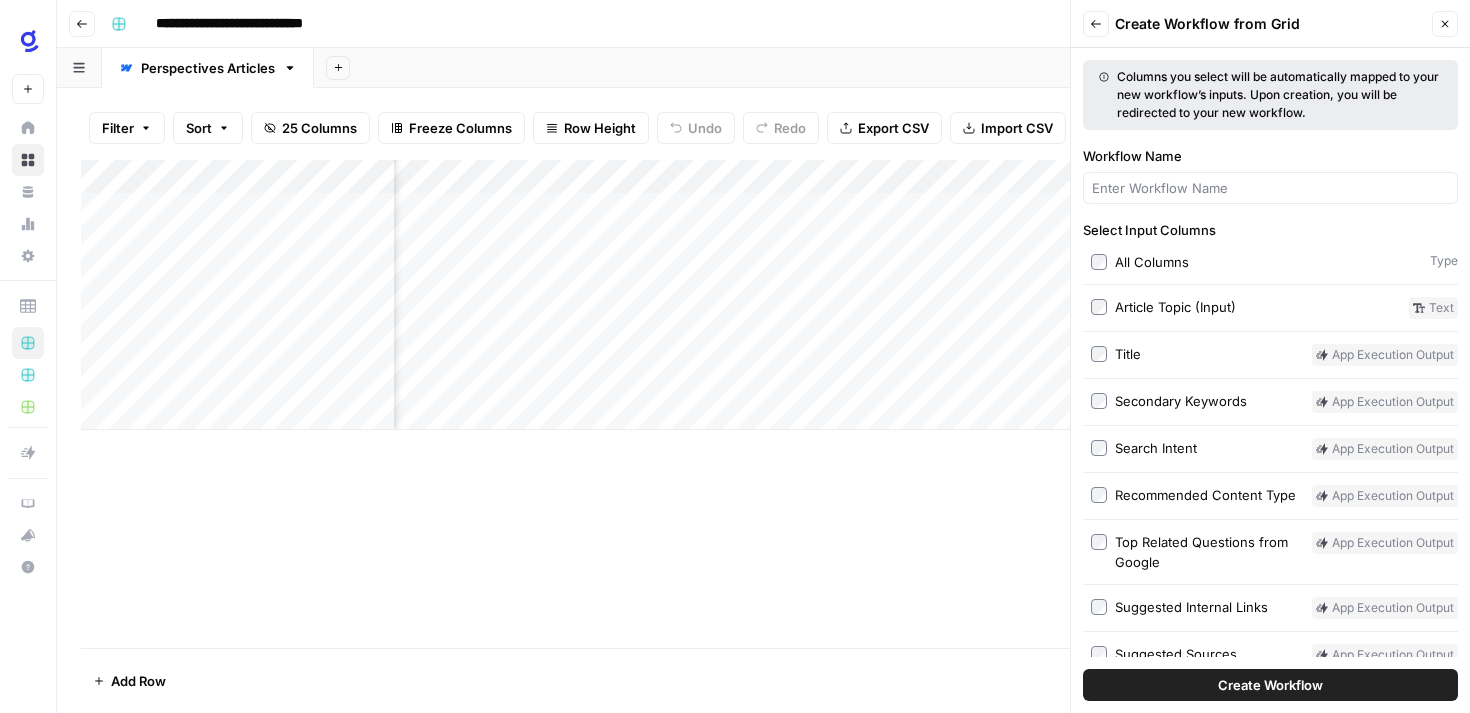 scroll, scrollTop: 0, scrollLeft: 1021, axis: horizontal 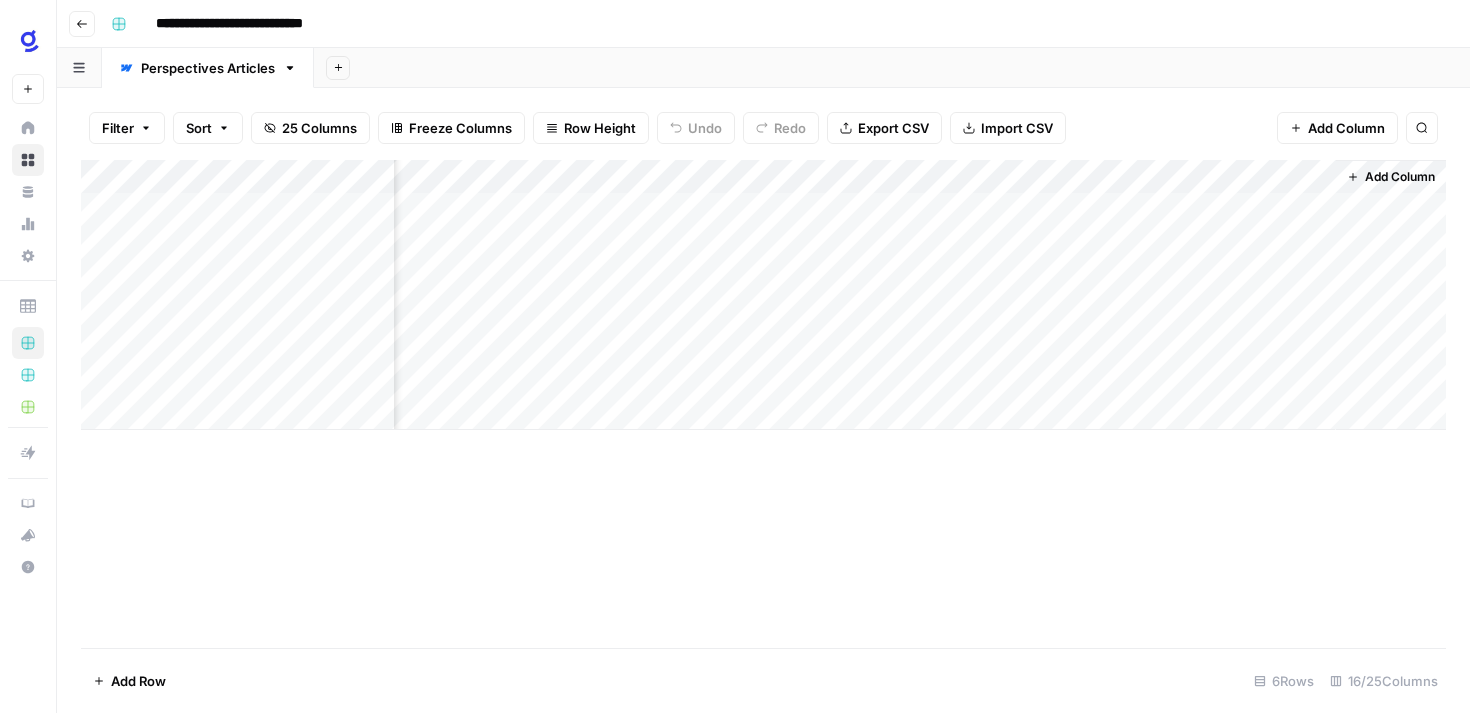 click on "Add Column" at bounding box center (763, 295) 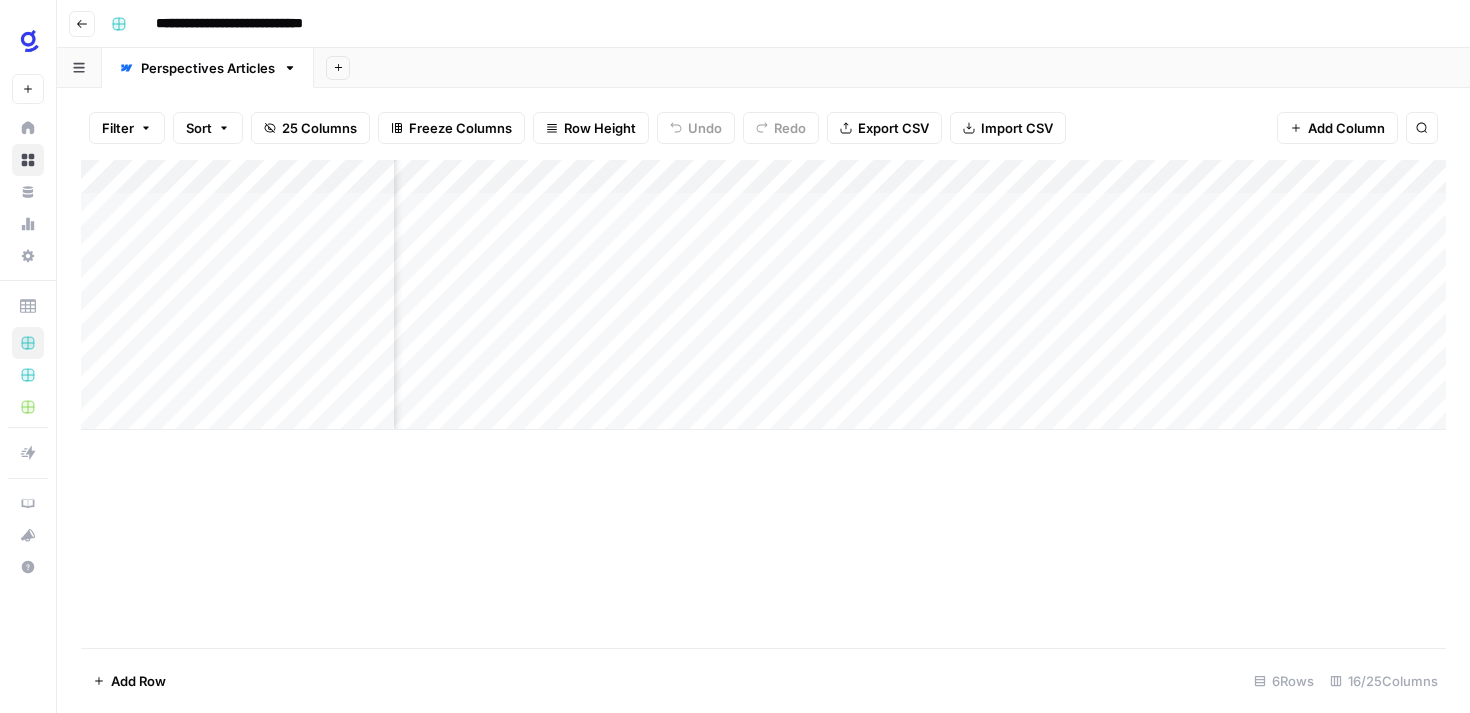 scroll, scrollTop: 0, scrollLeft: 524, axis: horizontal 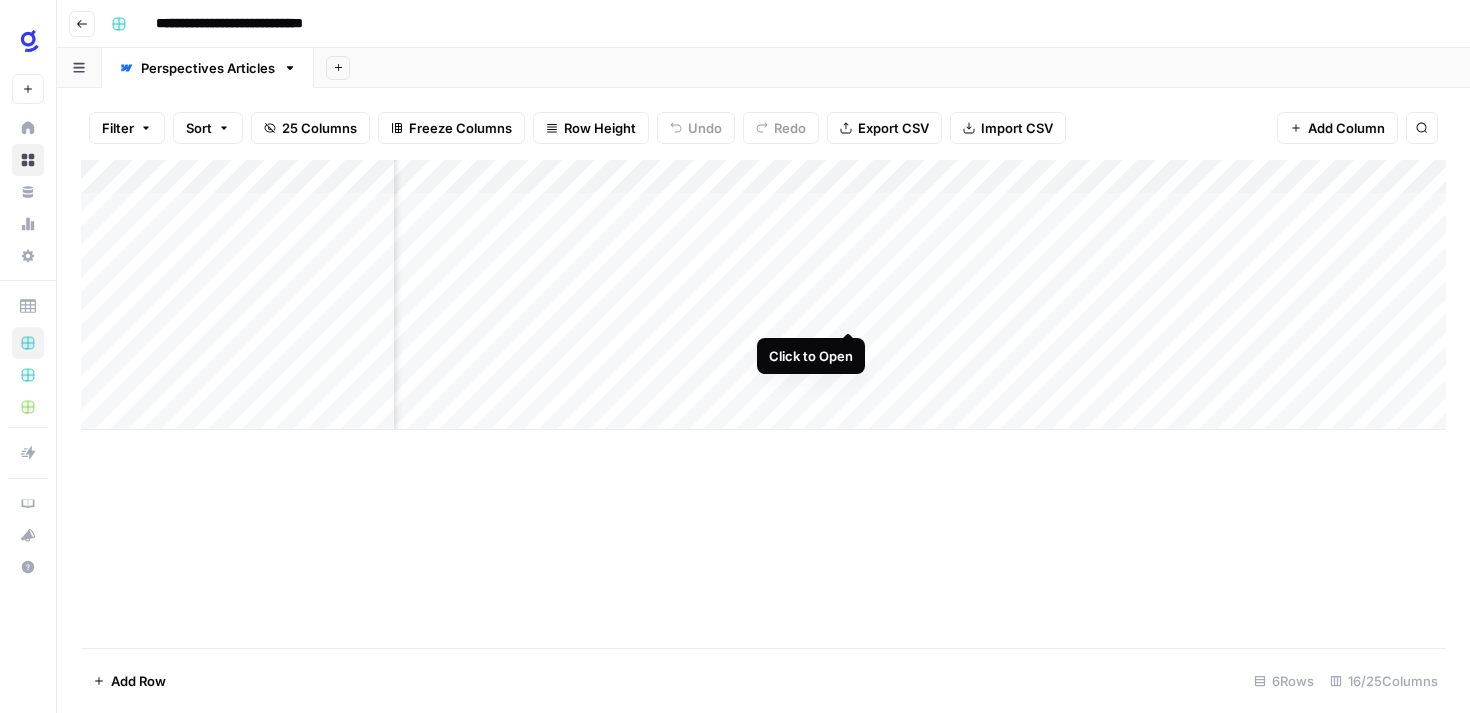 click on "Add Column" at bounding box center [763, 295] 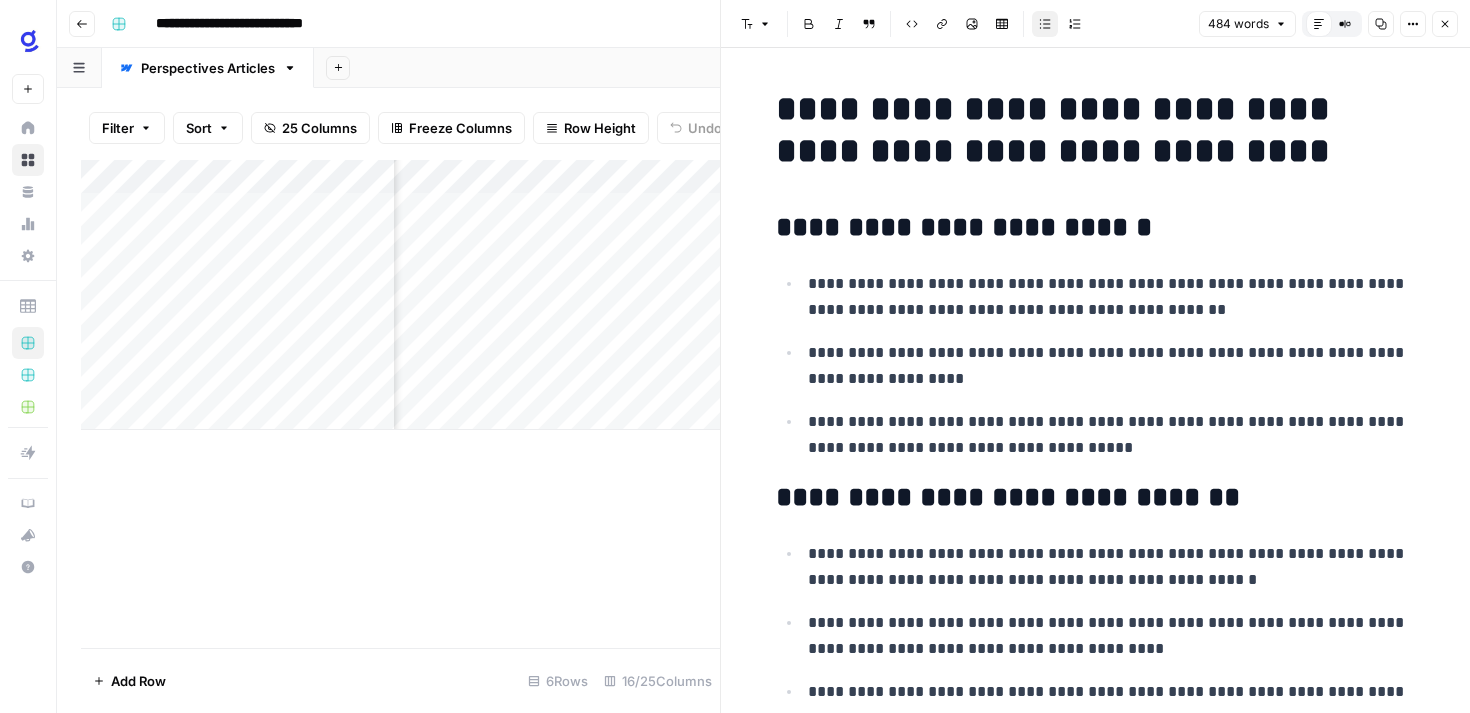 click 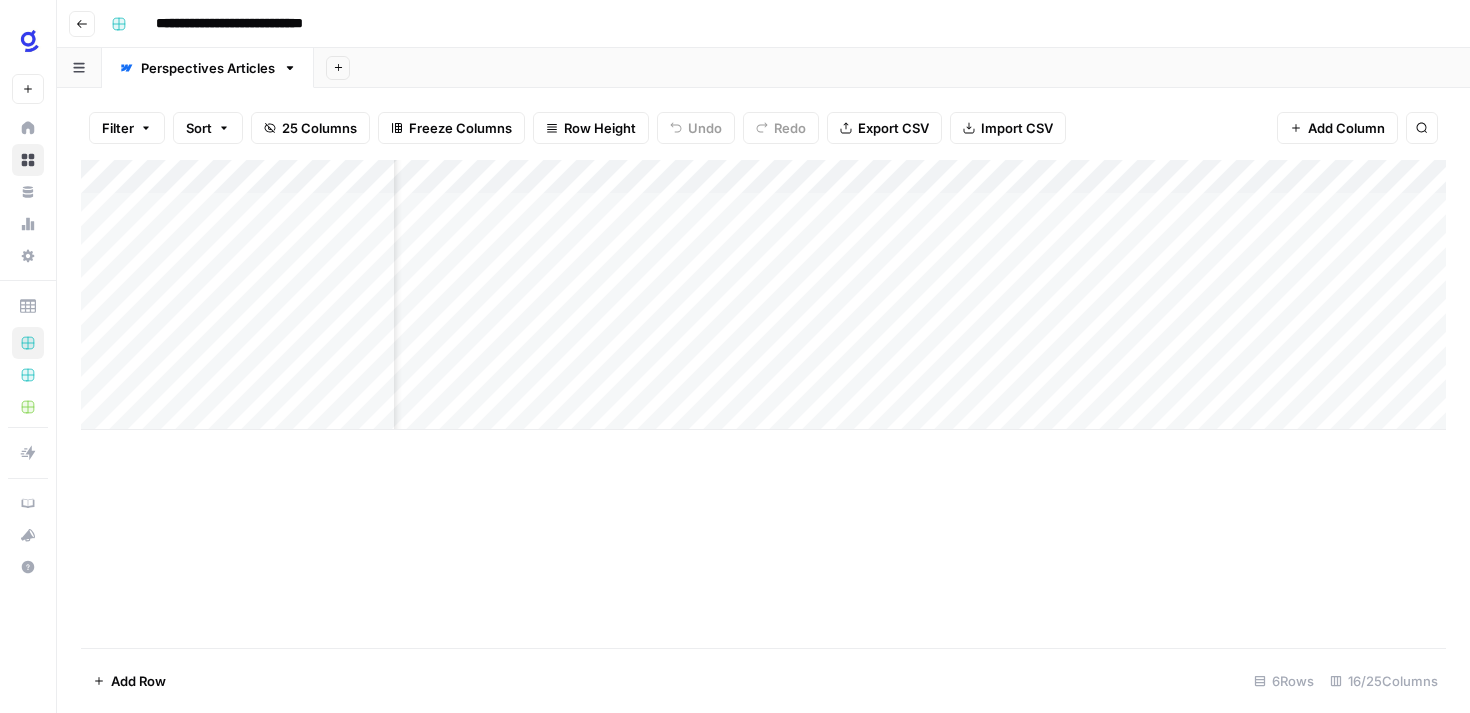 scroll, scrollTop: 0, scrollLeft: 0, axis: both 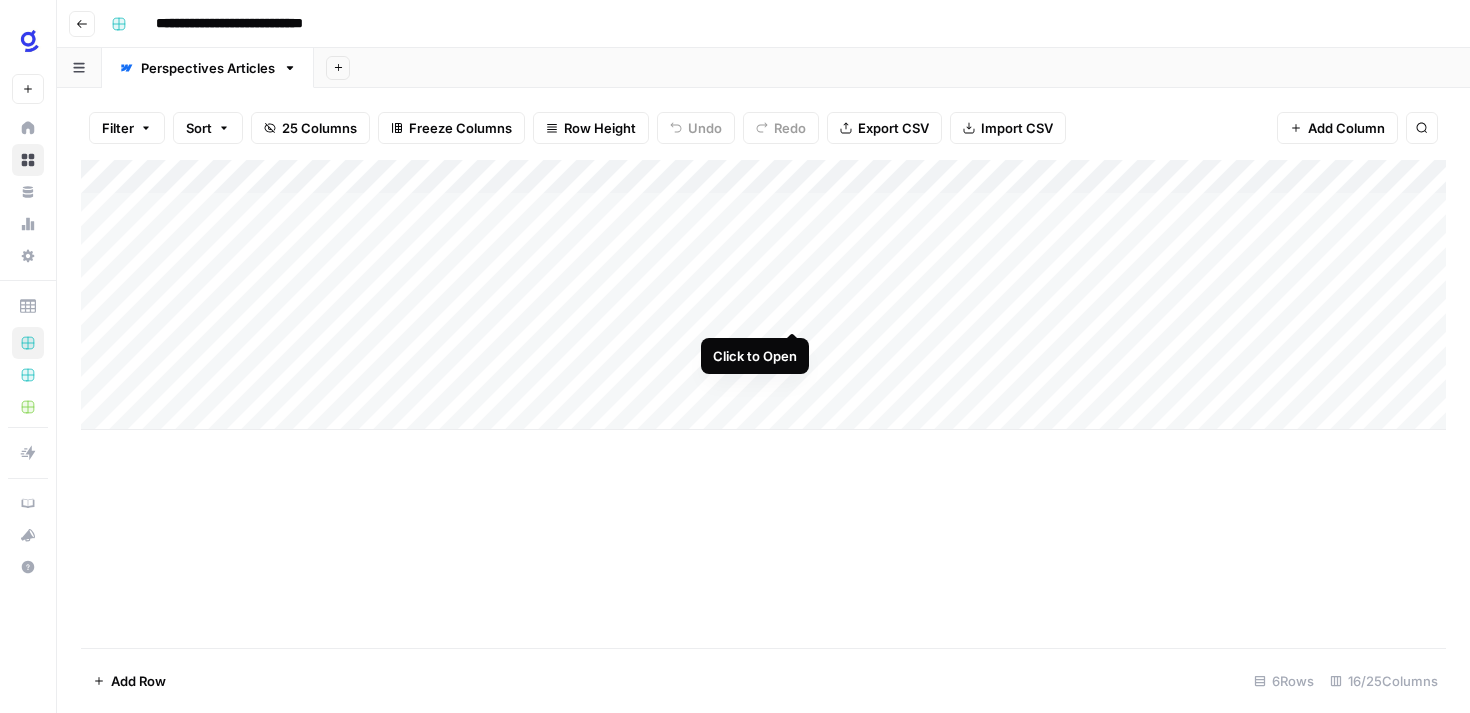 click on "Add Column" at bounding box center (763, 295) 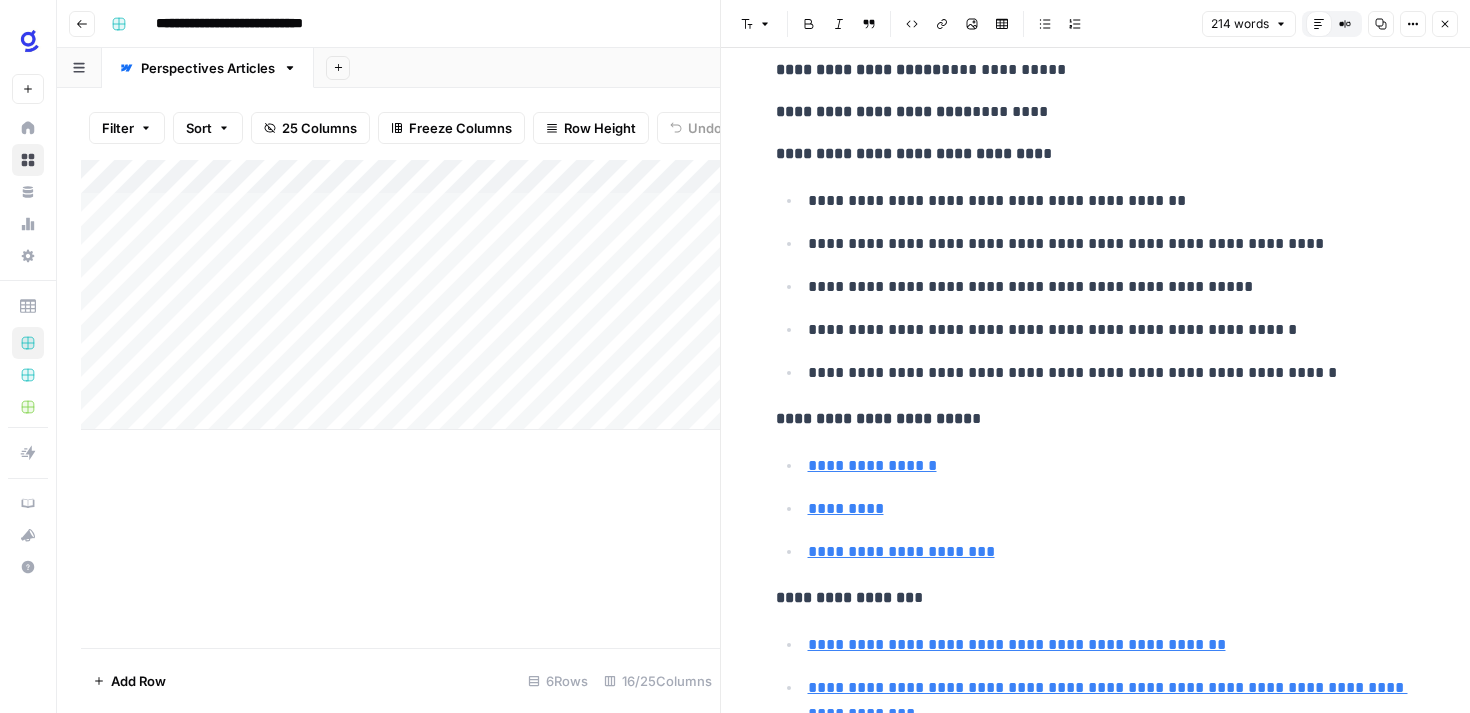 scroll, scrollTop: 777, scrollLeft: 0, axis: vertical 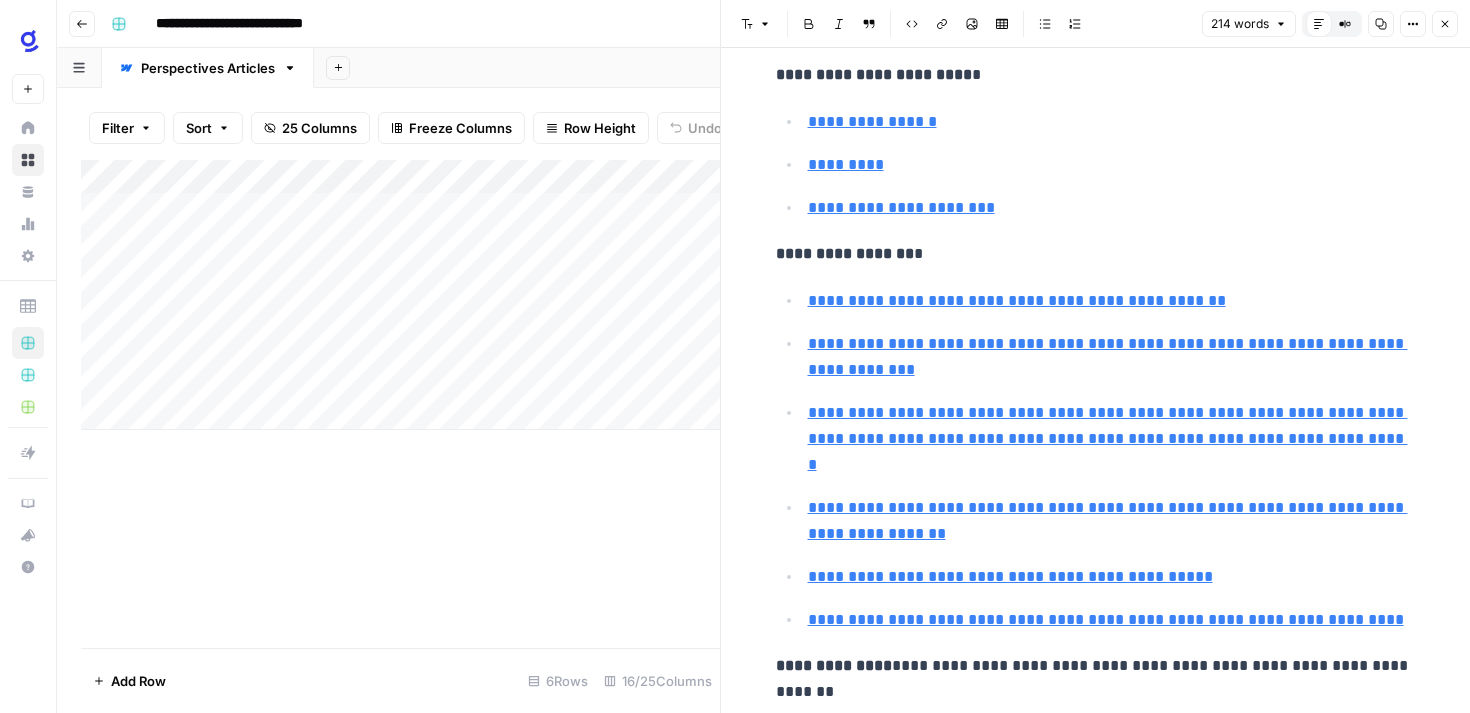 click on "**********" at bounding box center (1096, 679) 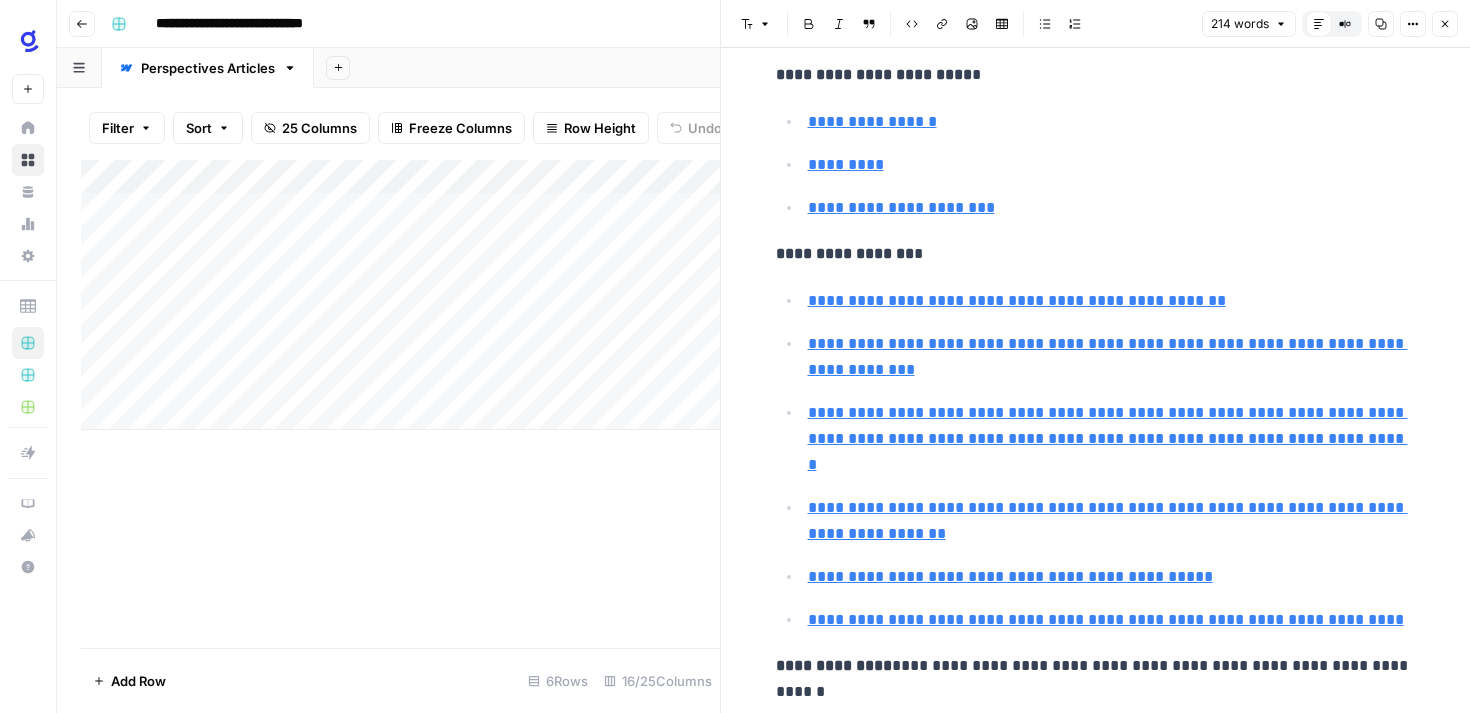 click on "**********" at bounding box center [1096, 679] 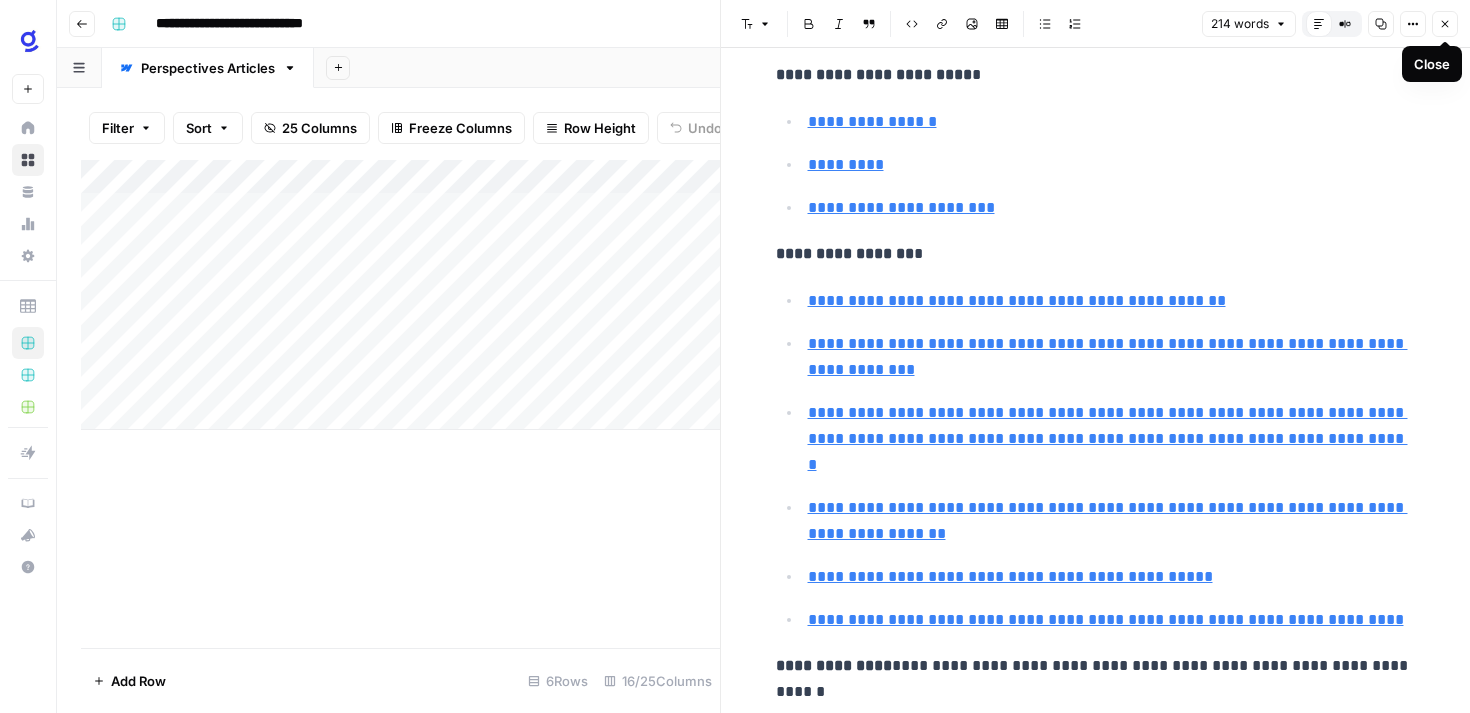 click 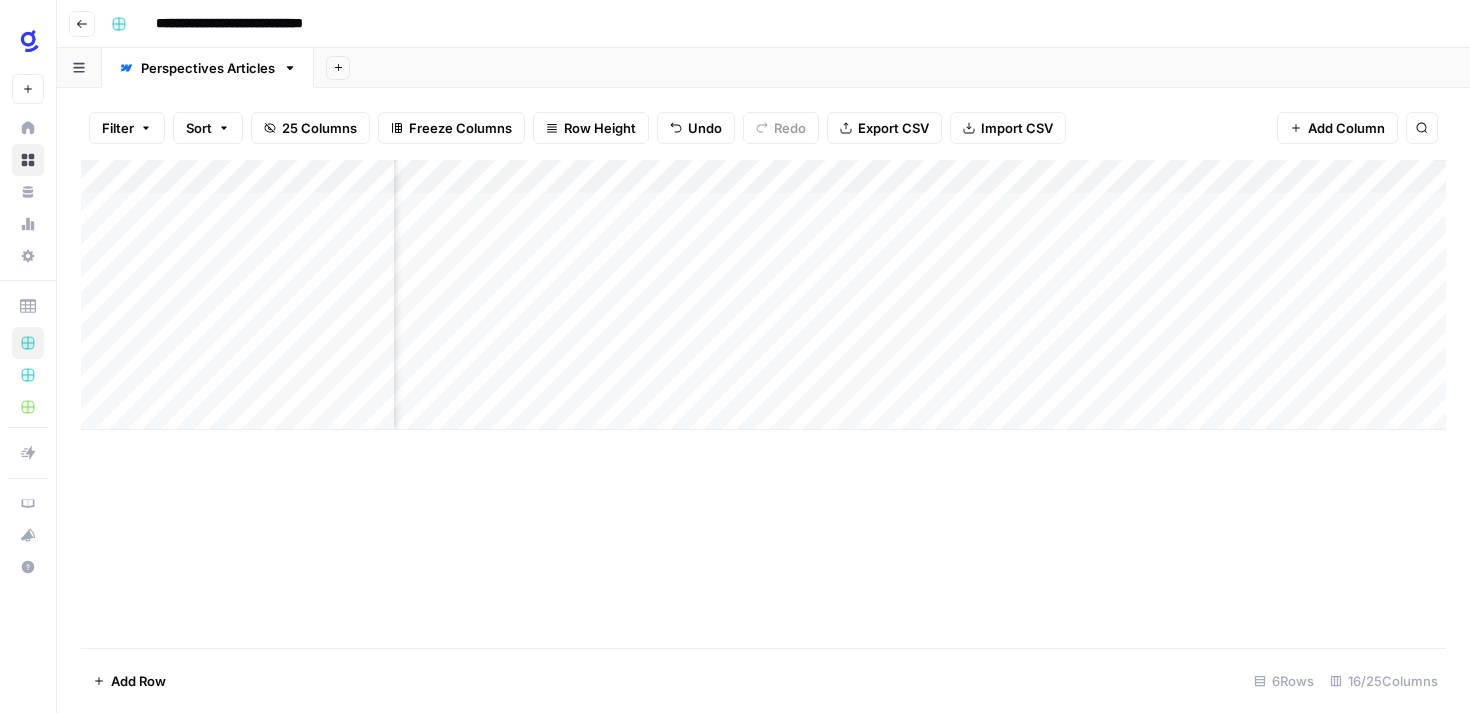 scroll, scrollTop: 0, scrollLeft: 2546, axis: horizontal 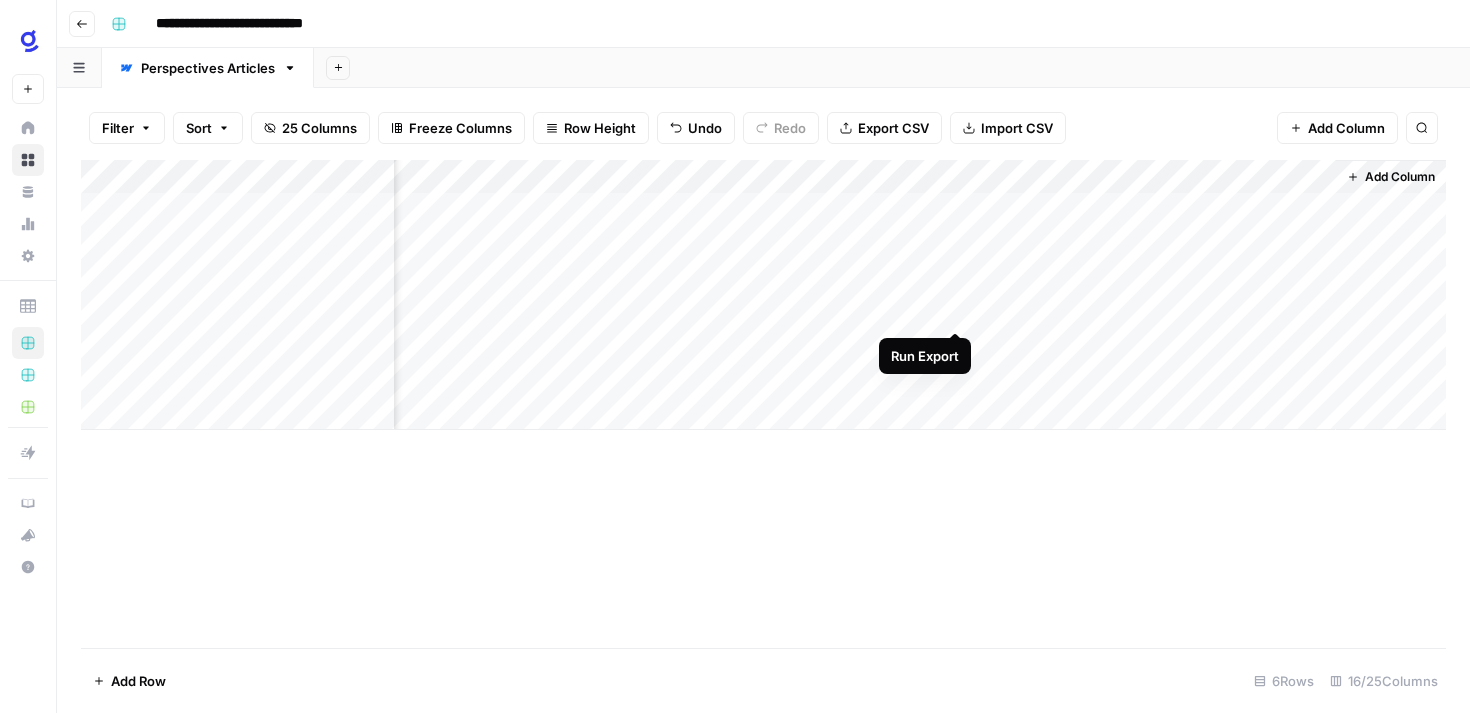 click on "Add Column" at bounding box center (763, 295) 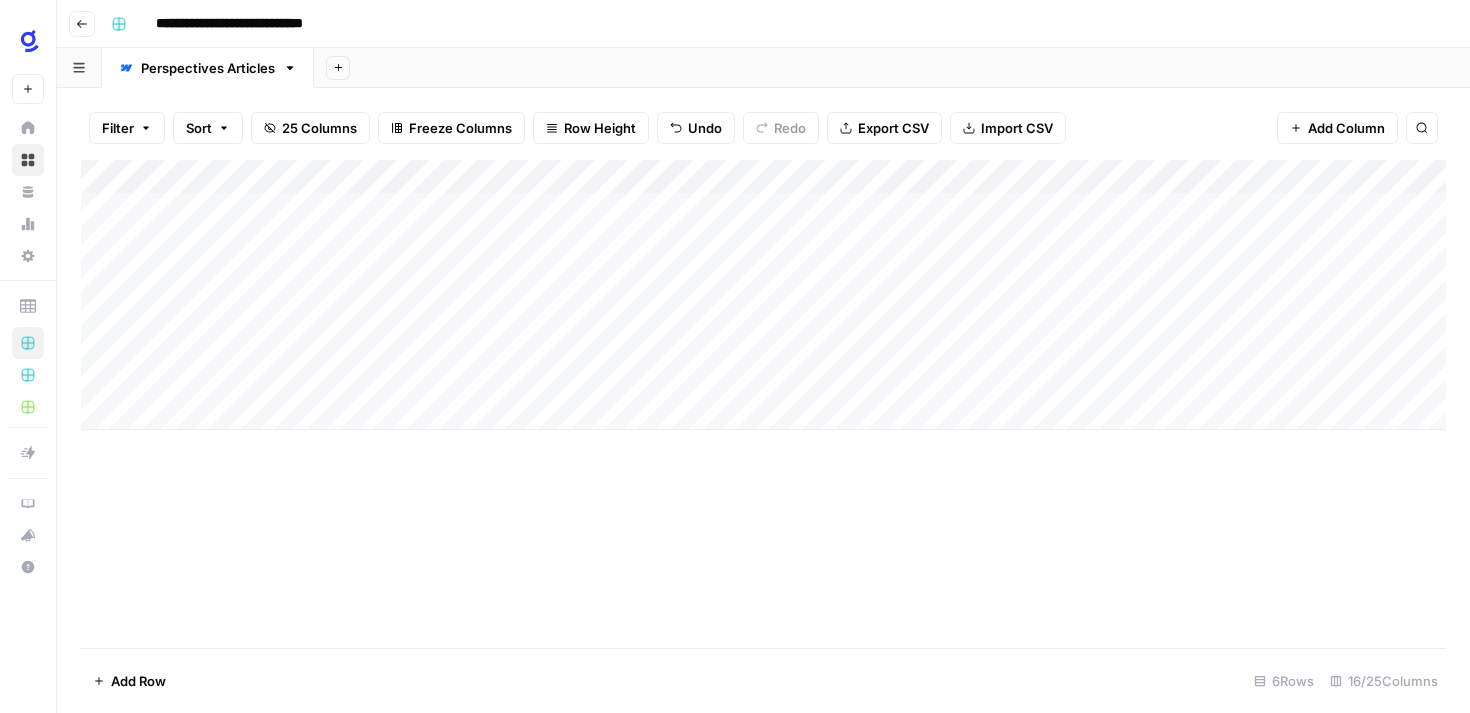 scroll, scrollTop: 0, scrollLeft: 0, axis: both 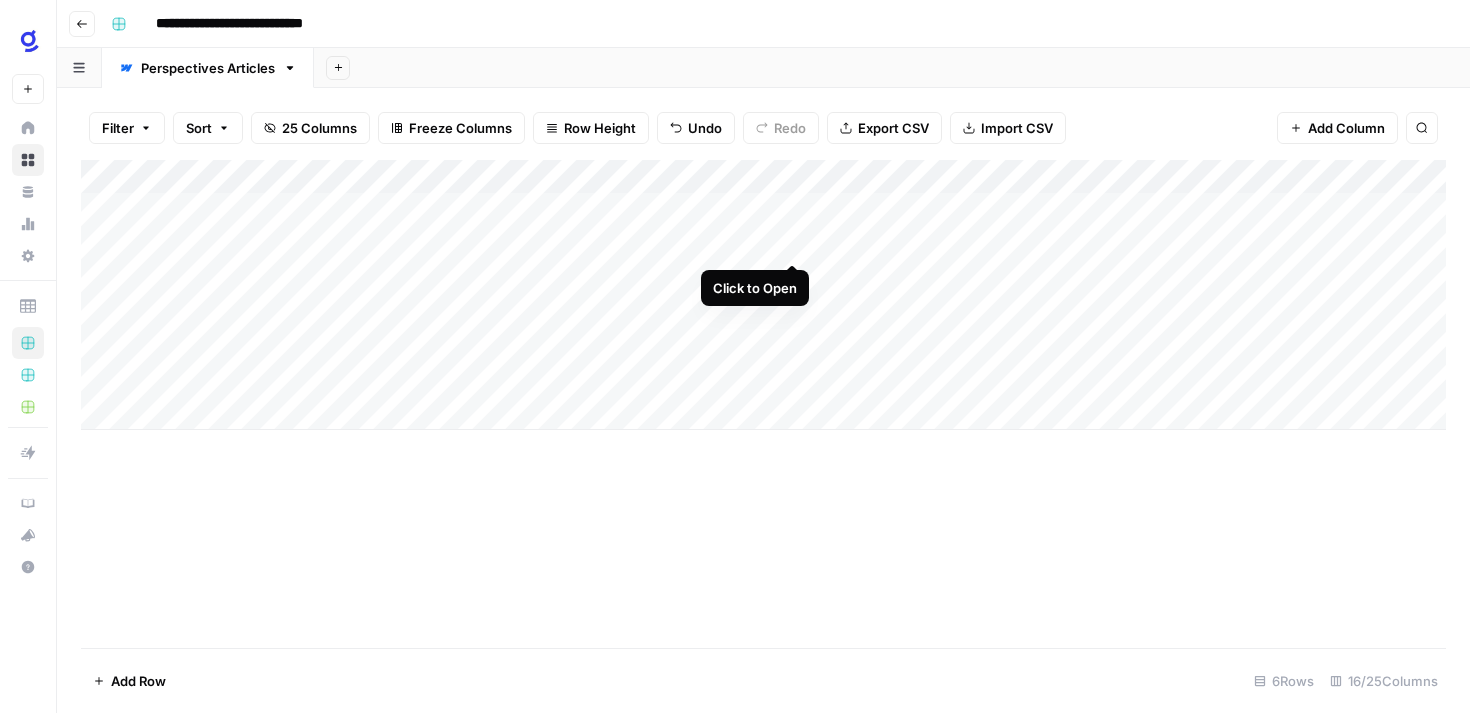 click on "Add Column" at bounding box center [763, 295] 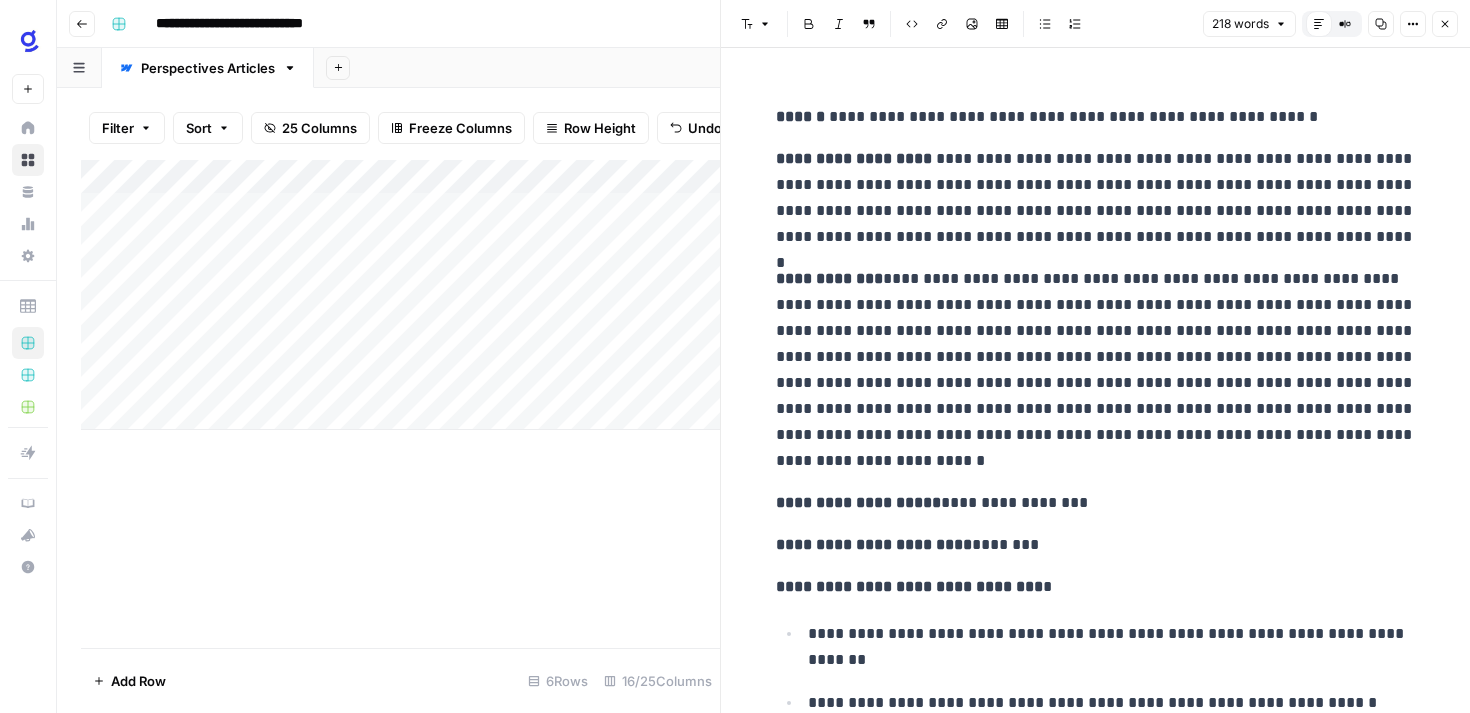 scroll, scrollTop: 803, scrollLeft: 0, axis: vertical 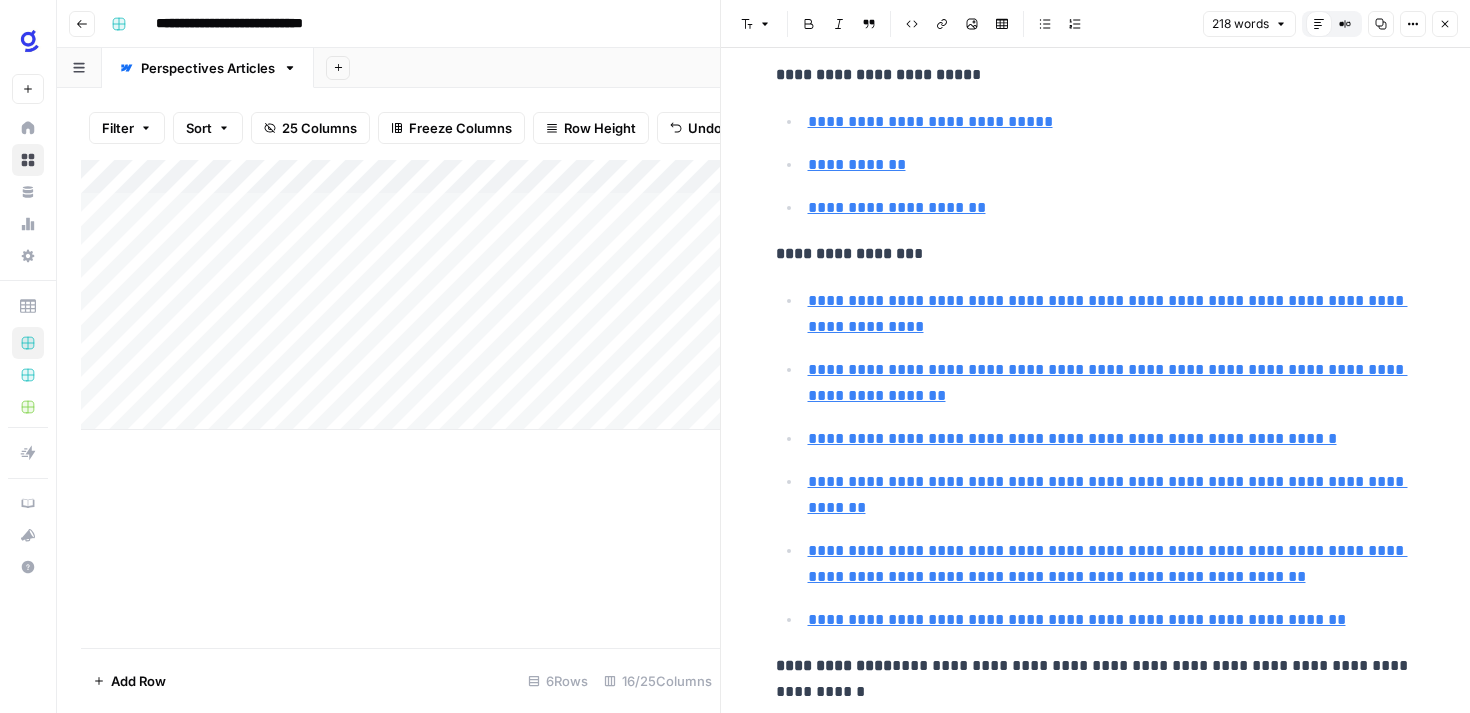 click on "**********" at bounding box center [1096, 679] 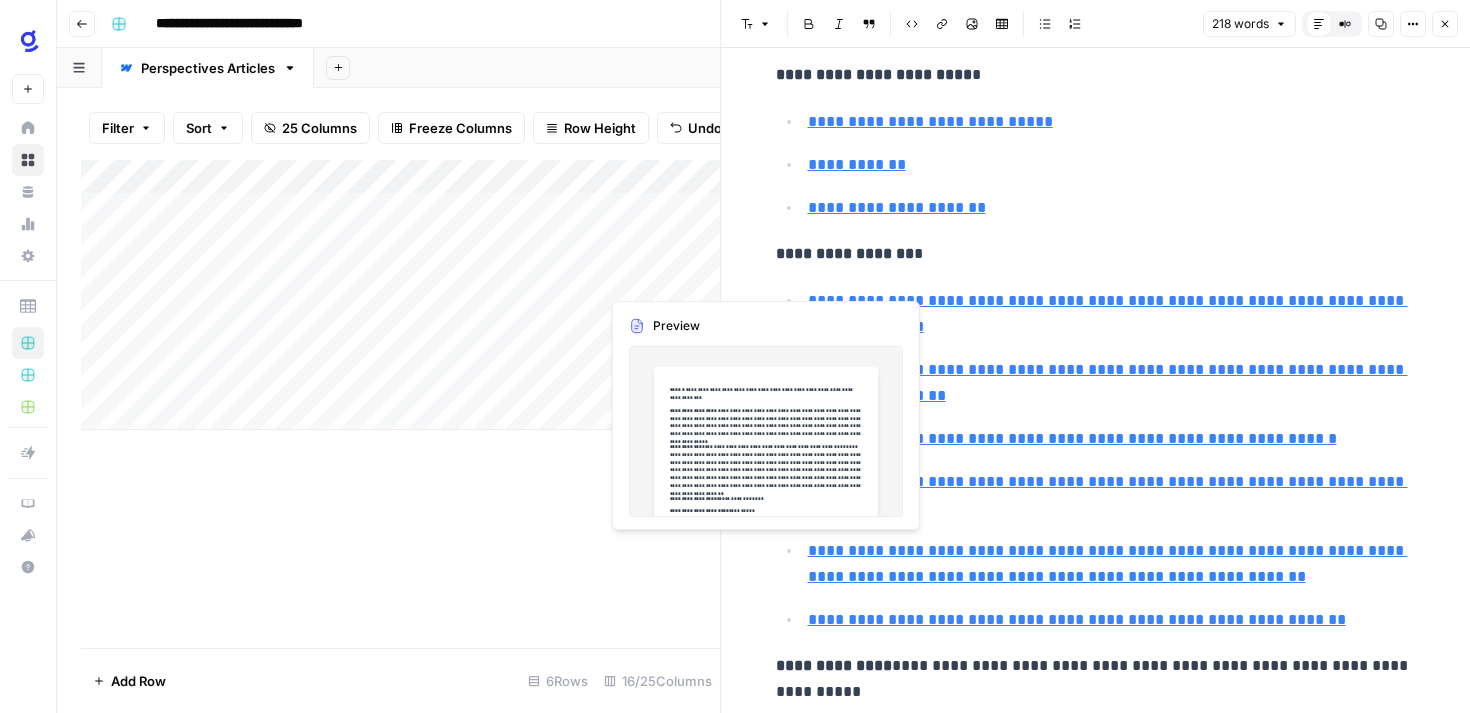click on "Add Column" at bounding box center [400, 295] 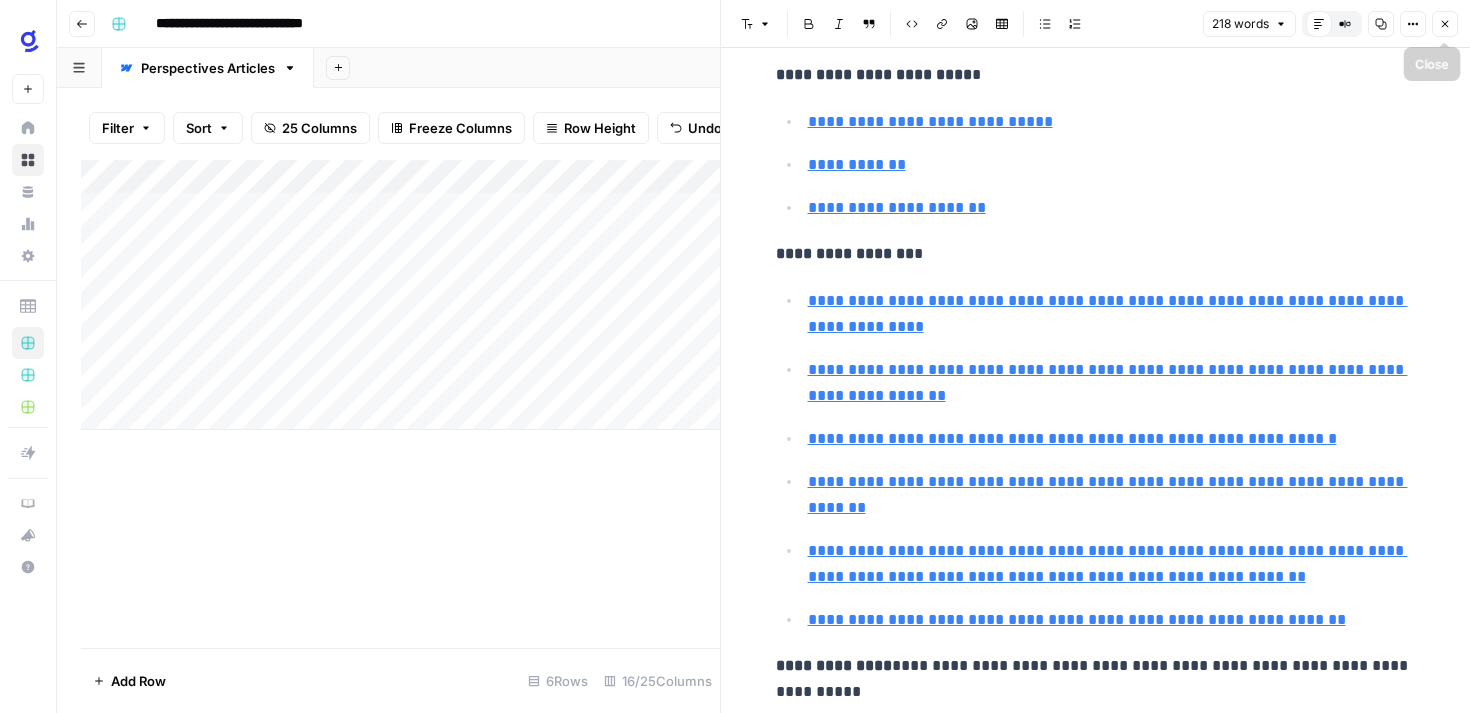 click 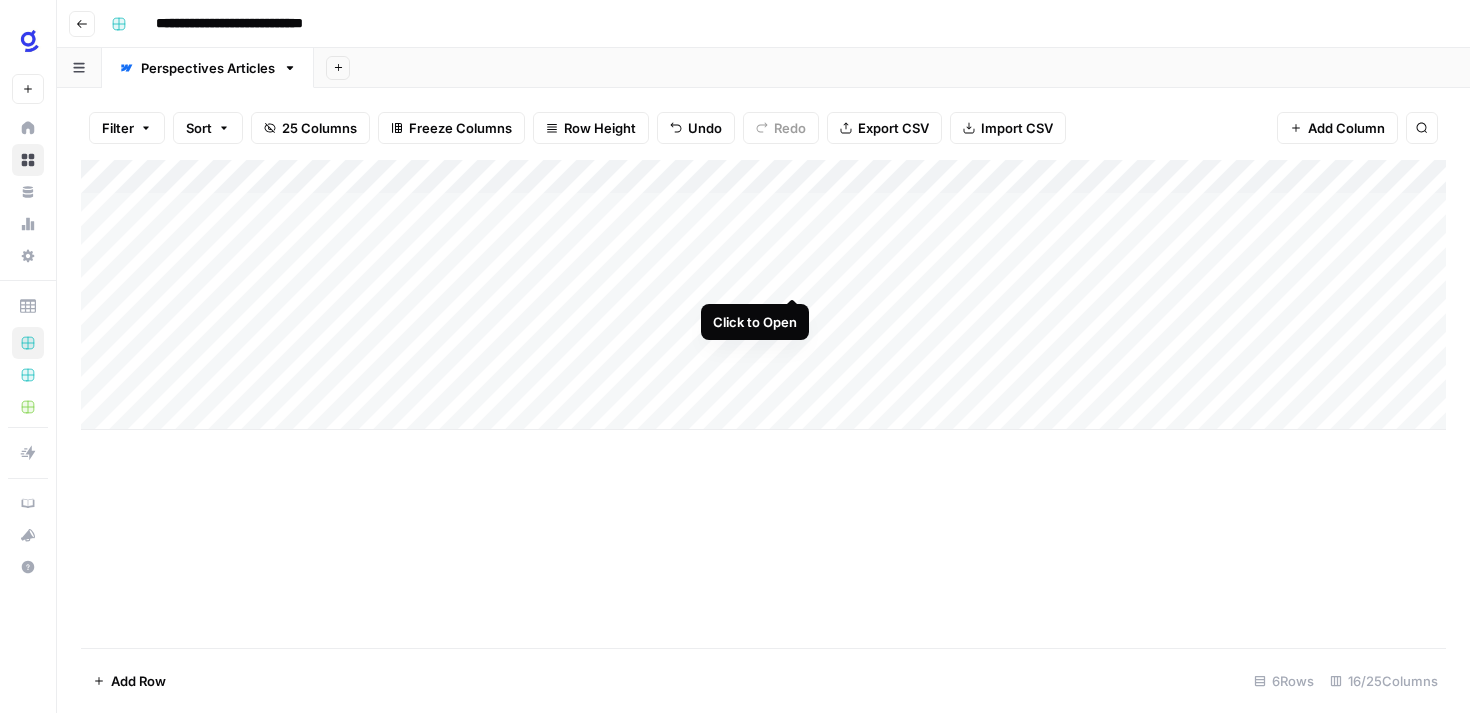 click on "Add Column" at bounding box center (763, 295) 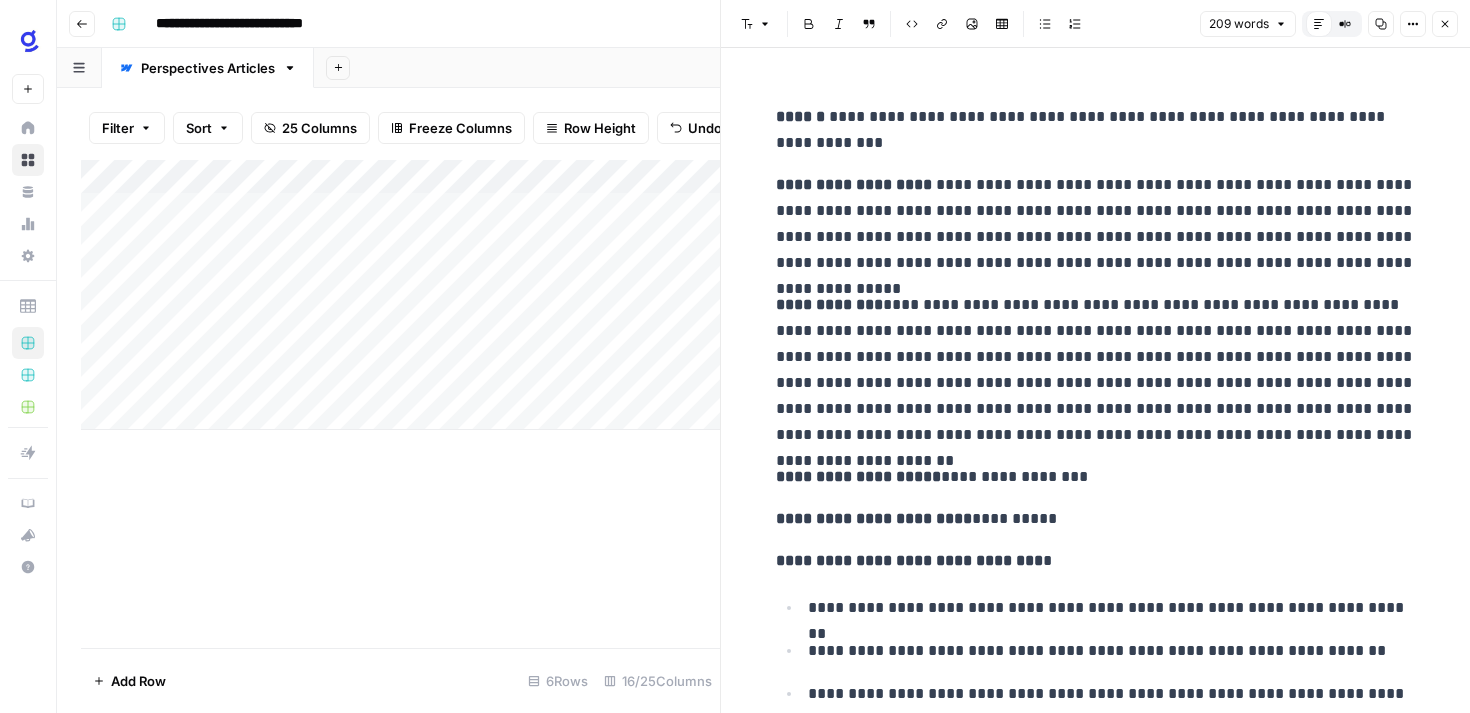 scroll, scrollTop: 751, scrollLeft: 0, axis: vertical 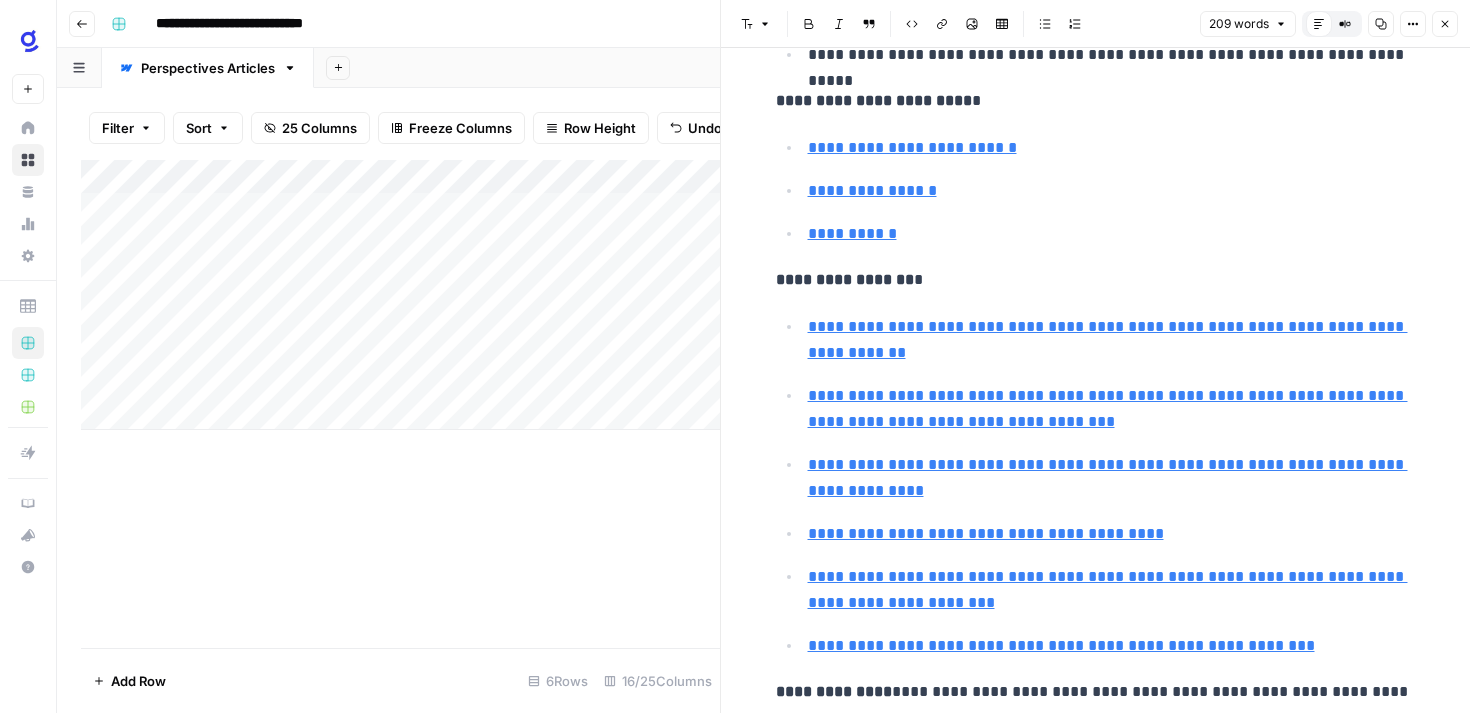 click on "**********" at bounding box center (1096, 692) 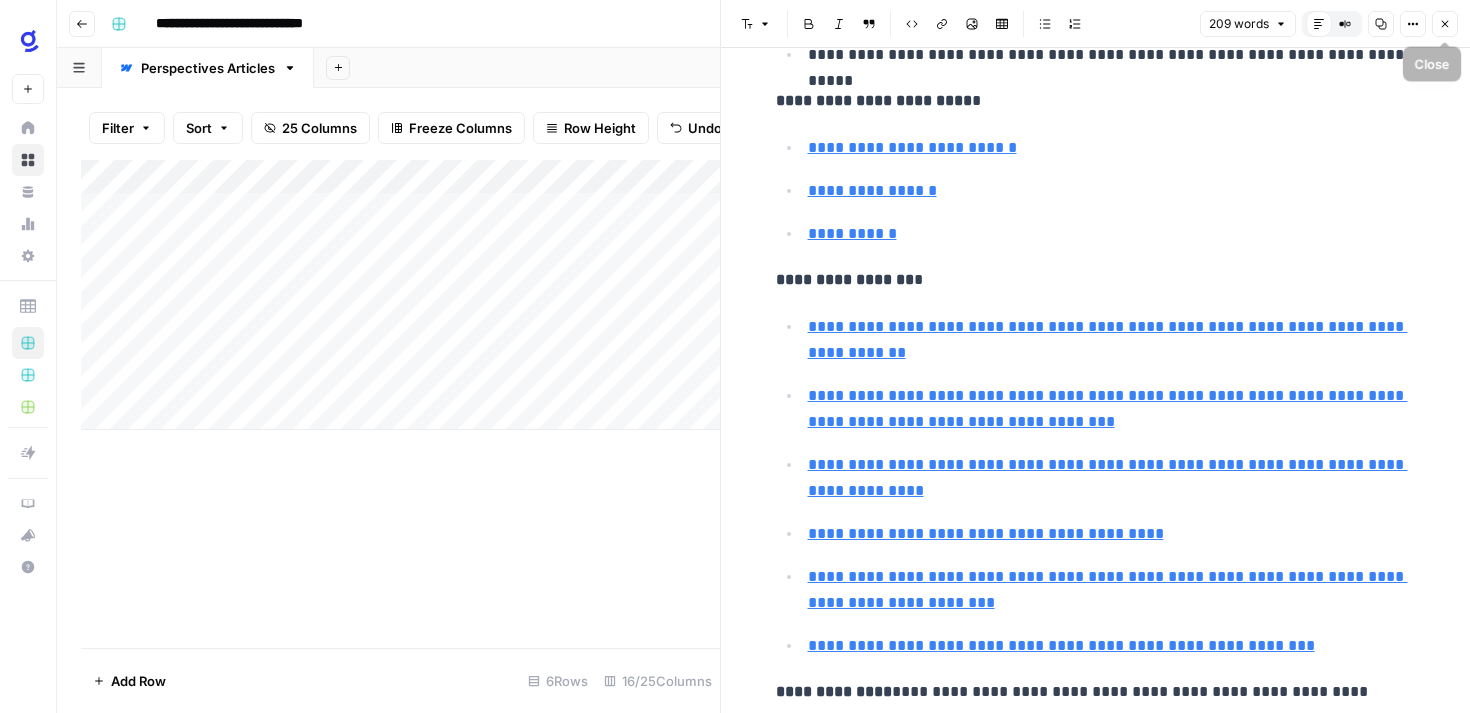 click 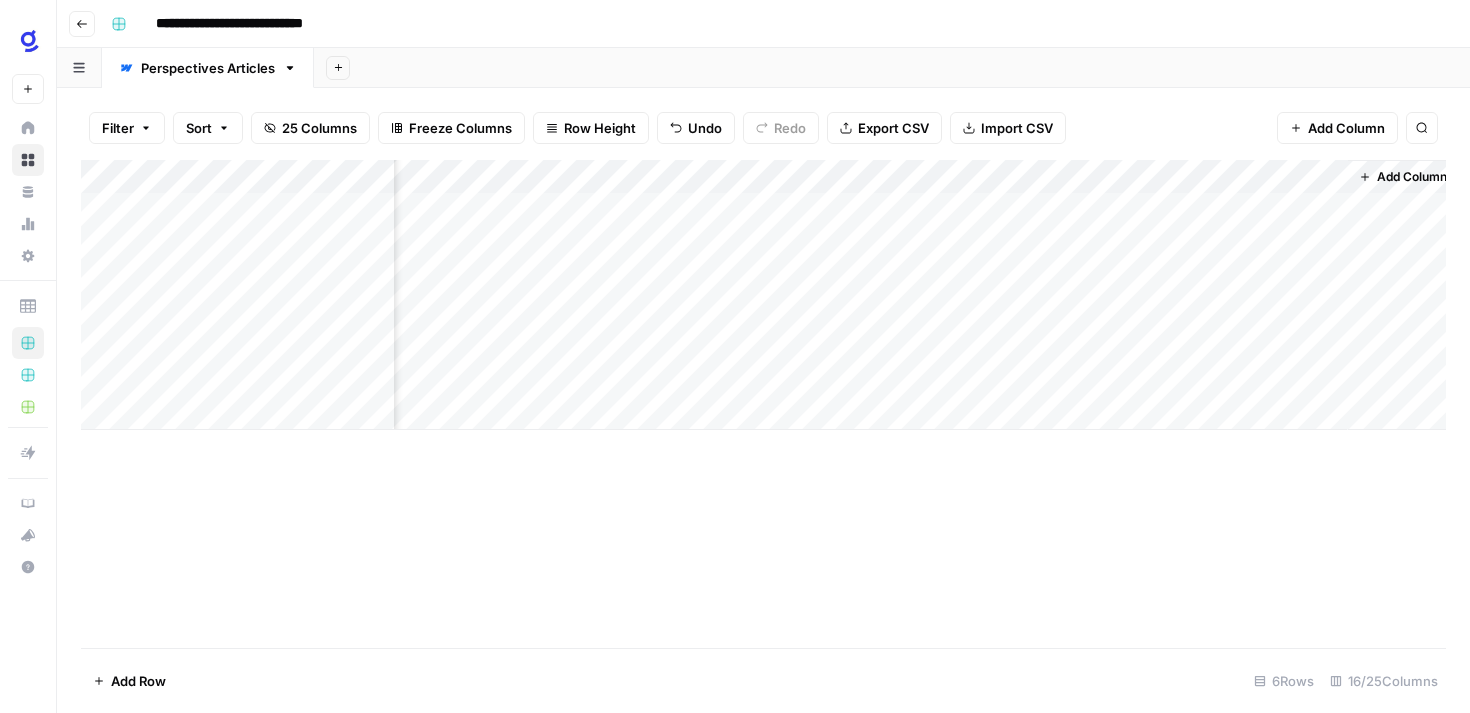 scroll, scrollTop: 0, scrollLeft: 2546, axis: horizontal 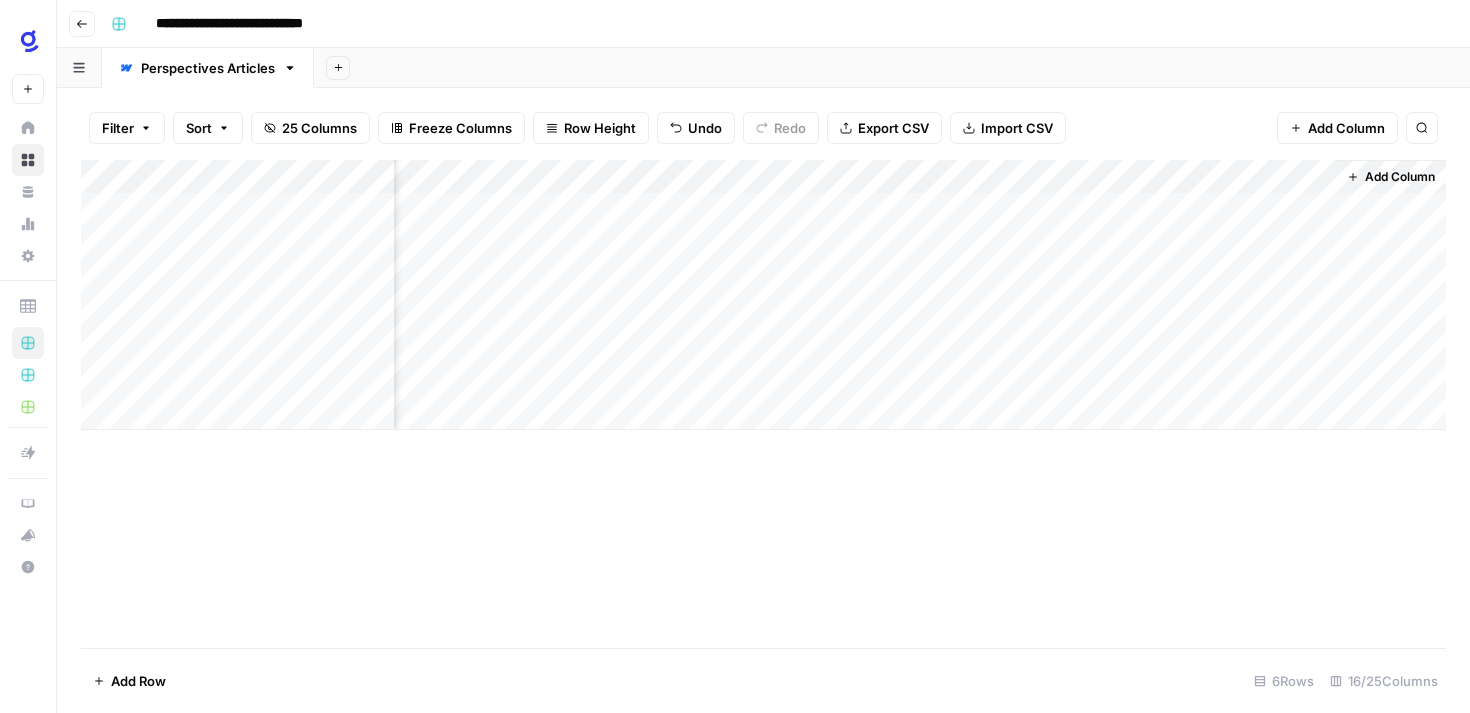 click on "Add Column" at bounding box center [763, 295] 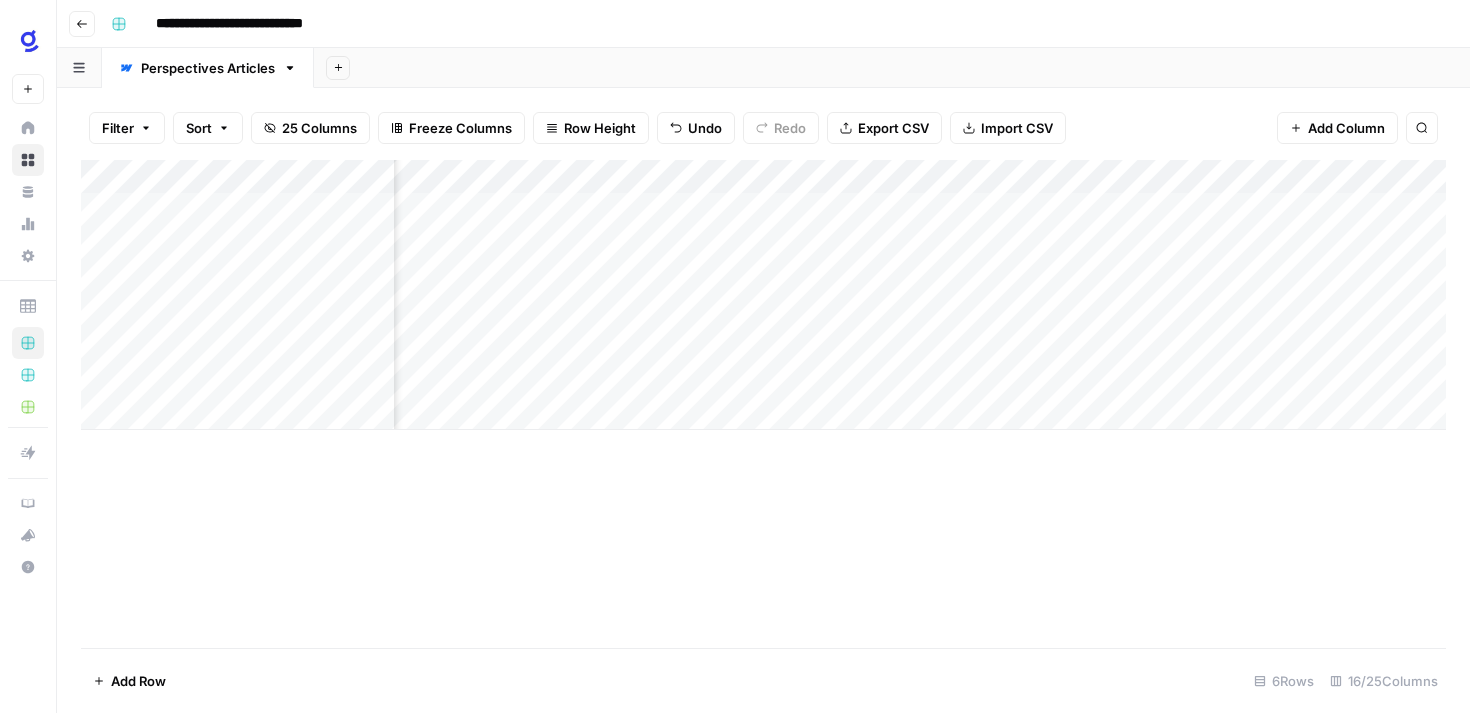 scroll, scrollTop: 0, scrollLeft: 2546, axis: horizontal 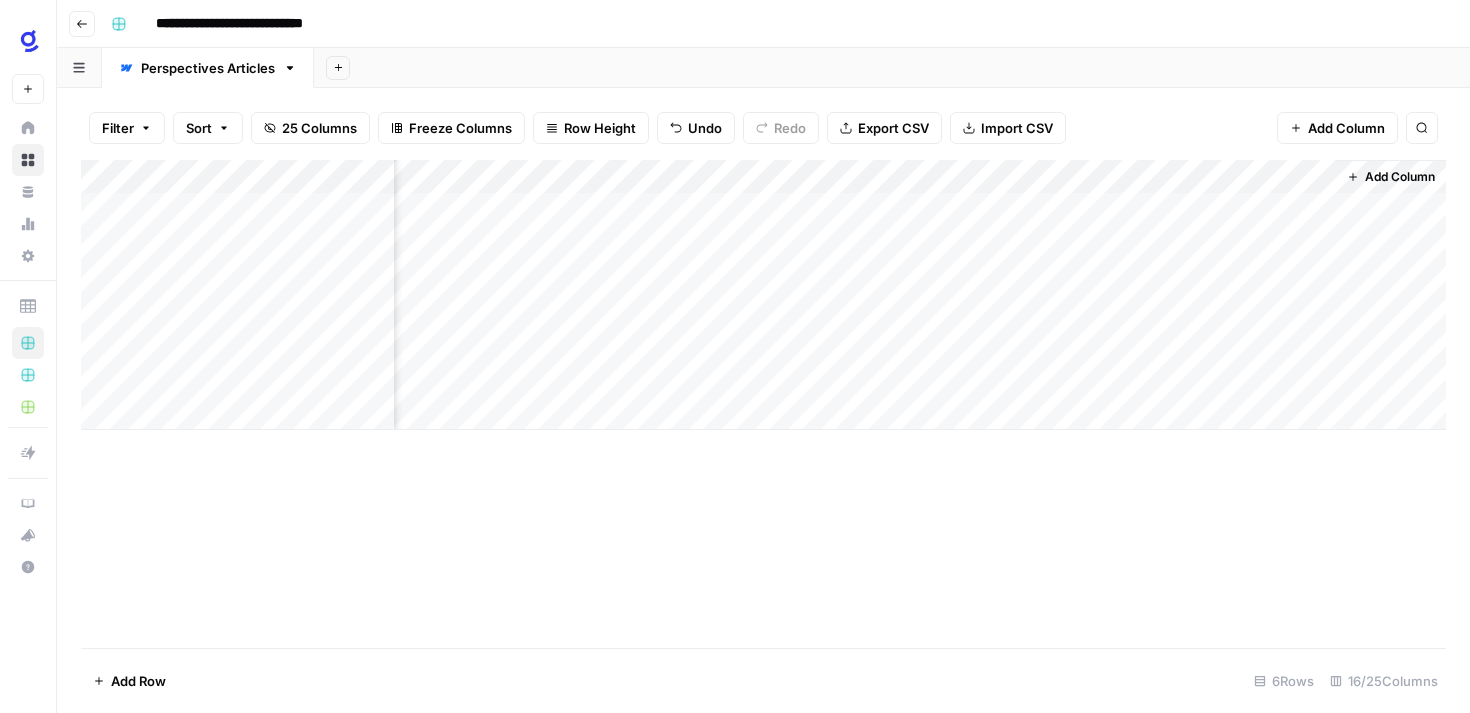 drag, startPoint x: 1243, startPoint y: 169, endPoint x: 922, endPoint y: 179, distance: 321.15573 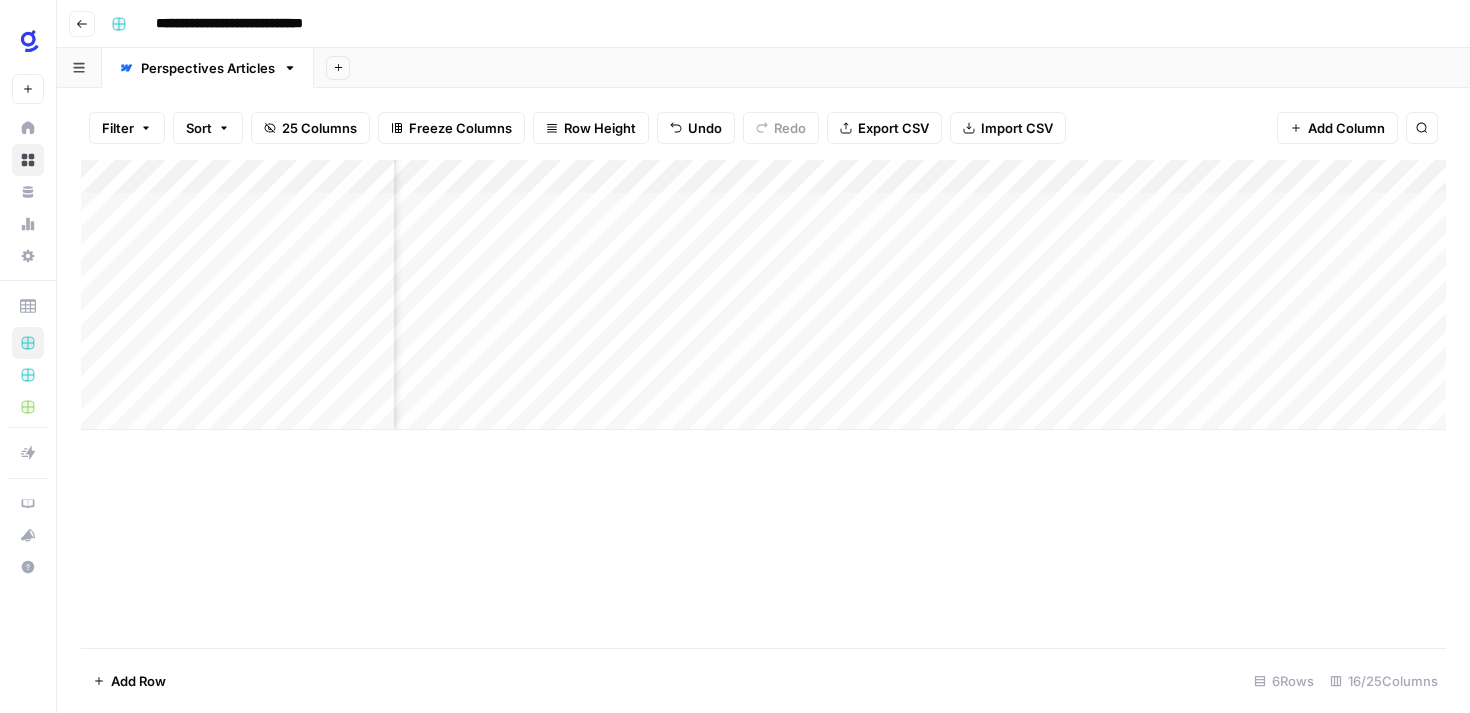 scroll, scrollTop: 0, scrollLeft: 2511, axis: horizontal 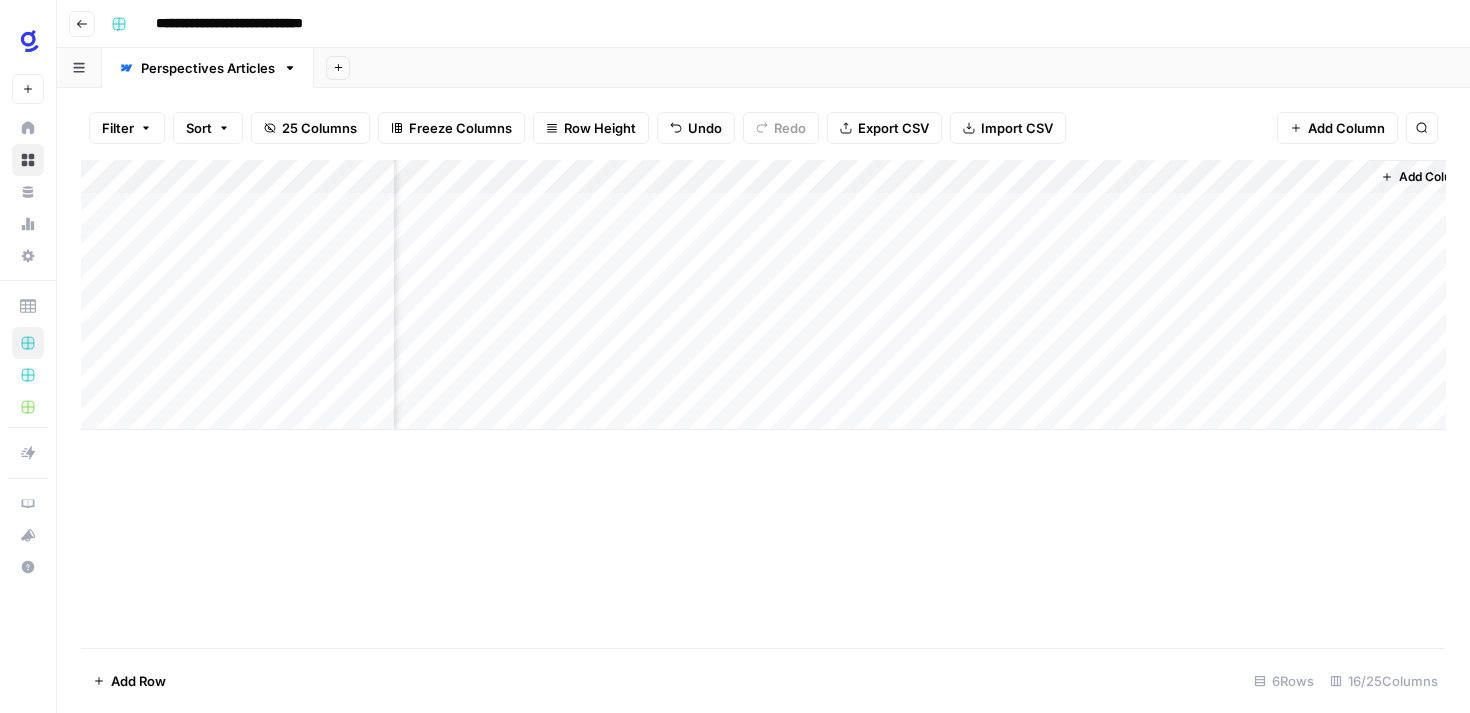 click on "Add Column" at bounding box center (763, 295) 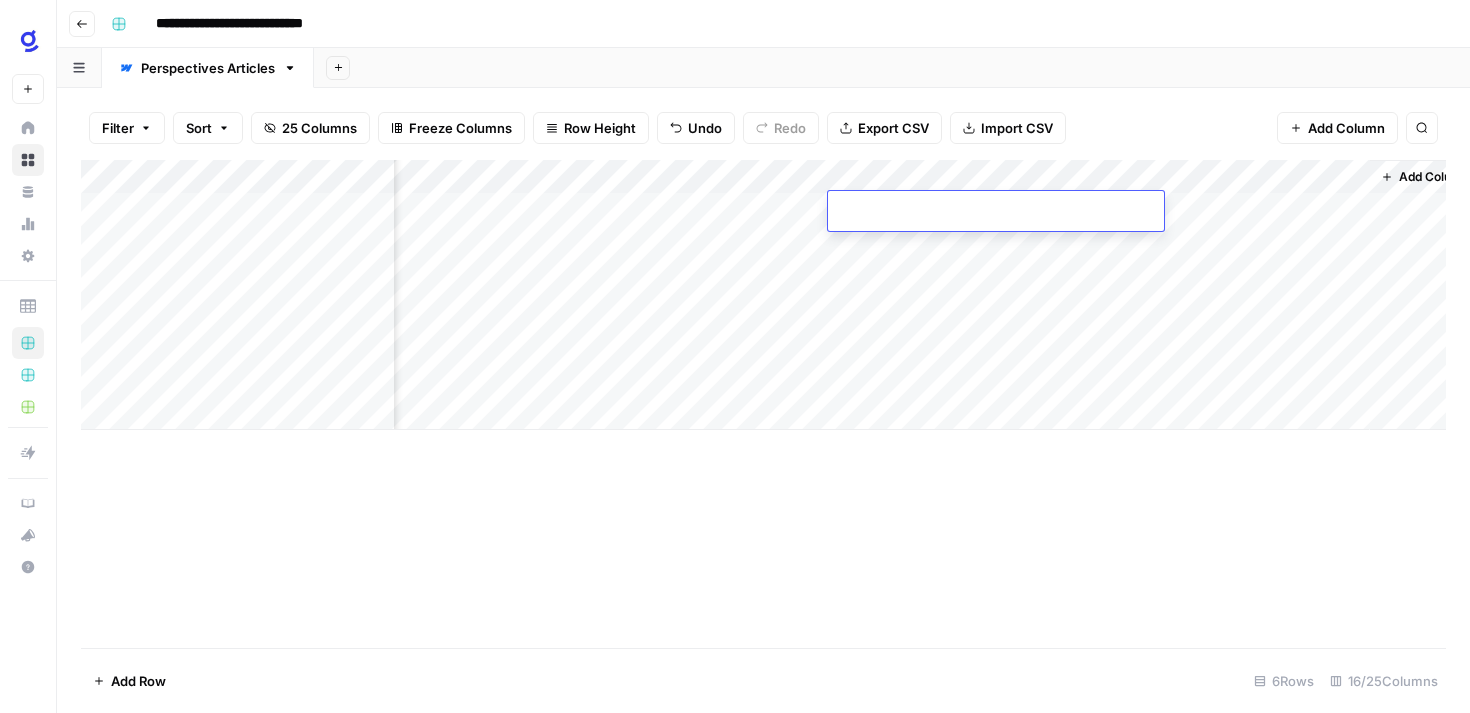 click on "Add Column" at bounding box center [763, 295] 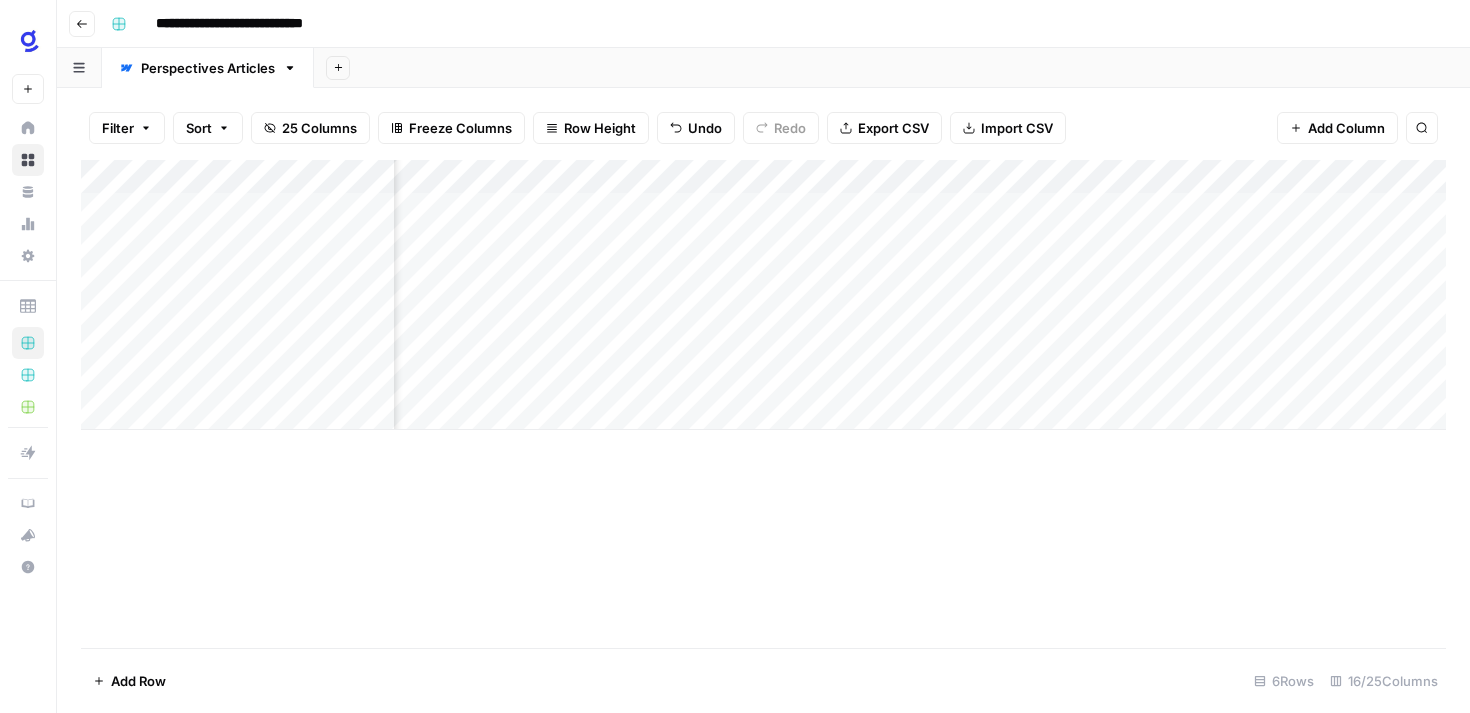 scroll, scrollTop: 0, scrollLeft: 44, axis: horizontal 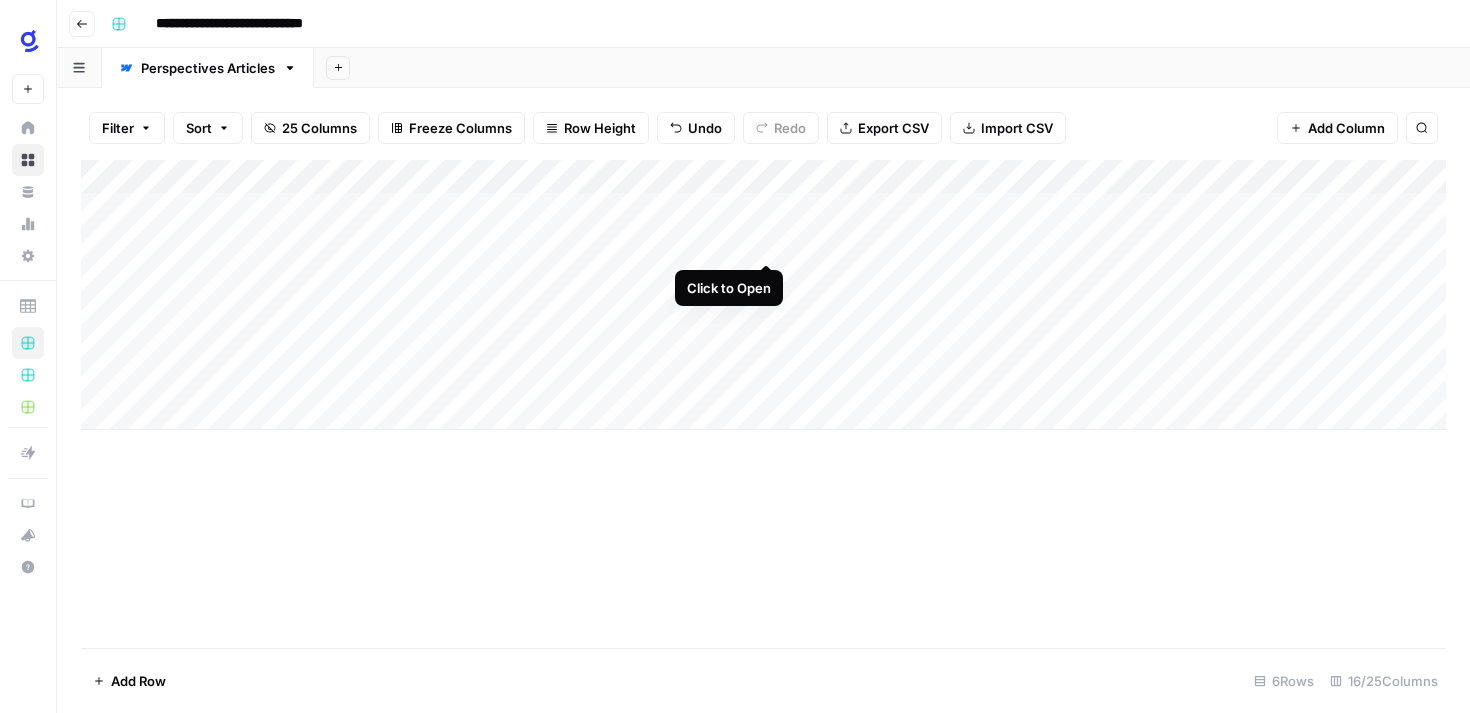 click on "Add Column" at bounding box center [763, 295] 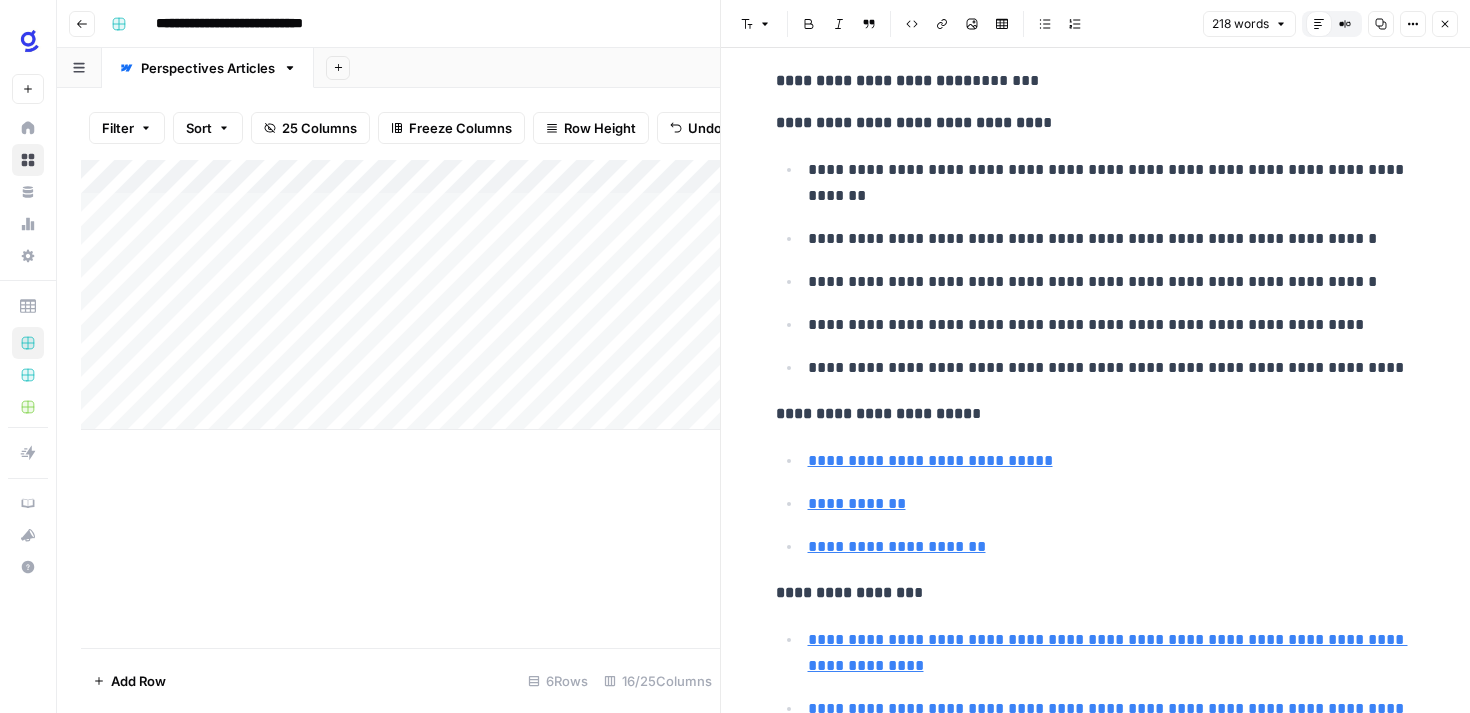 scroll, scrollTop: 803, scrollLeft: 0, axis: vertical 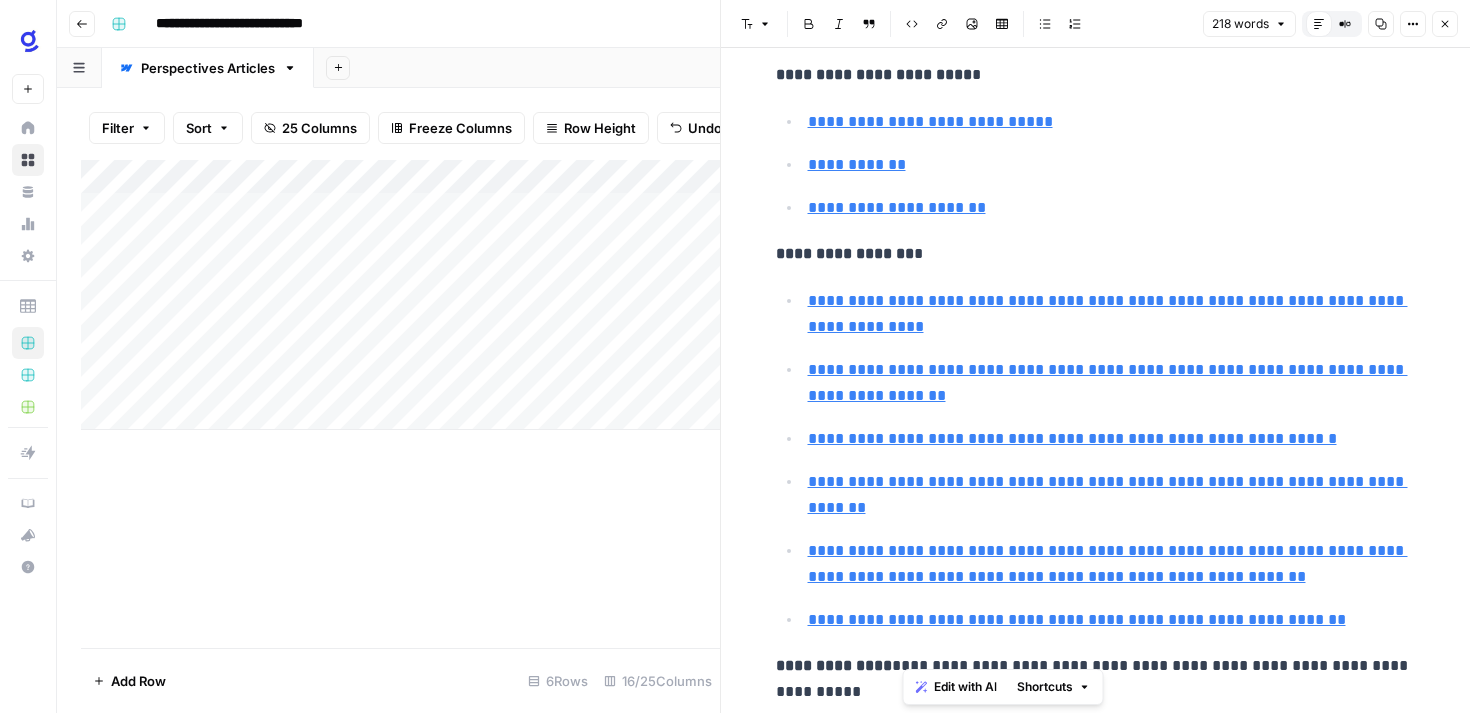 drag, startPoint x: 919, startPoint y: 688, endPoint x: 903, endPoint y: 667, distance: 26.400757 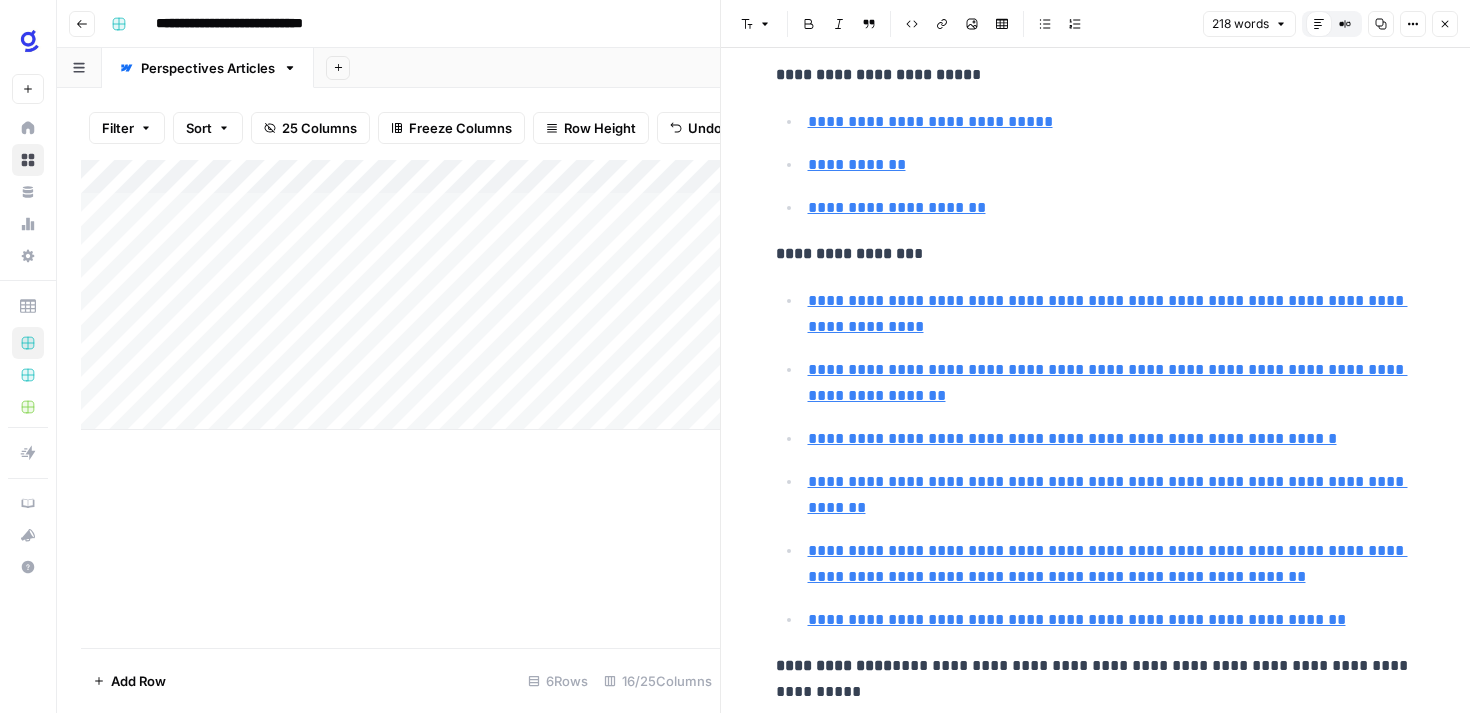 click 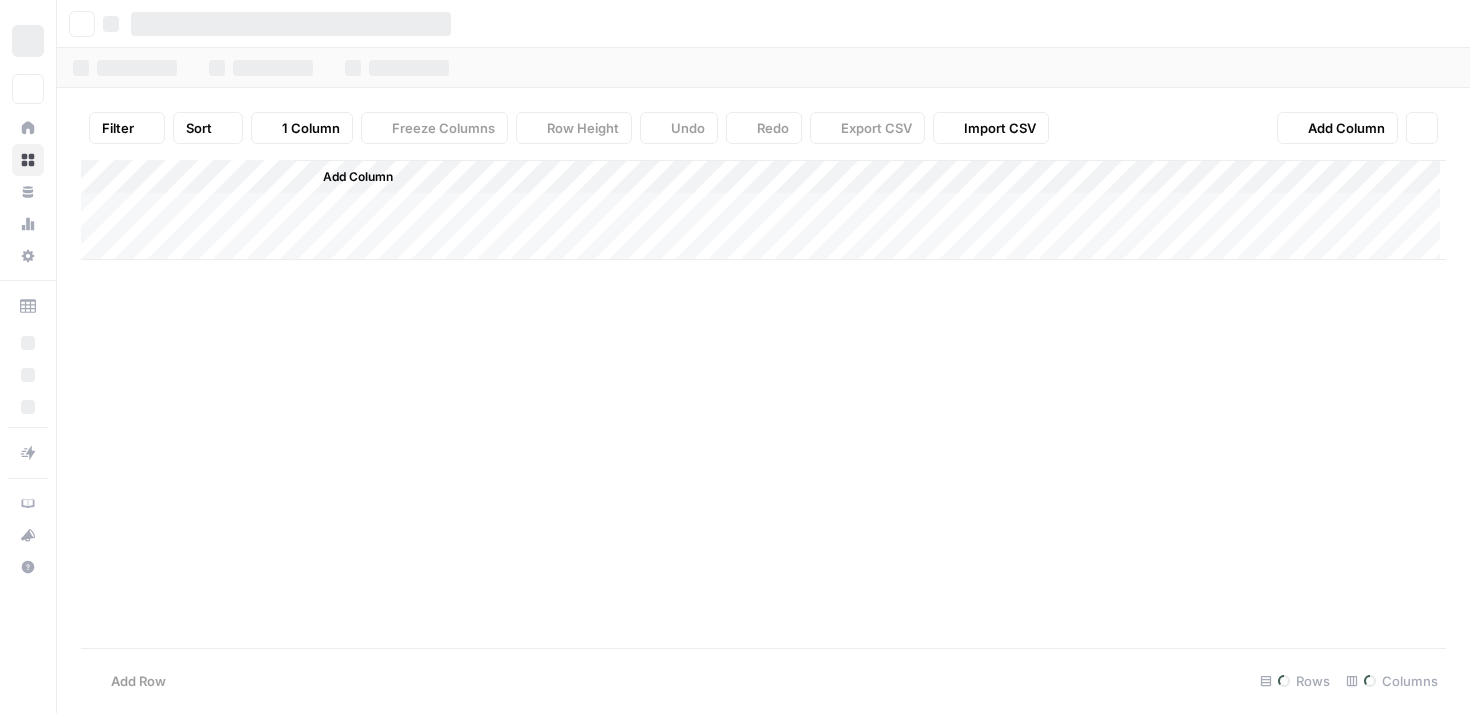 scroll, scrollTop: 0, scrollLeft: 0, axis: both 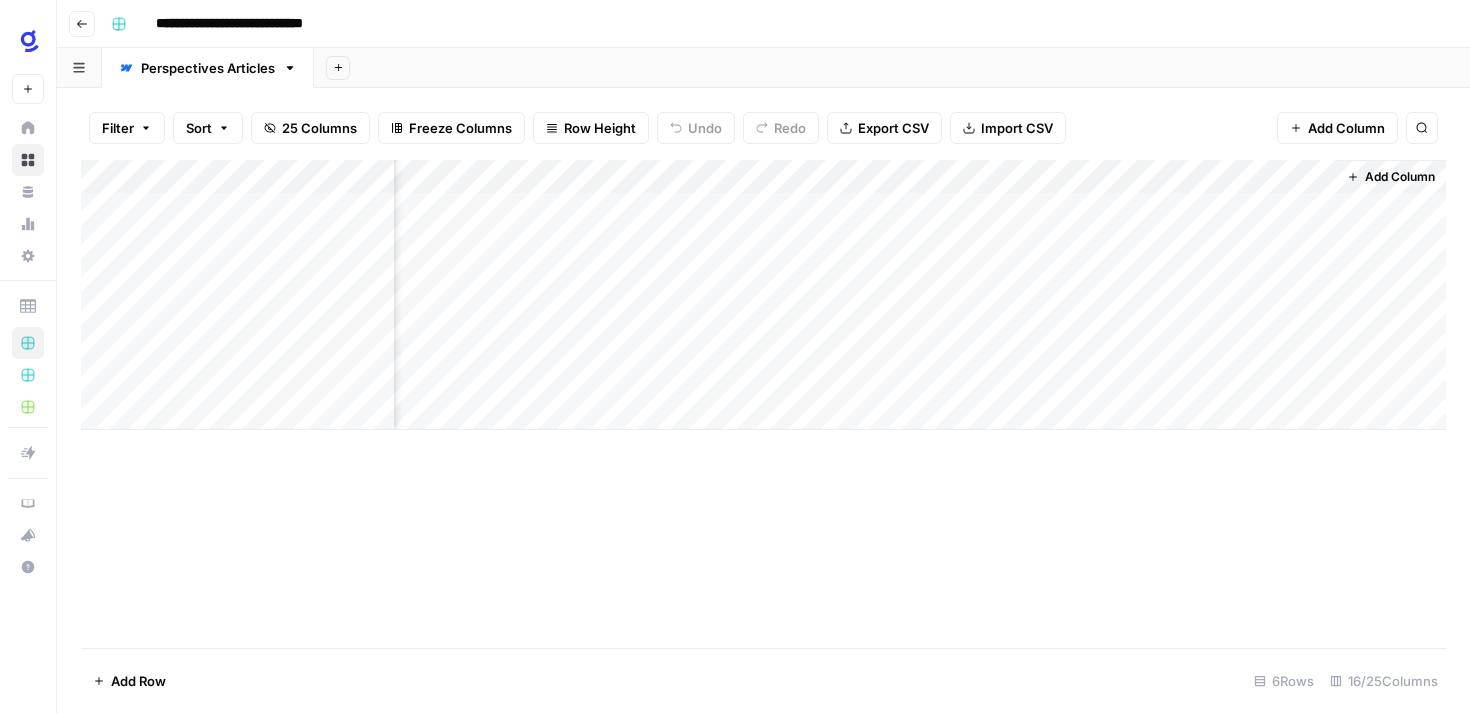click on "Add Column" at bounding box center [763, 295] 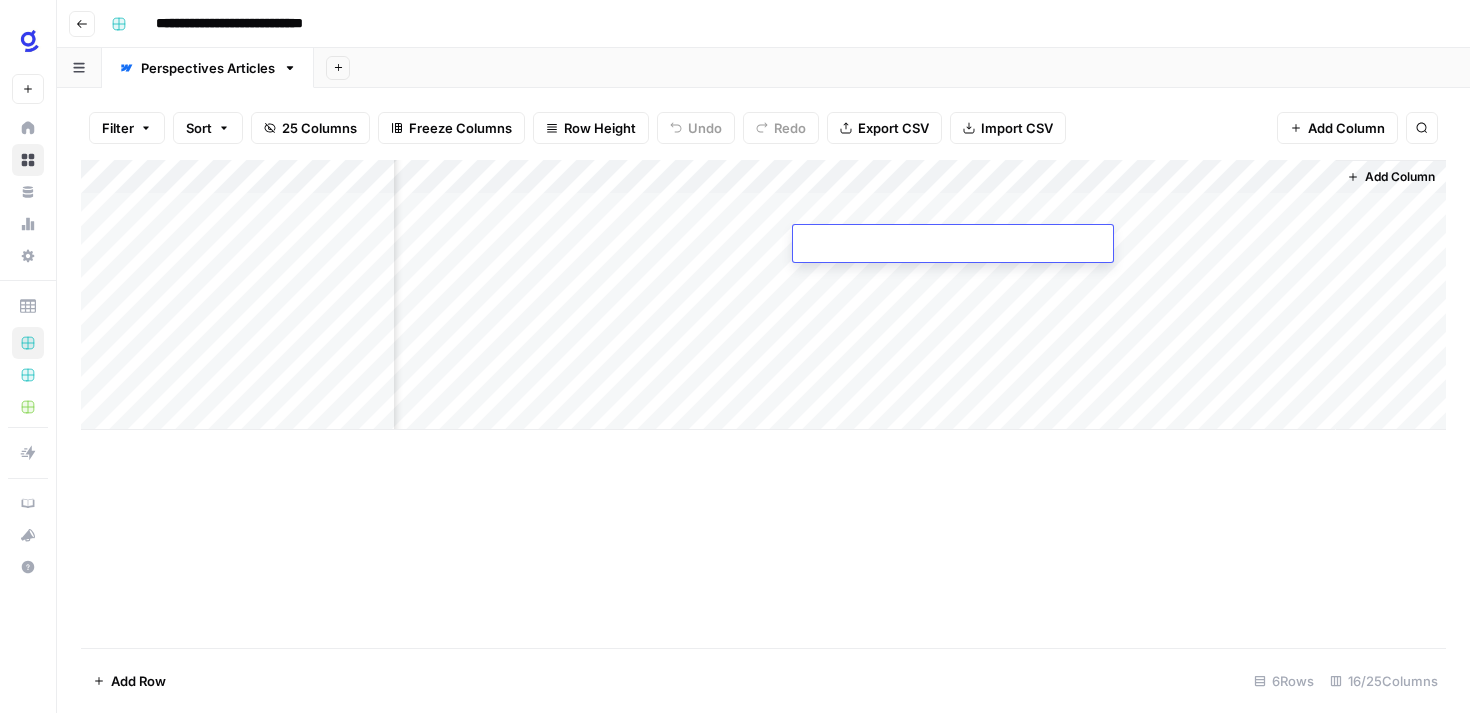 click at bounding box center (953, 245) 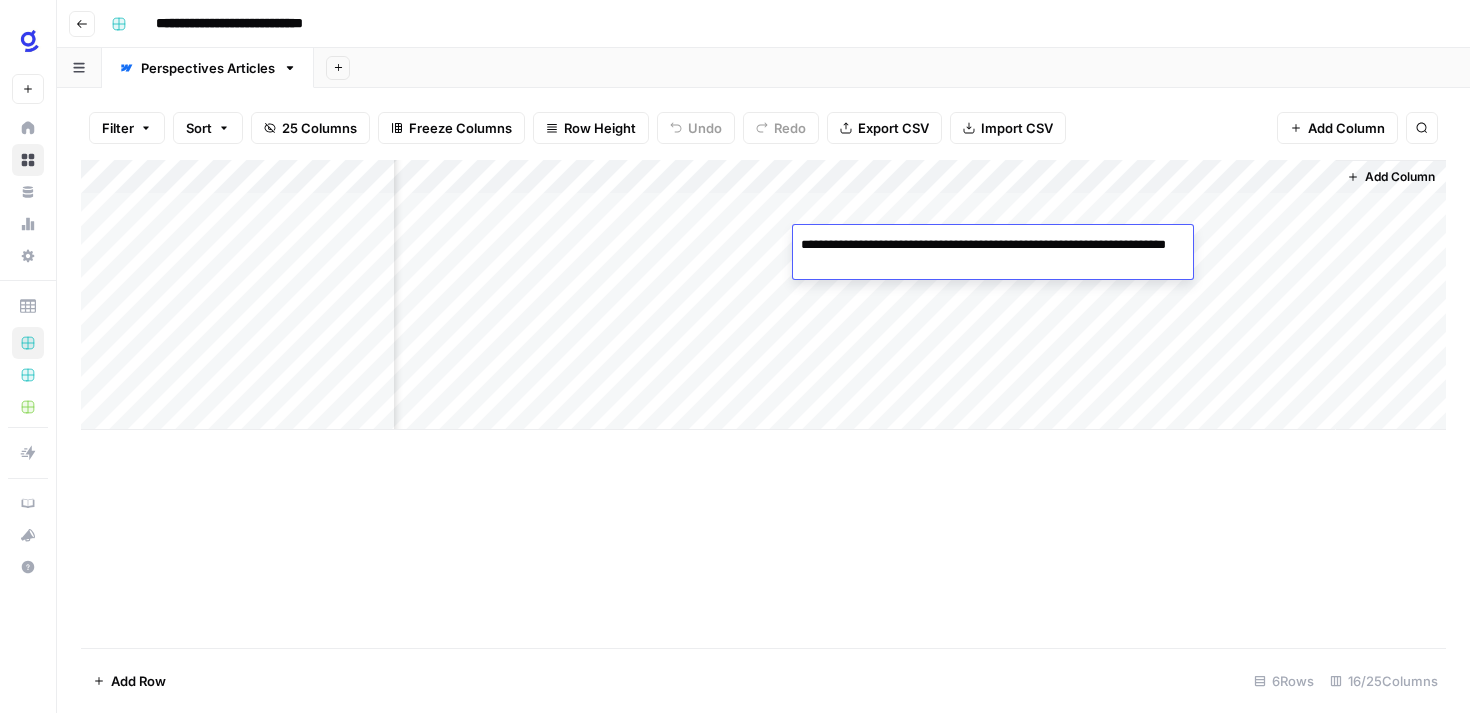 click on "Add Column" at bounding box center (763, 404) 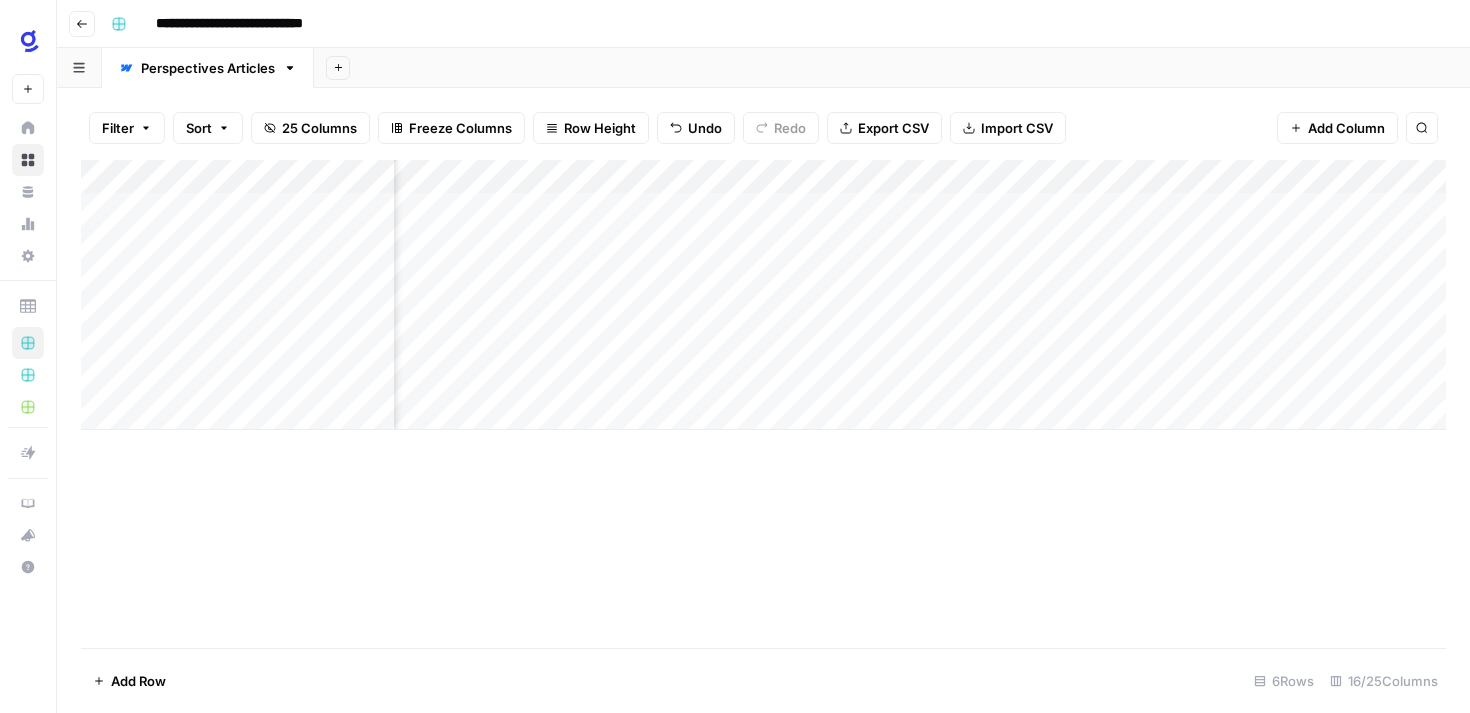scroll, scrollTop: 0, scrollLeft: 0, axis: both 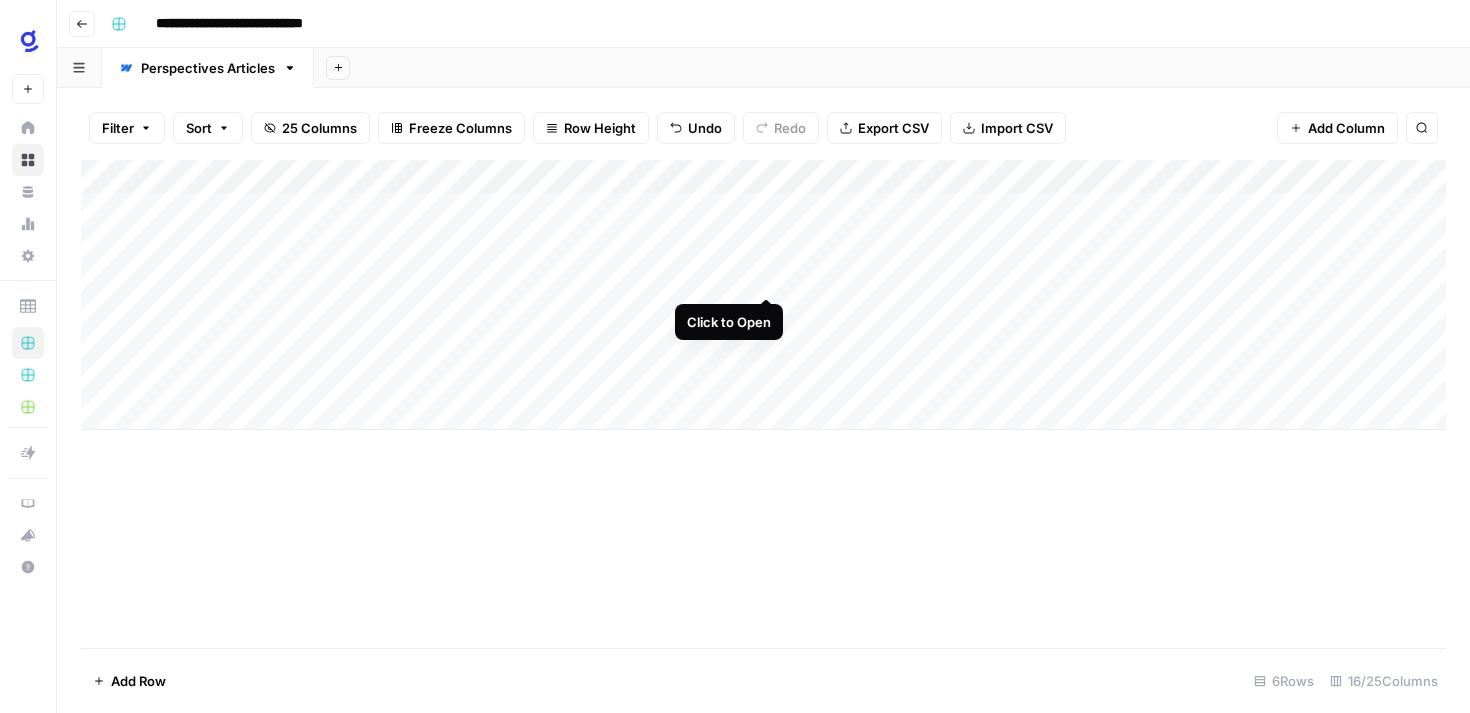 click on "Add Column" at bounding box center [763, 295] 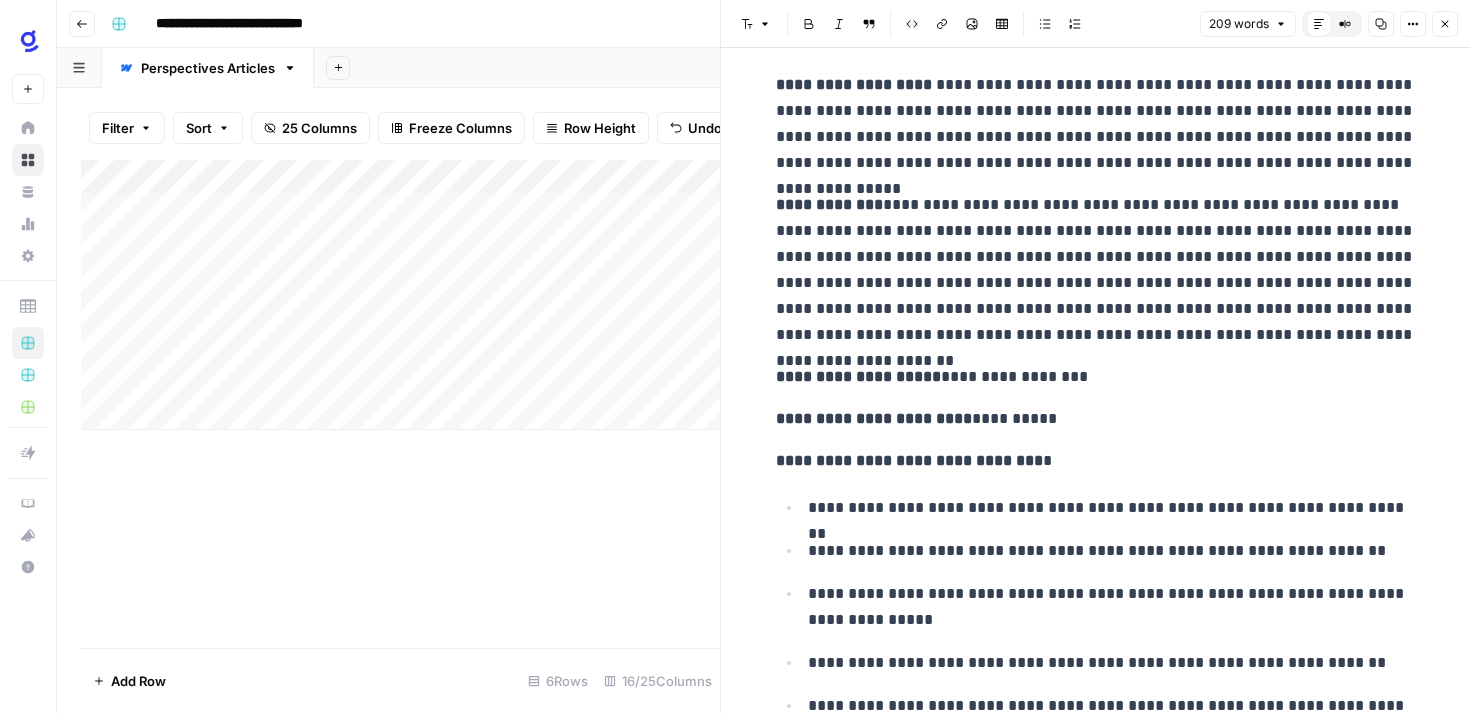 scroll, scrollTop: 751, scrollLeft: 0, axis: vertical 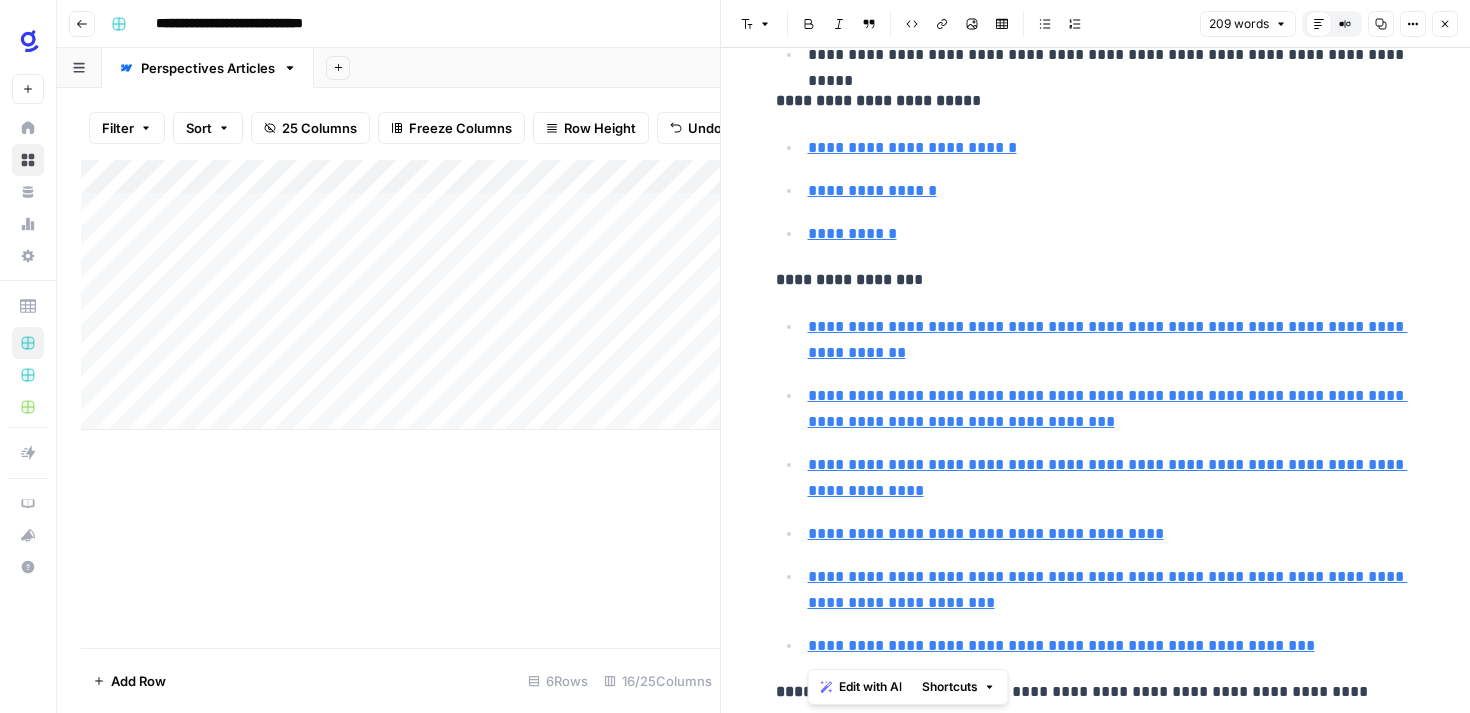 drag, startPoint x: 1399, startPoint y: 695, endPoint x: 1162, endPoint y: 685, distance: 237.21088 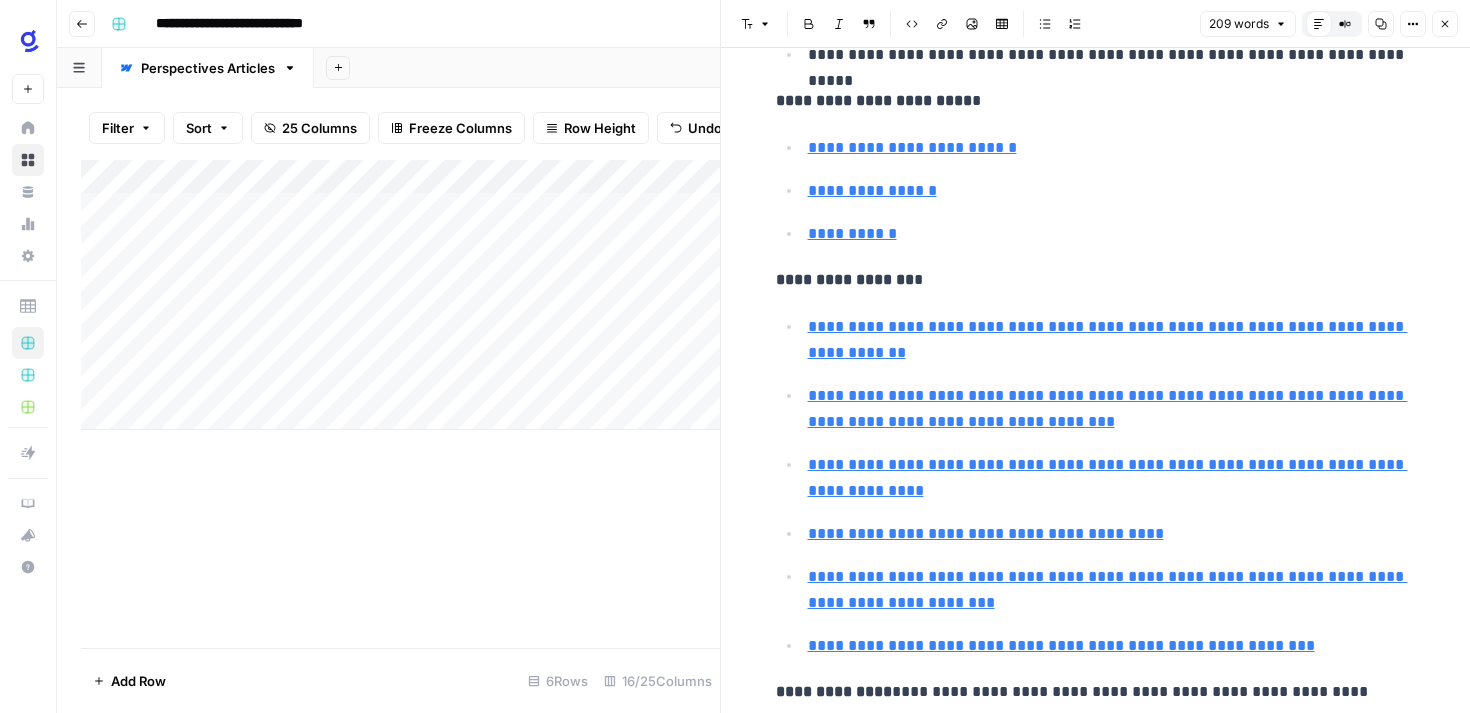 click on "**********" at bounding box center [735, 356] 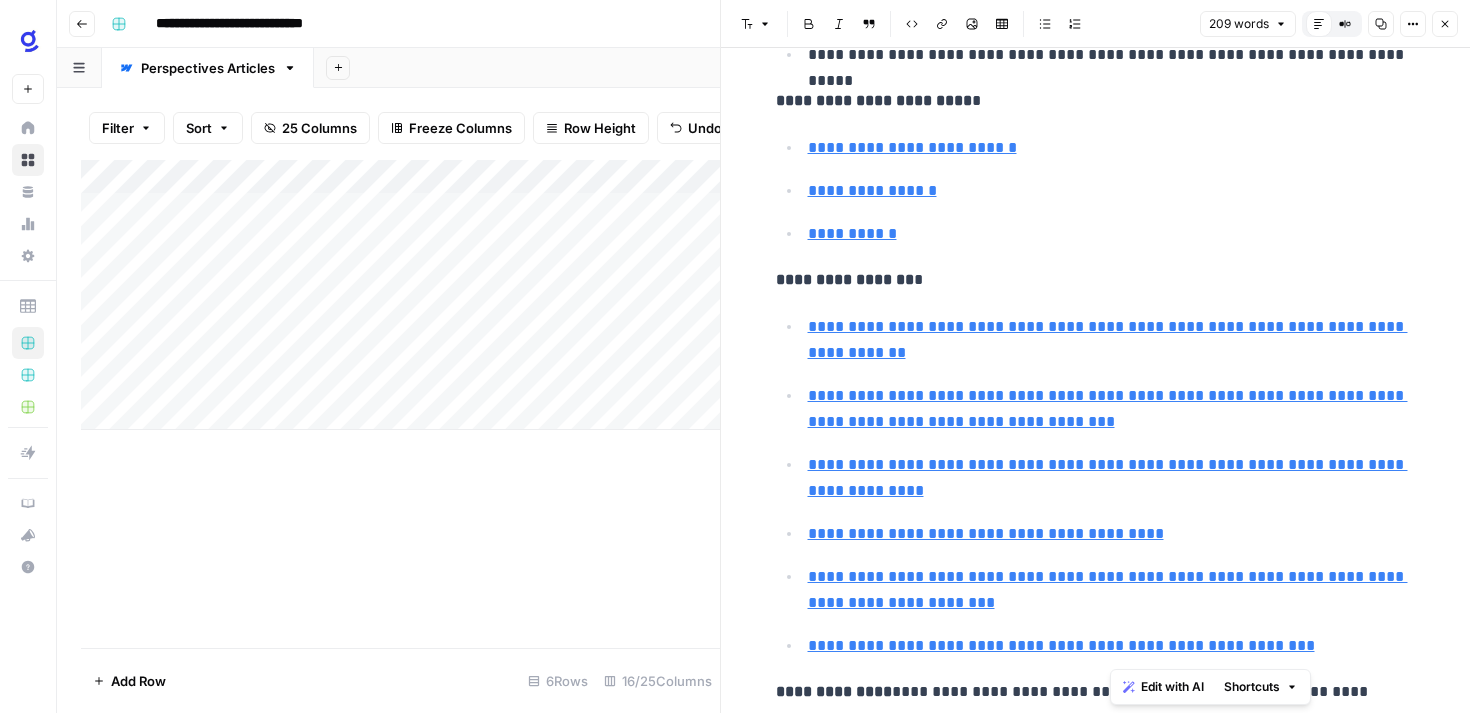 click on "Edit with AI" at bounding box center (1163, 687) 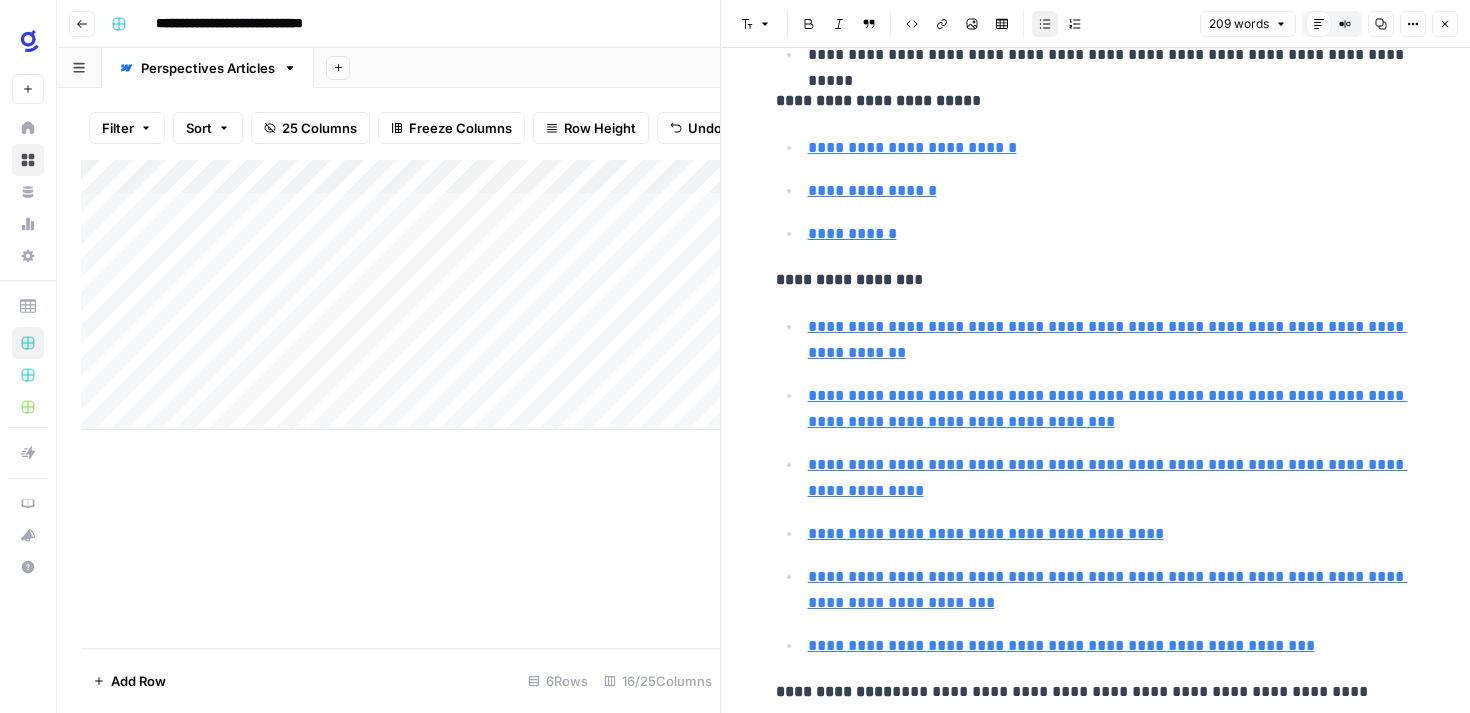 click on "**********" at bounding box center (1112, 590) 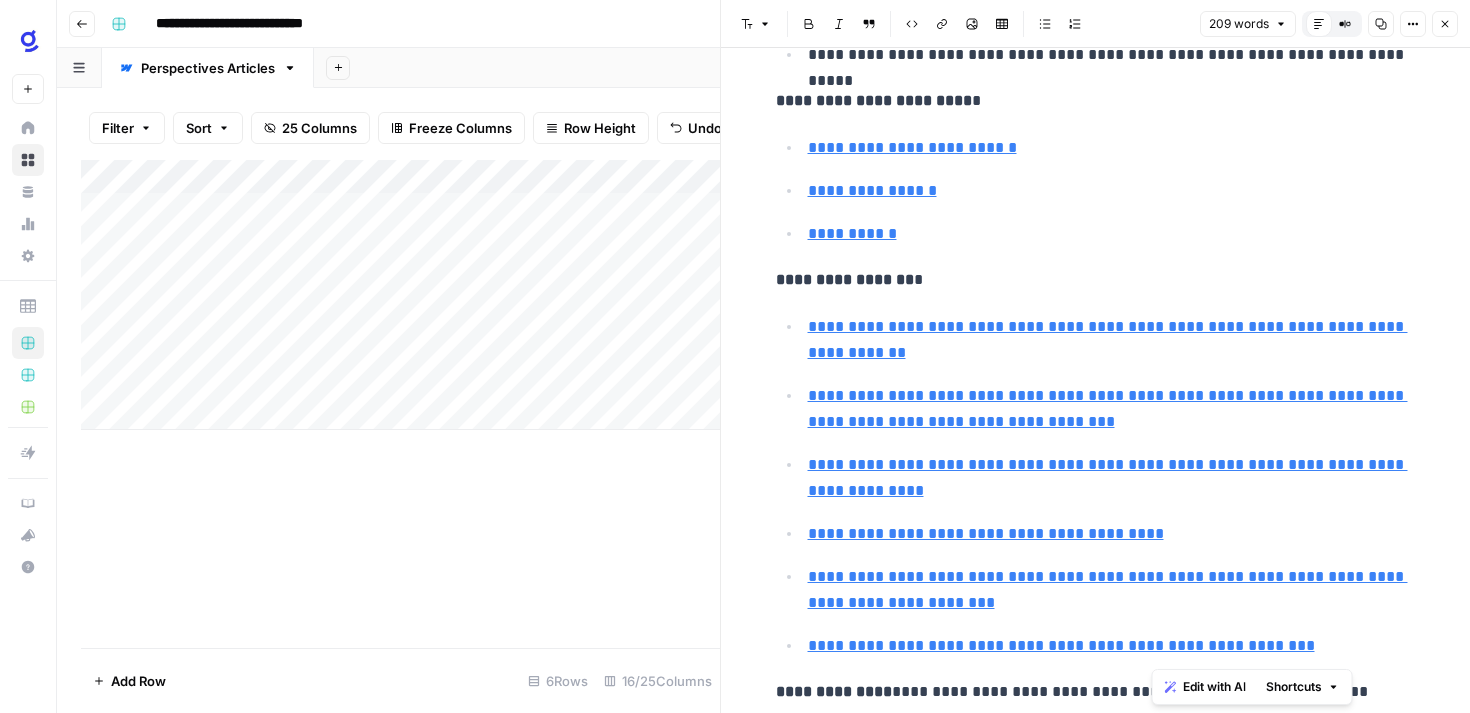 drag, startPoint x: 1397, startPoint y: 693, endPoint x: 1154, endPoint y: 691, distance: 243.00822 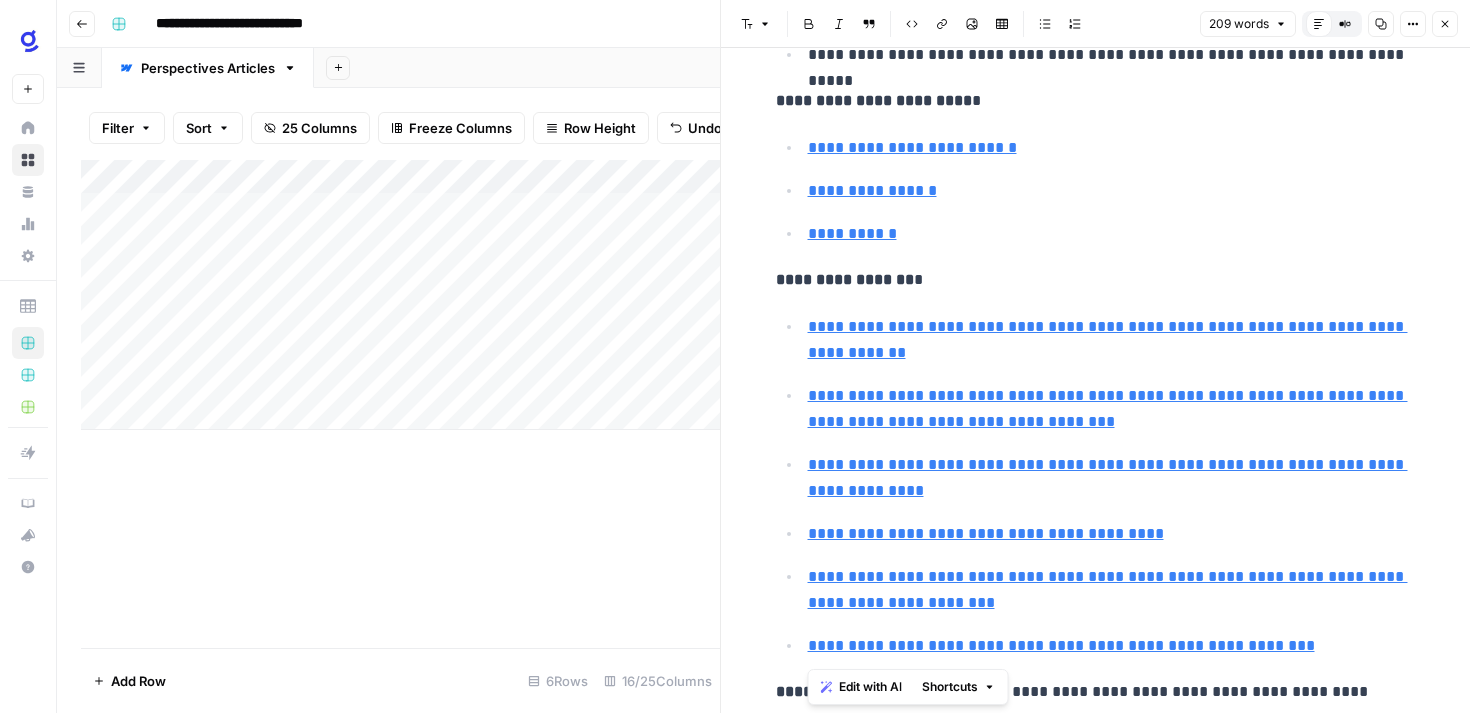 click on "**********" at bounding box center (1096, 692) 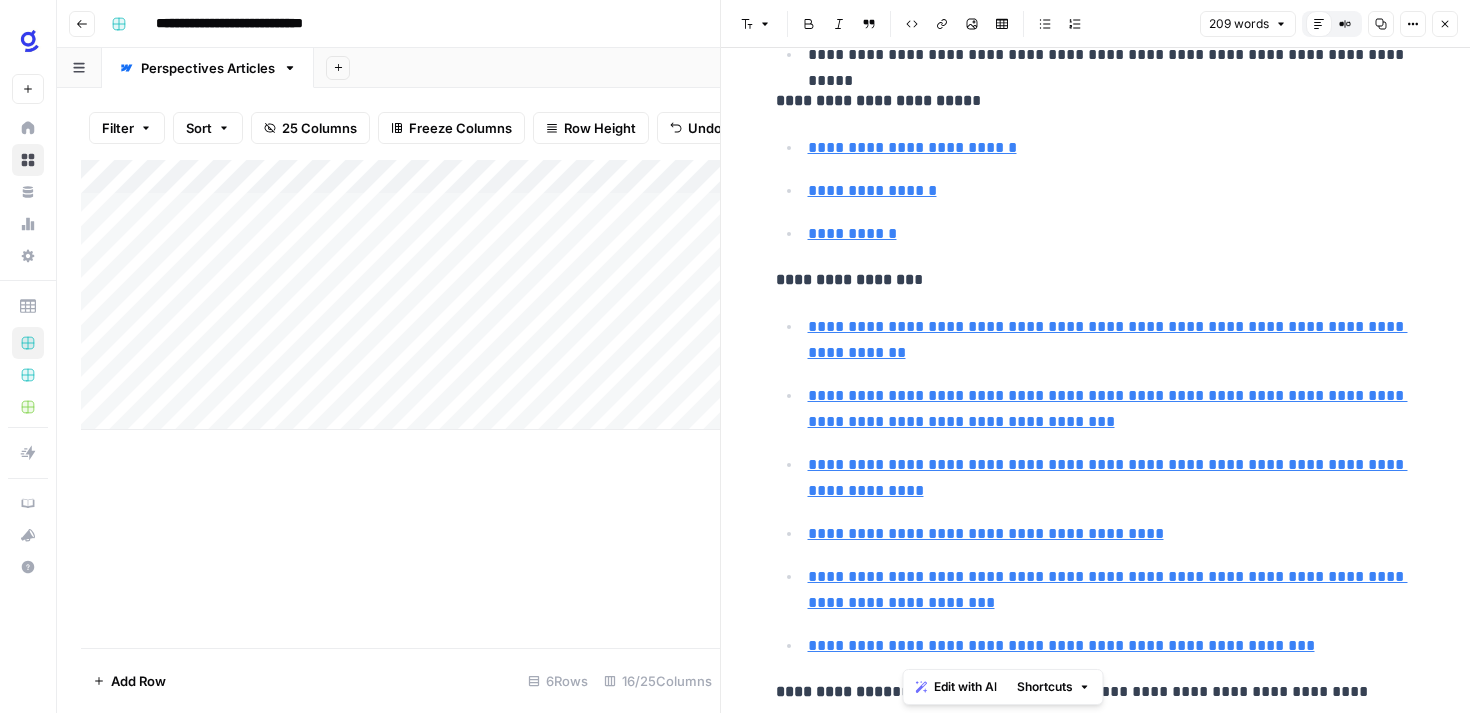 drag, startPoint x: 901, startPoint y: 689, endPoint x: 1120, endPoint y: 684, distance: 219.05707 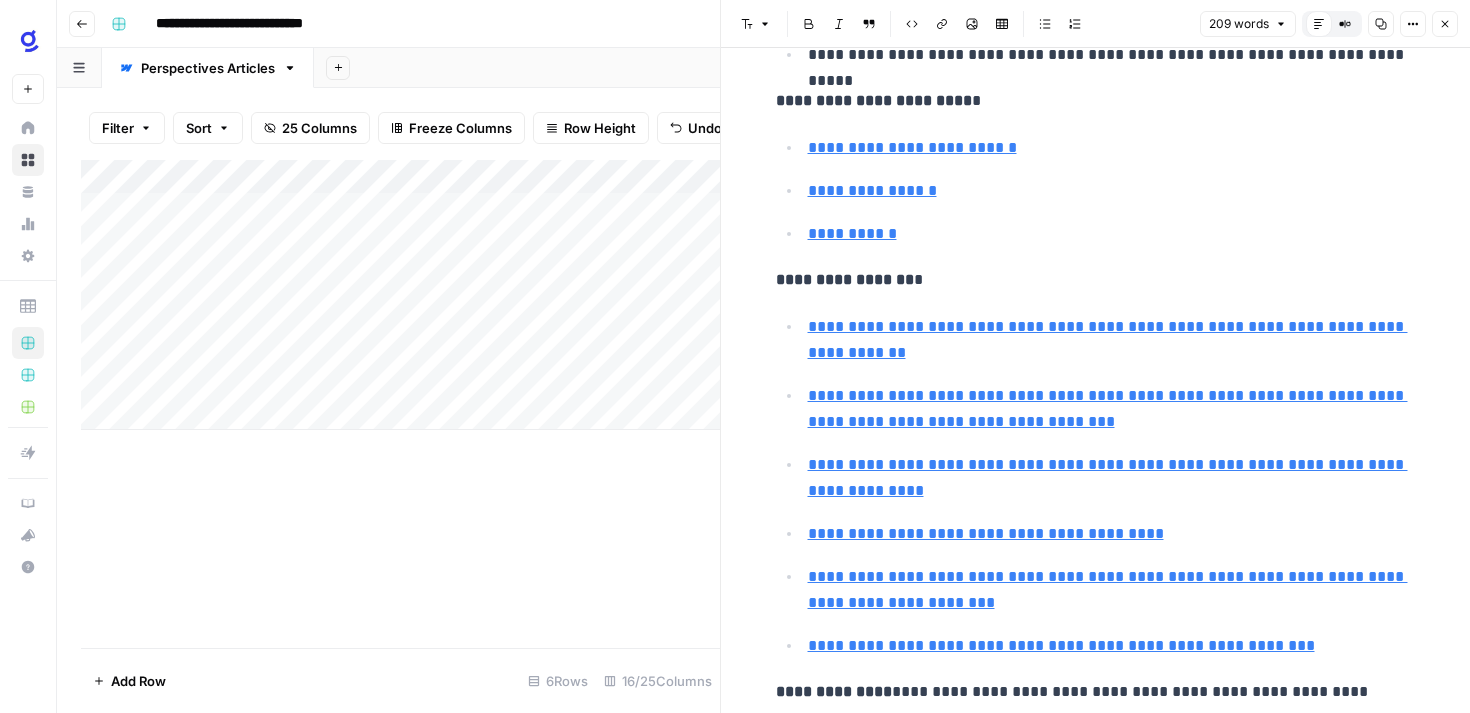 click on "**********" at bounding box center (1096, 692) 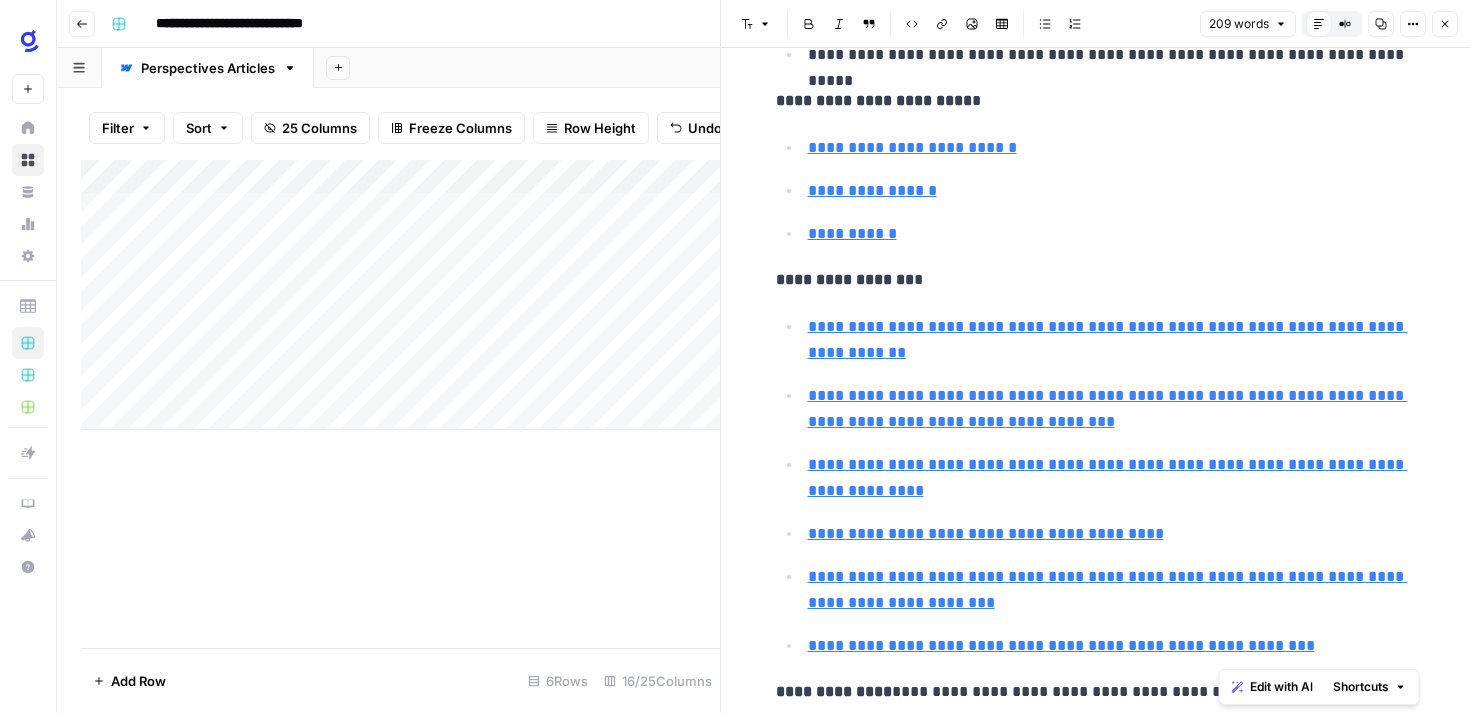 click on "**********" at bounding box center [735, 356] 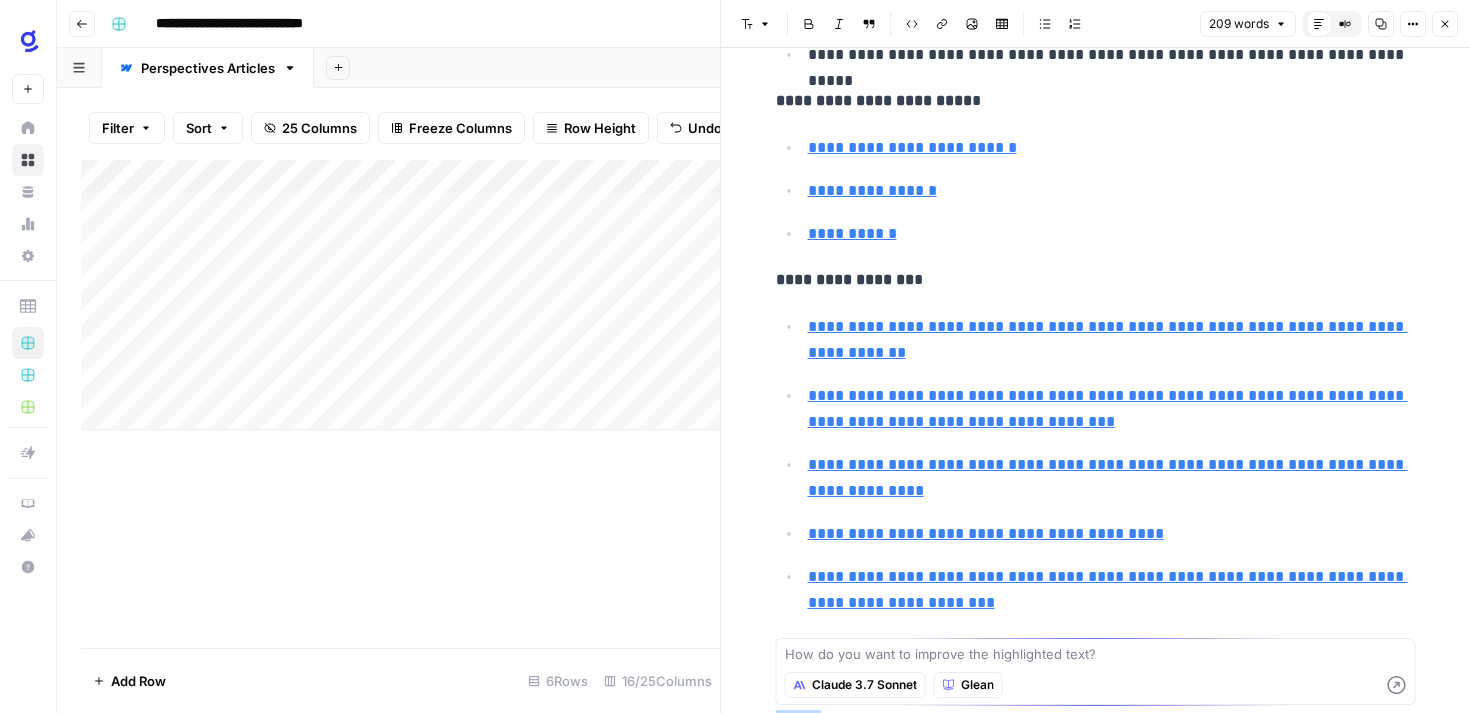 click on "**********" at bounding box center [1095, 5] 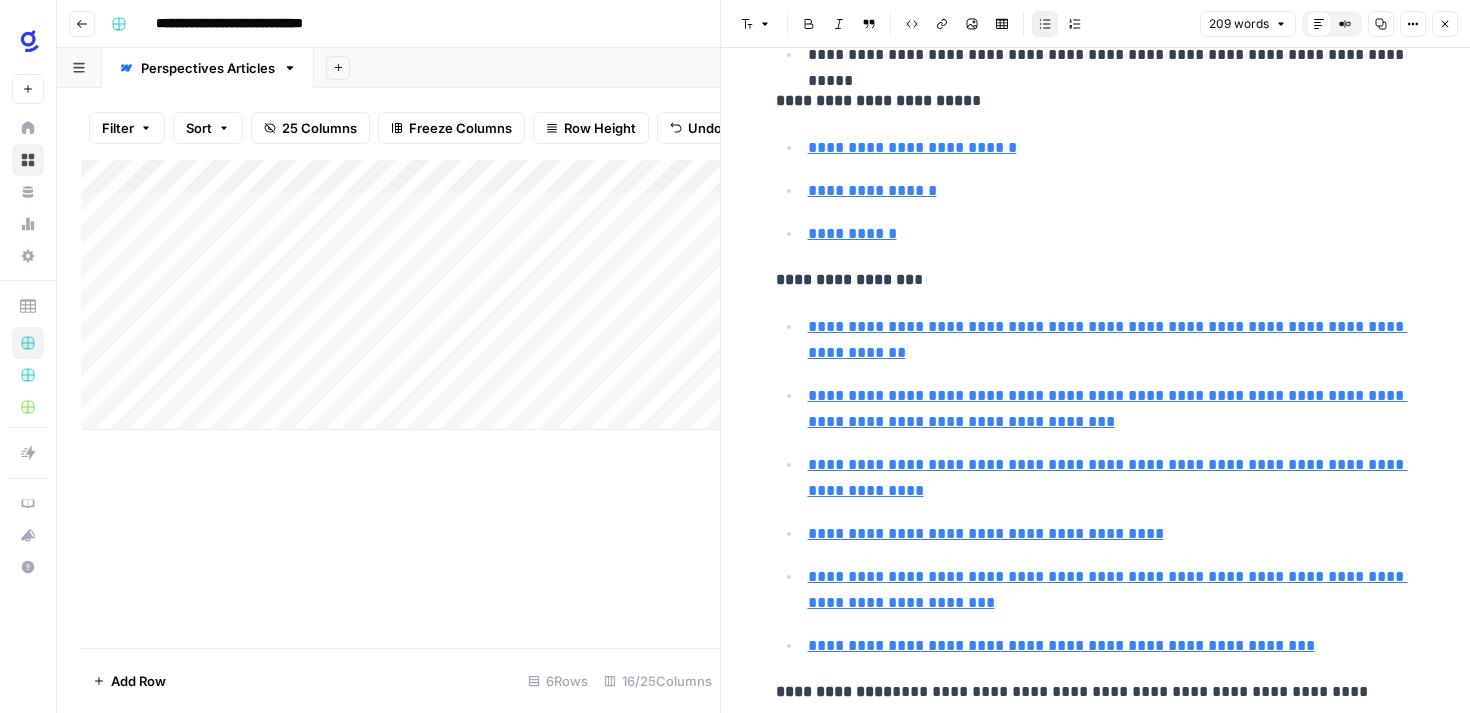 click on "**********" at bounding box center (1096, 486) 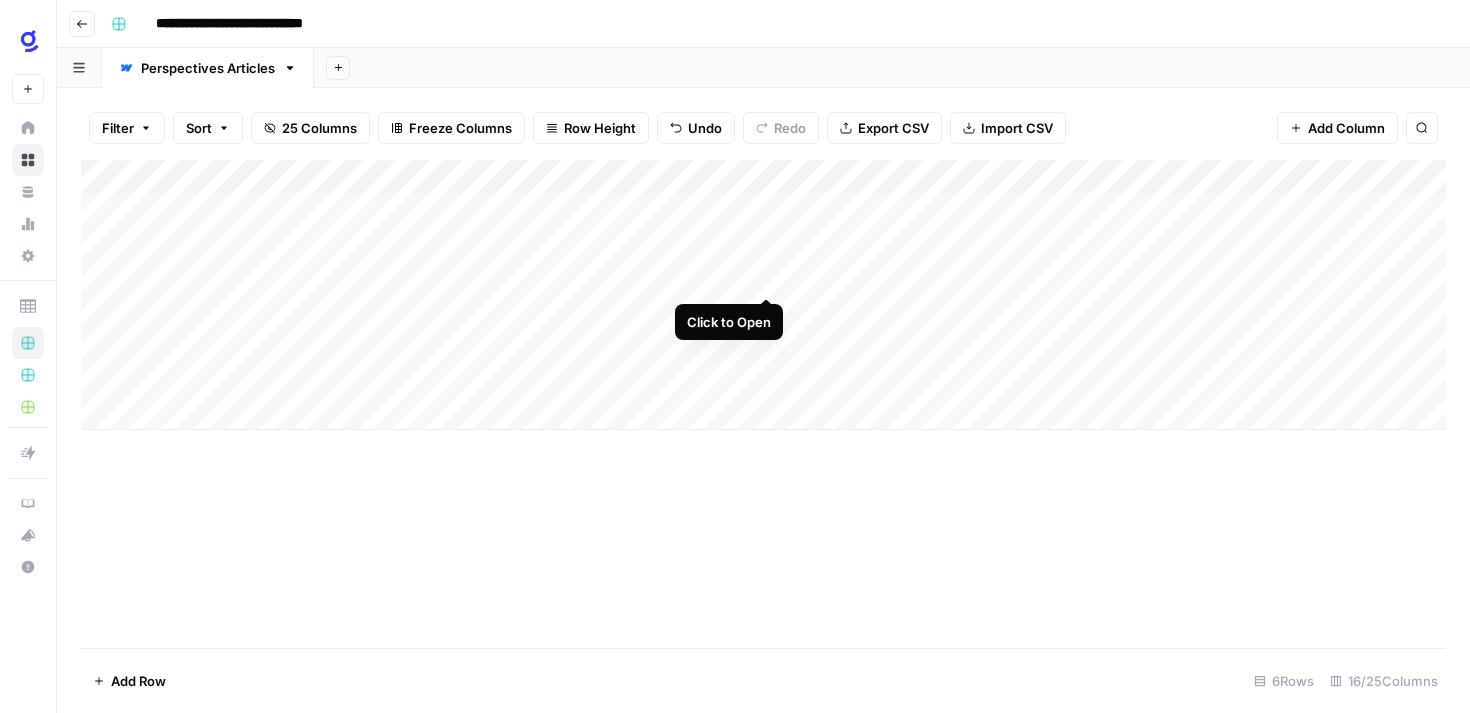 click on "Add Column" at bounding box center [763, 295] 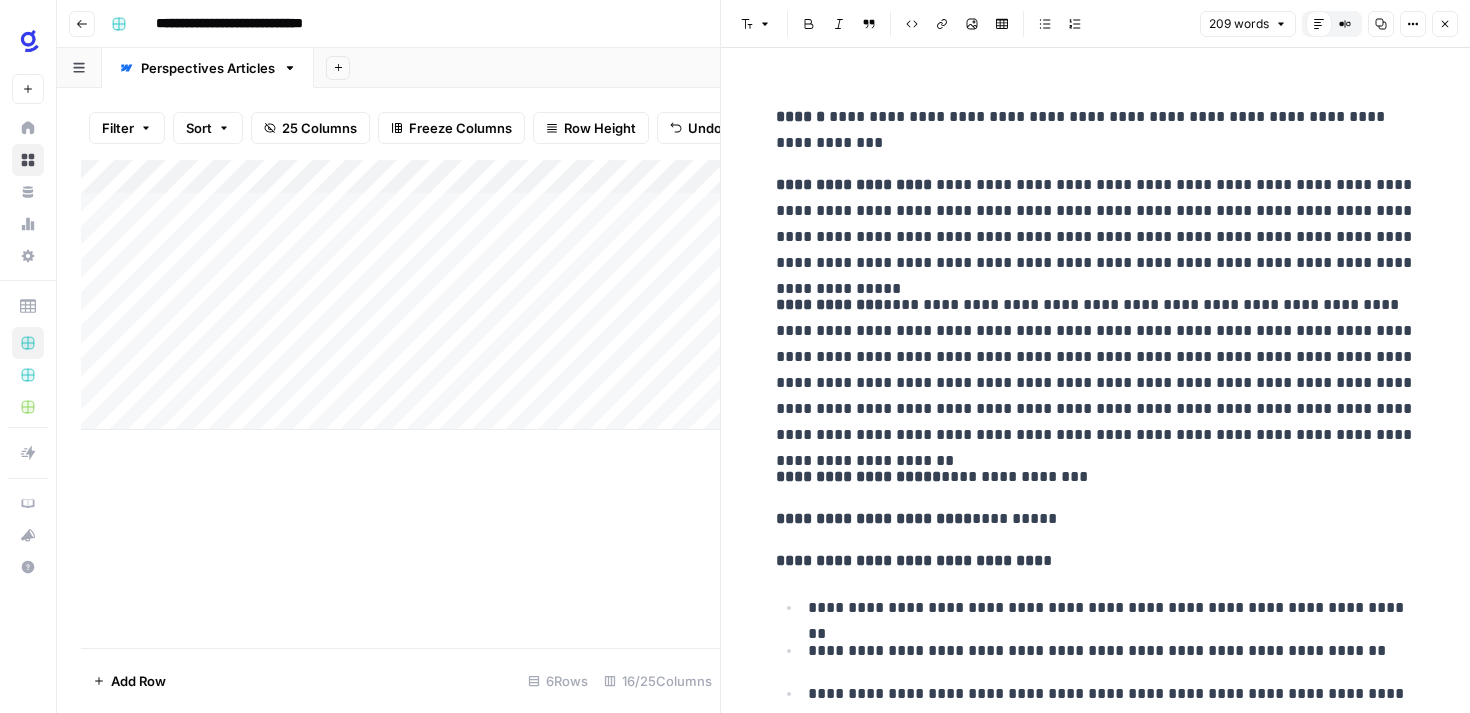 scroll, scrollTop: 751, scrollLeft: 0, axis: vertical 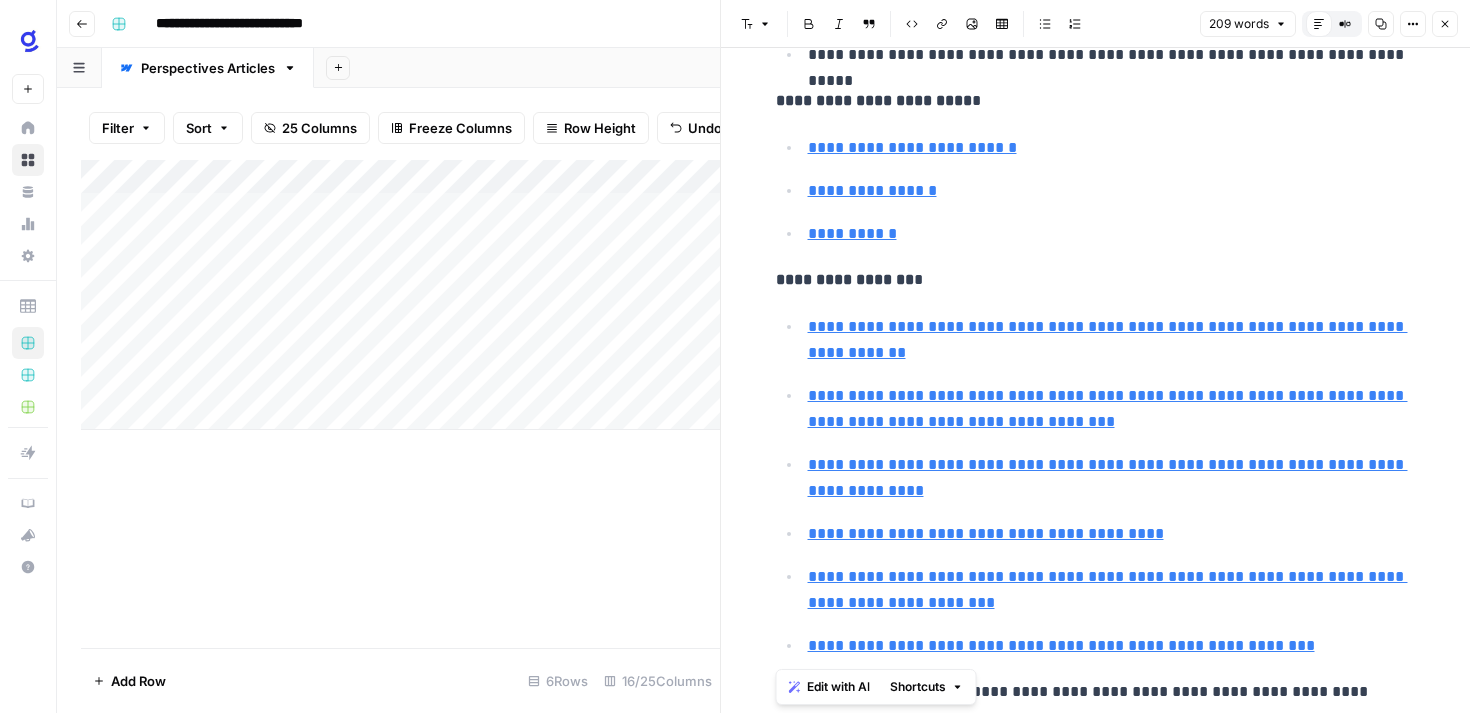 drag, startPoint x: 903, startPoint y: 696, endPoint x: 1142, endPoint y: 674, distance: 240.01042 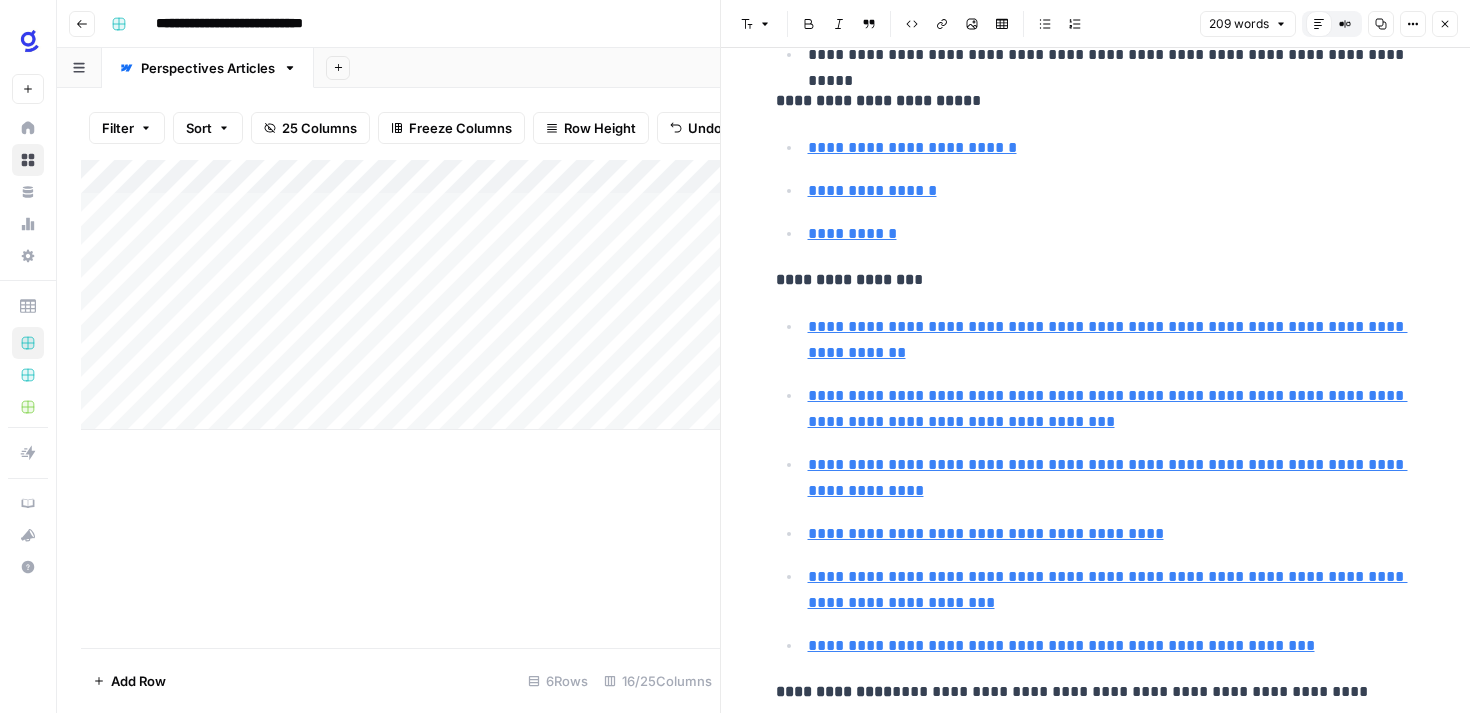 click on "**********" at bounding box center [1096, 692] 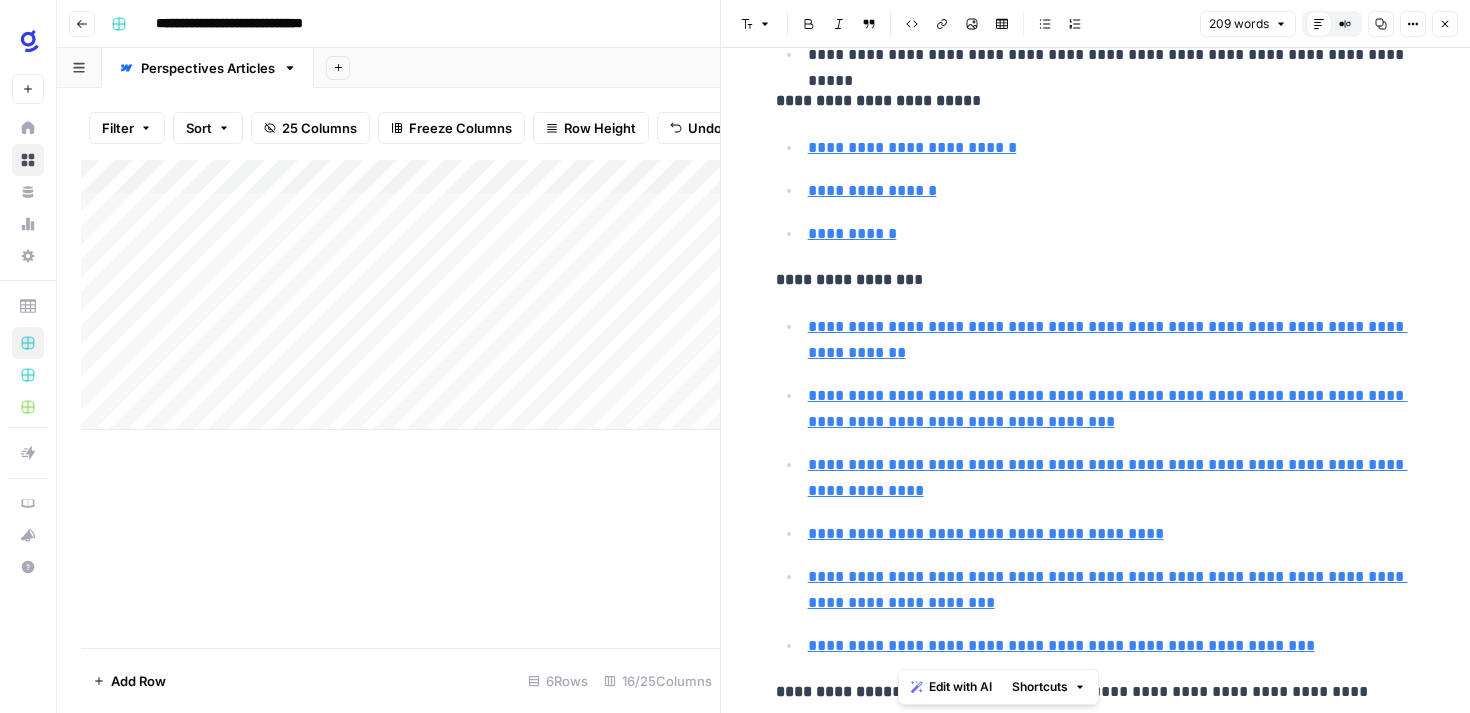 copy on "**********" 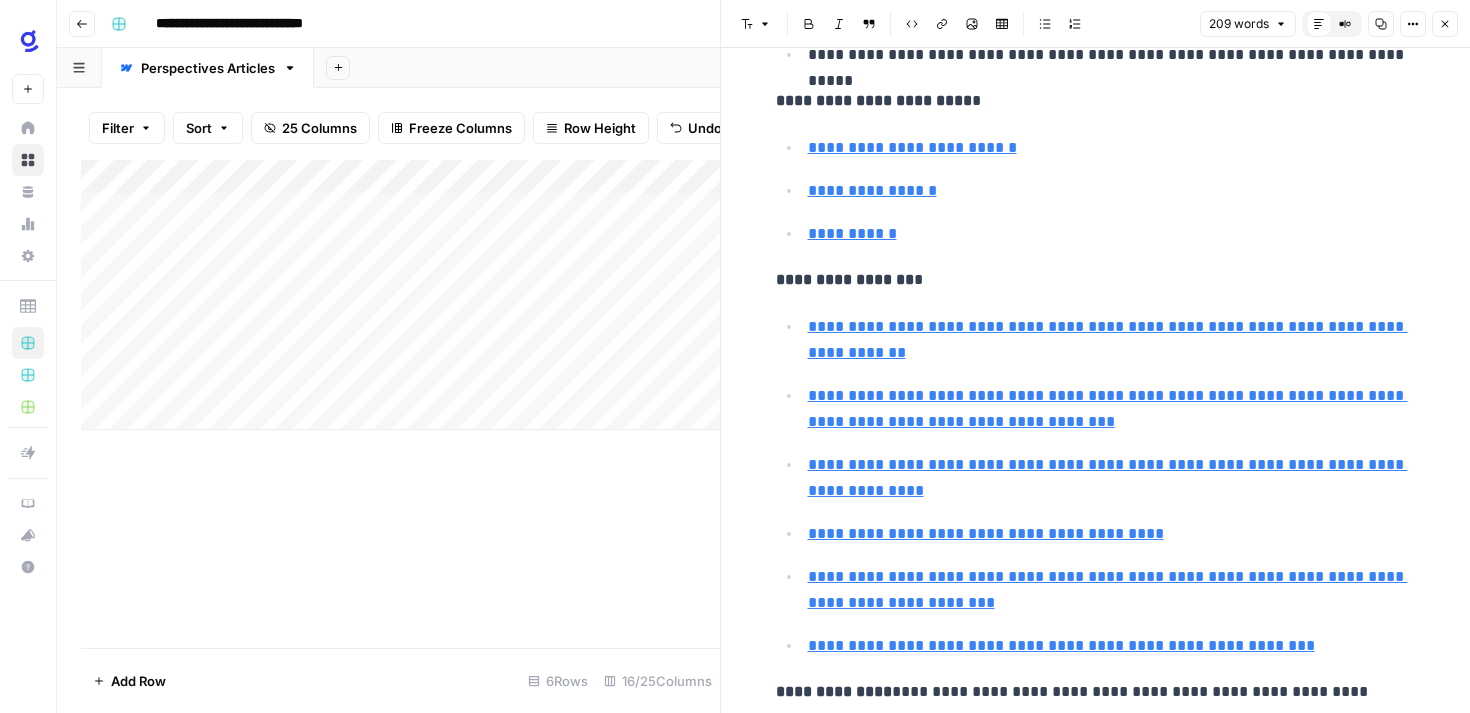 click 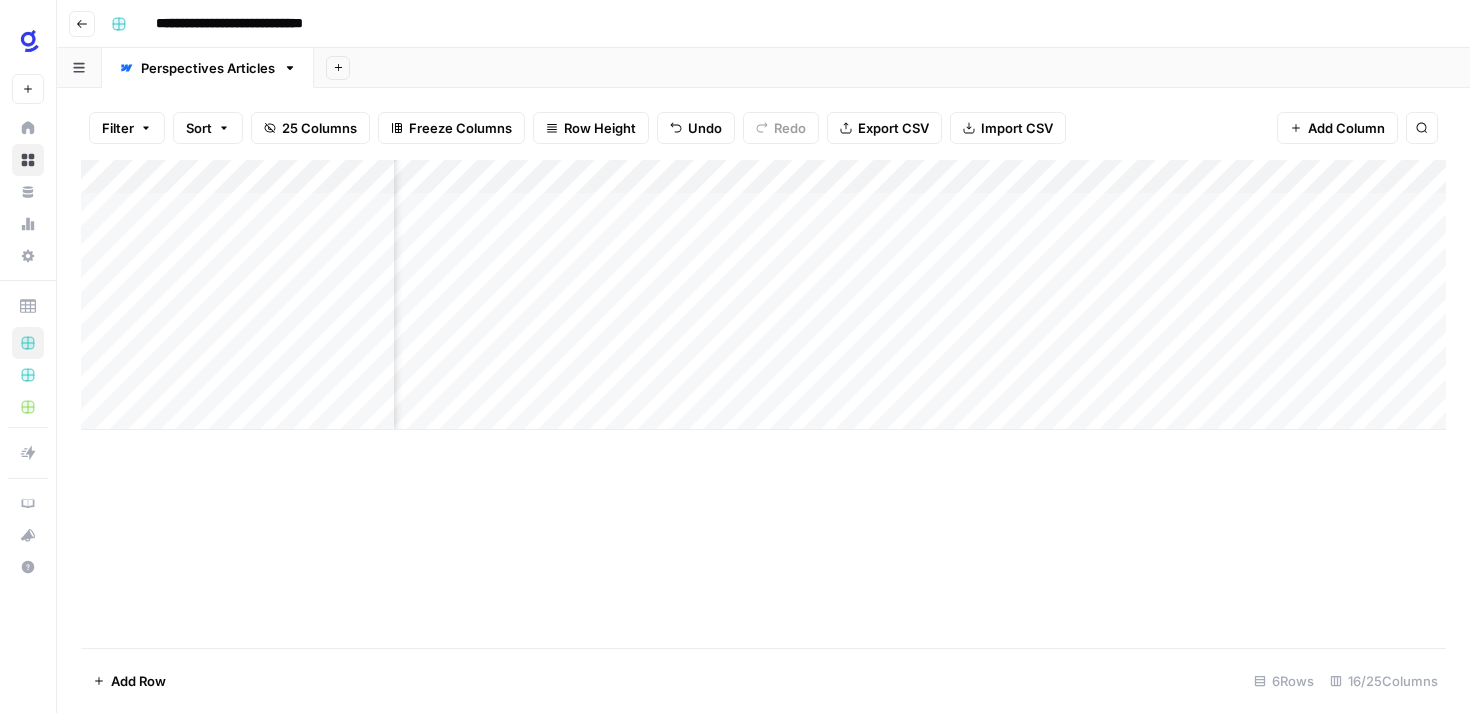 scroll, scrollTop: 0, scrollLeft: 2357, axis: horizontal 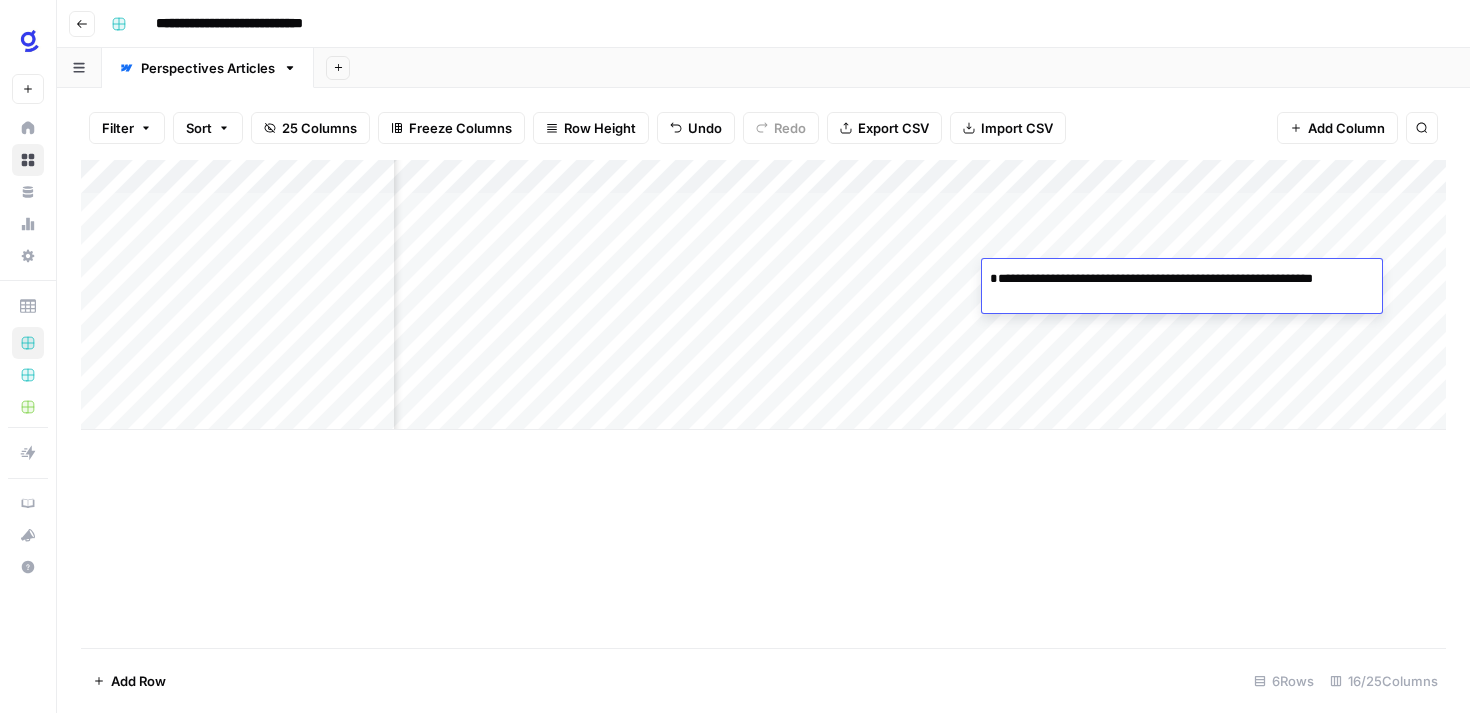 type on "**********" 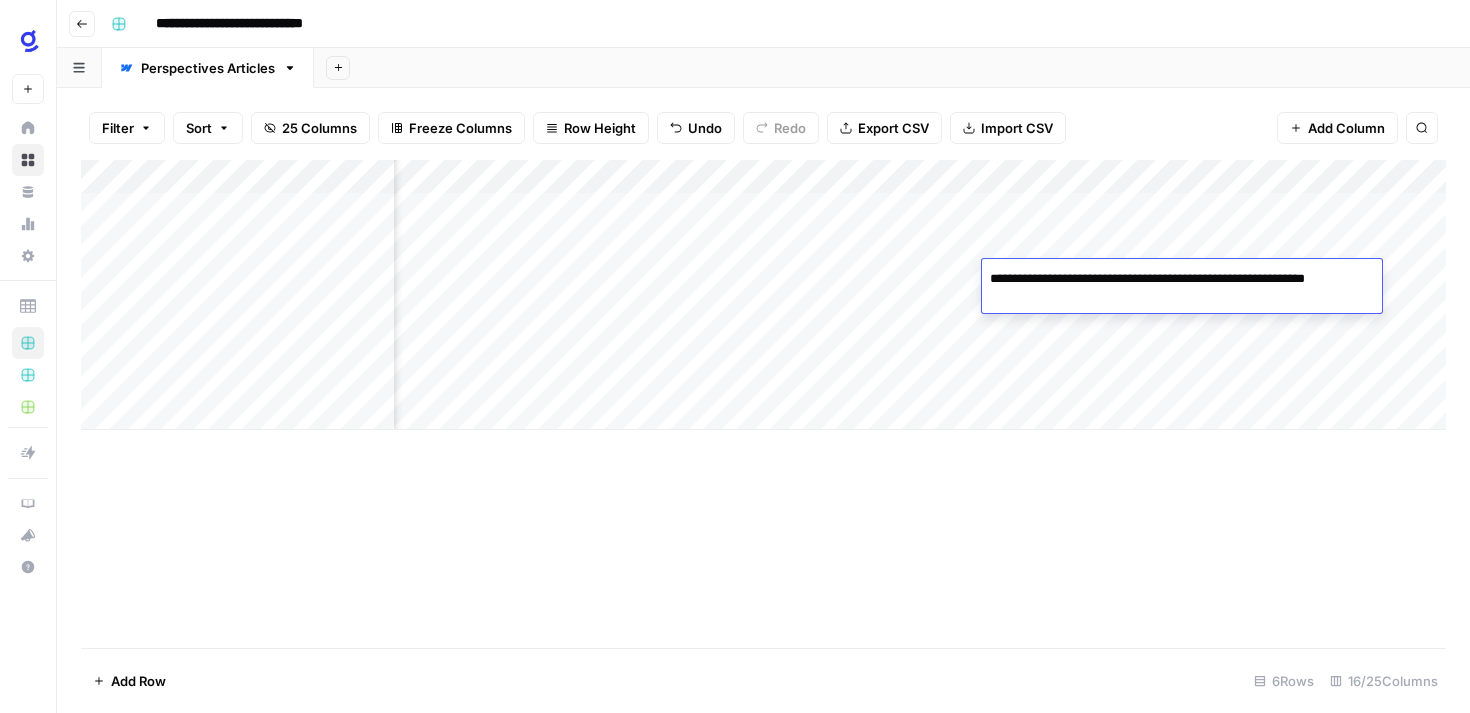 click on "Add Column" at bounding box center [763, 295] 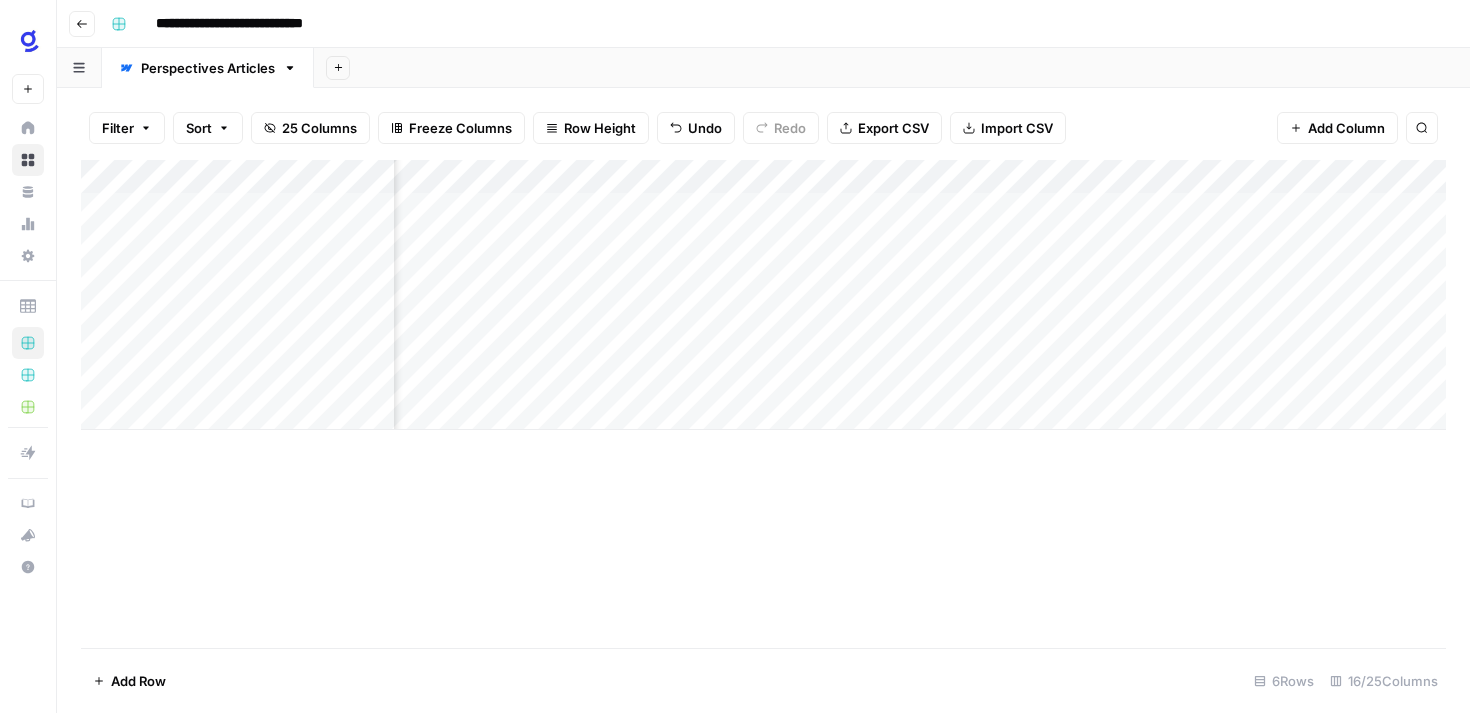 click on "Add Column" at bounding box center (763, 295) 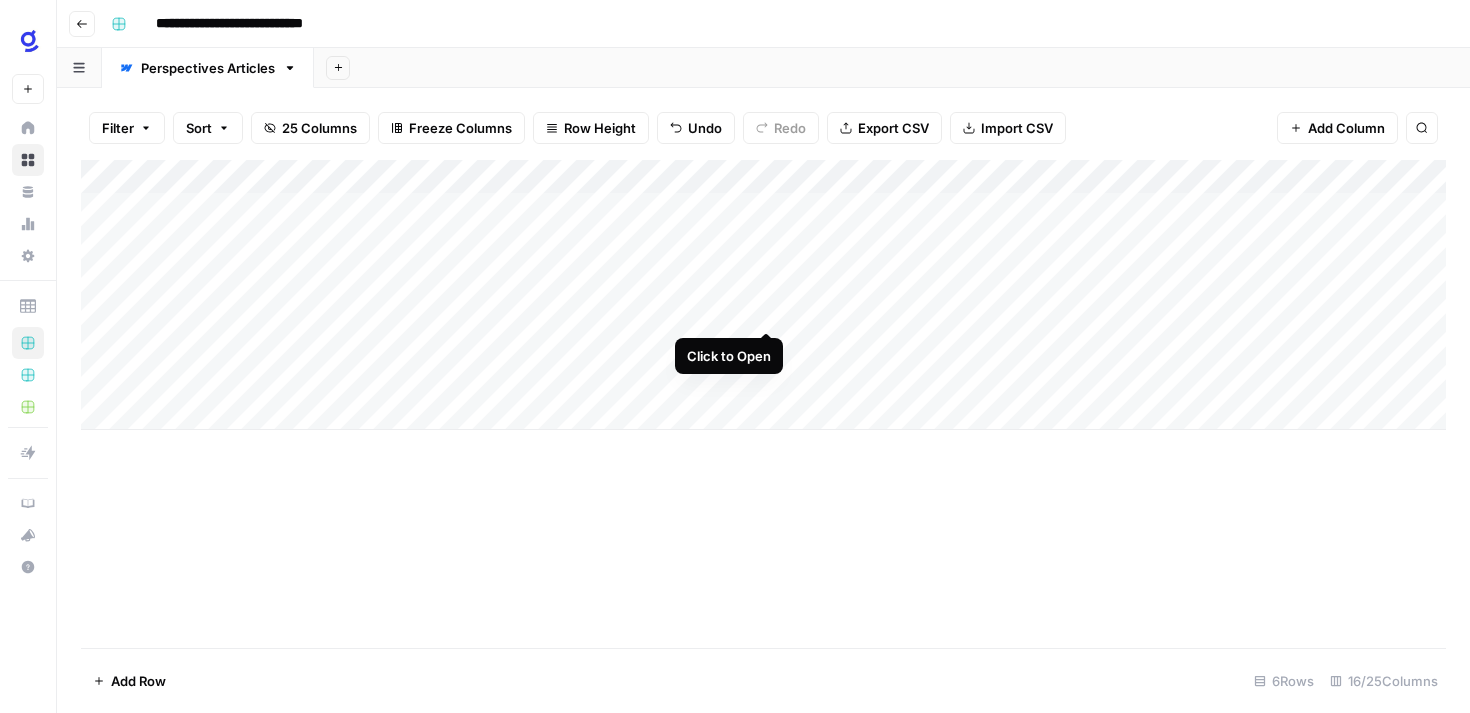 click on "Add Column" at bounding box center [763, 295] 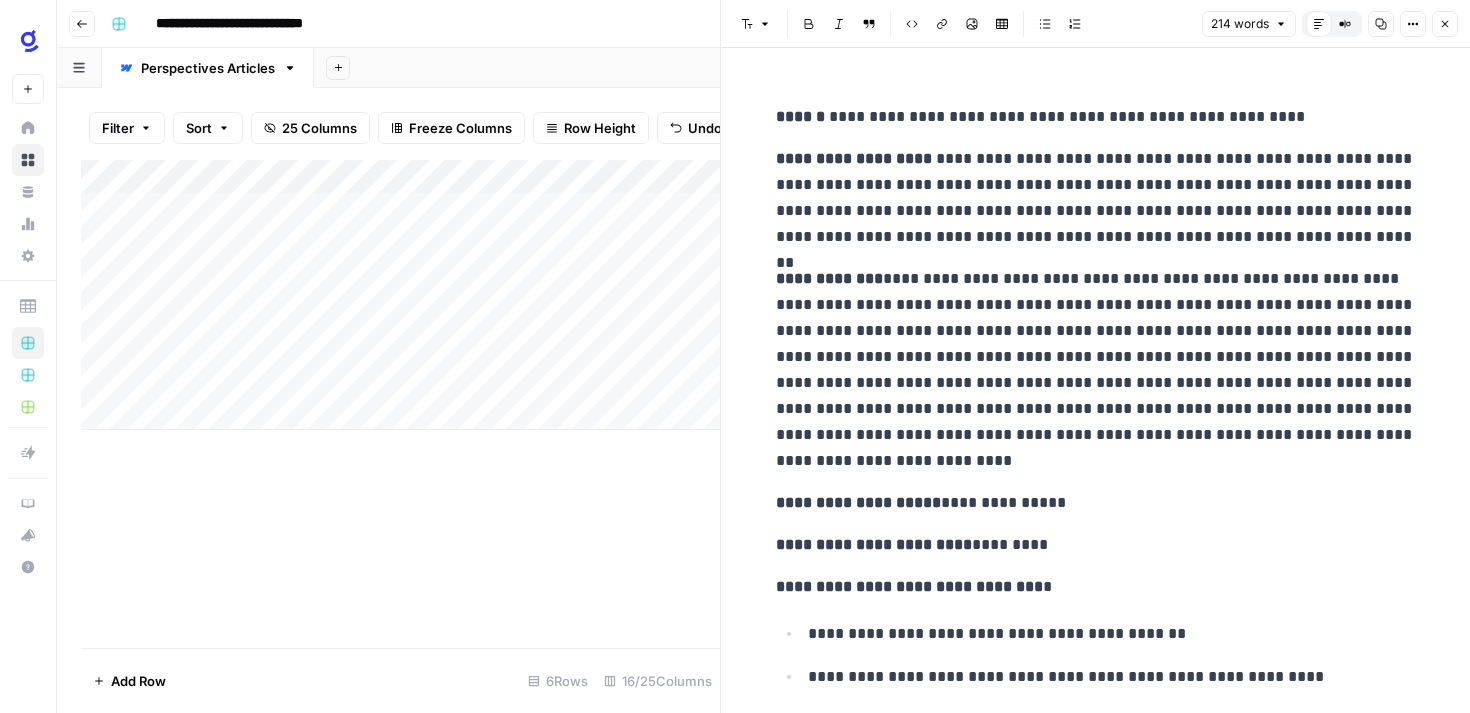 scroll, scrollTop: 777, scrollLeft: 0, axis: vertical 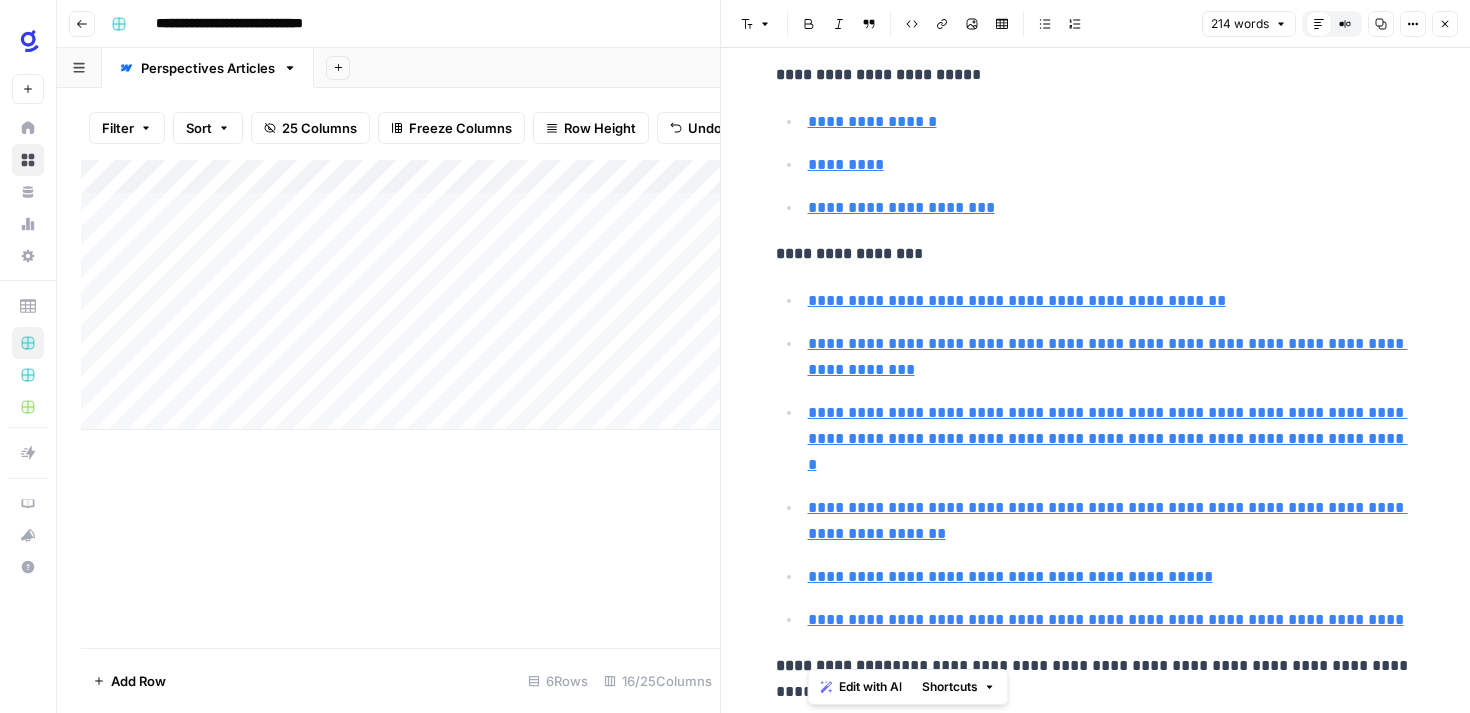 drag, startPoint x: 904, startPoint y: 668, endPoint x: 894, endPoint y: 680, distance: 15.6205 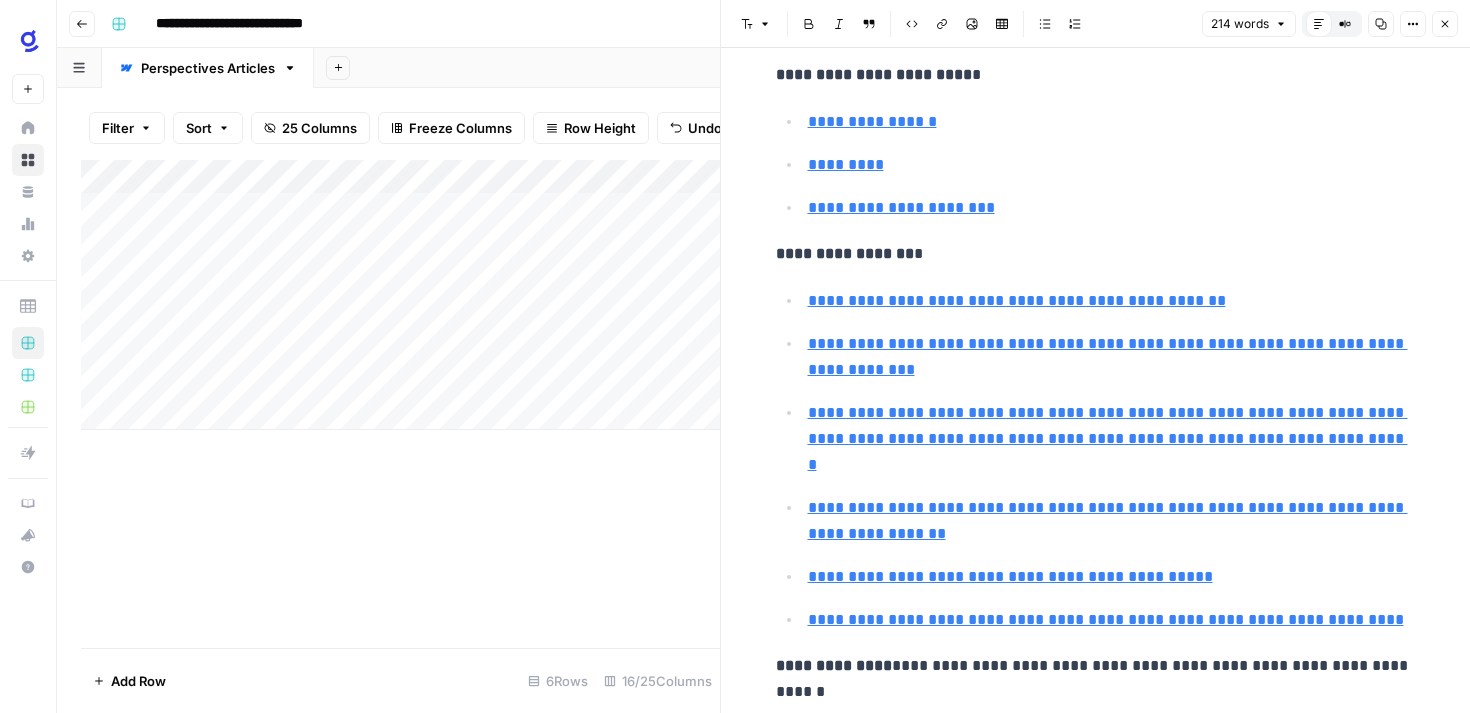 click on "**********" at bounding box center [1096, 679] 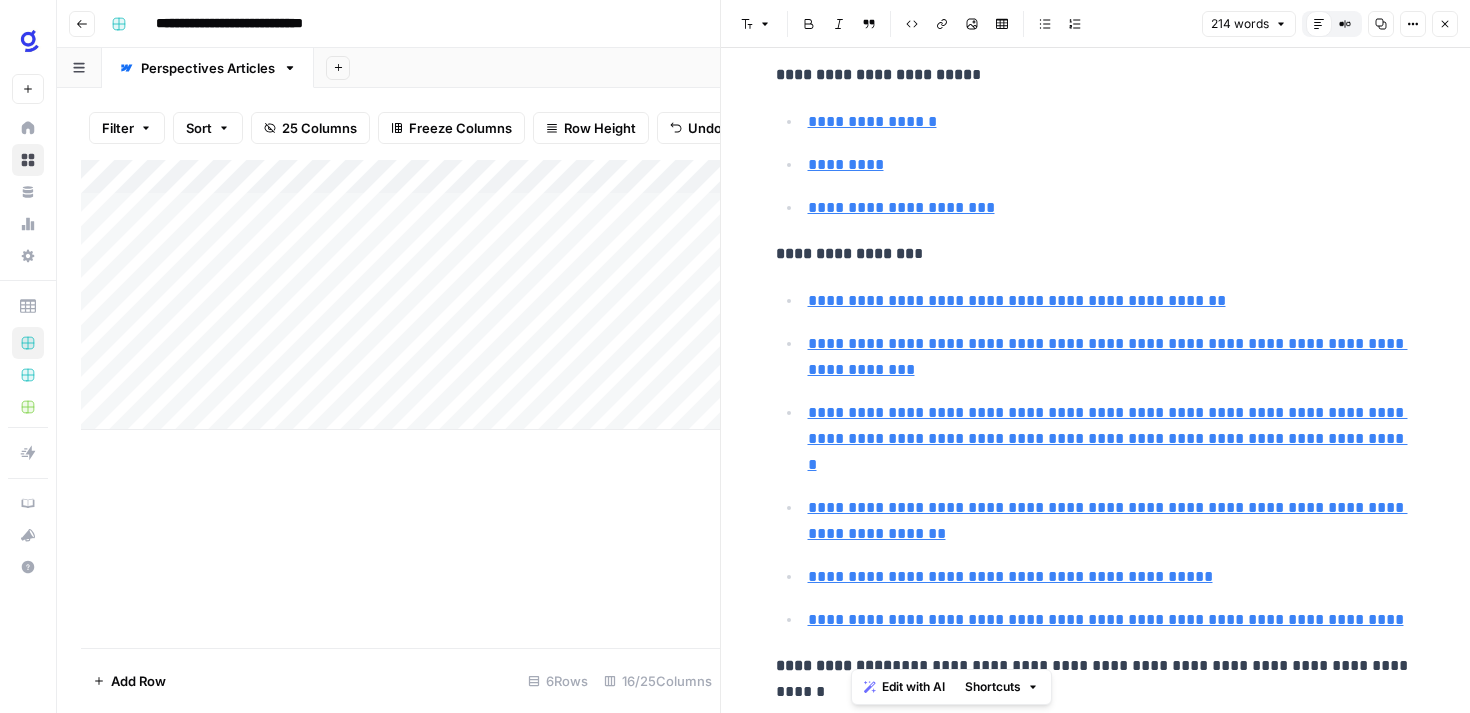copy on "**********" 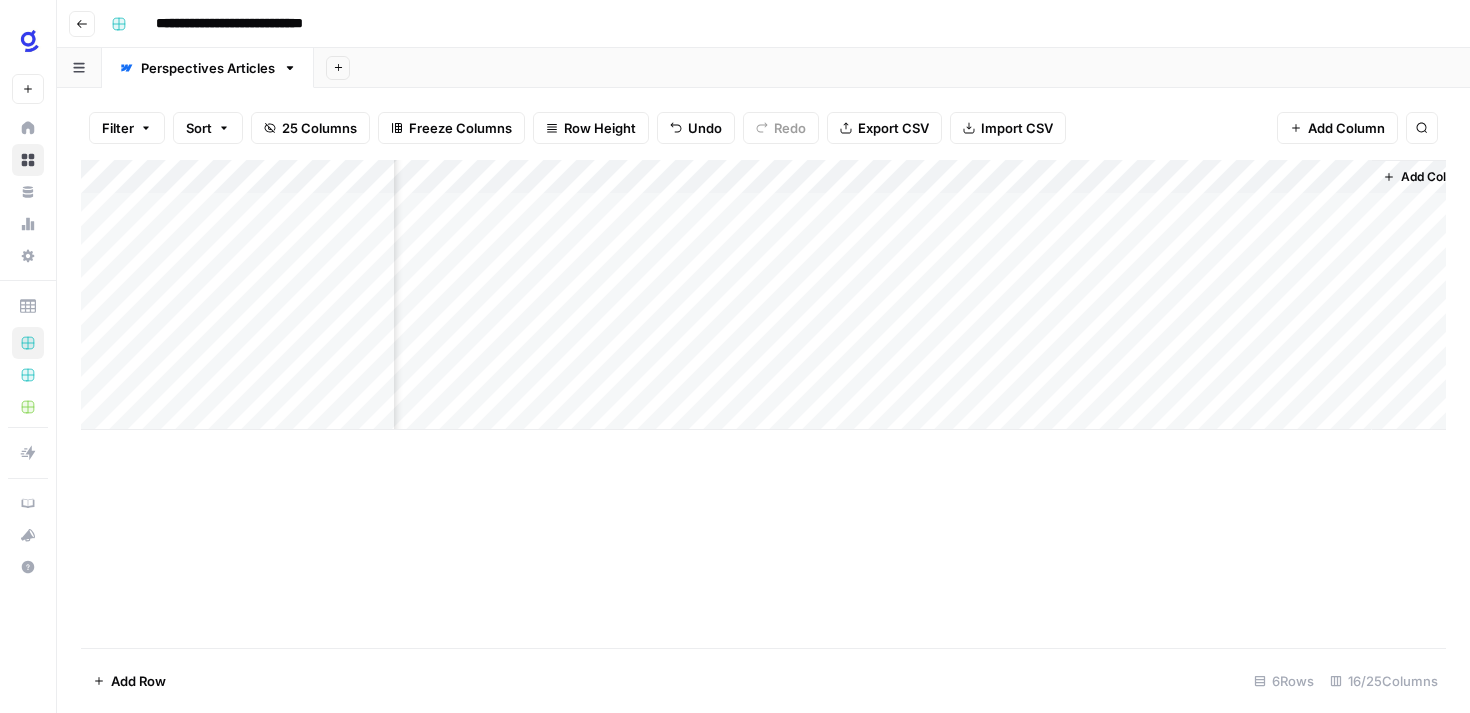 scroll, scrollTop: 0, scrollLeft: 2546, axis: horizontal 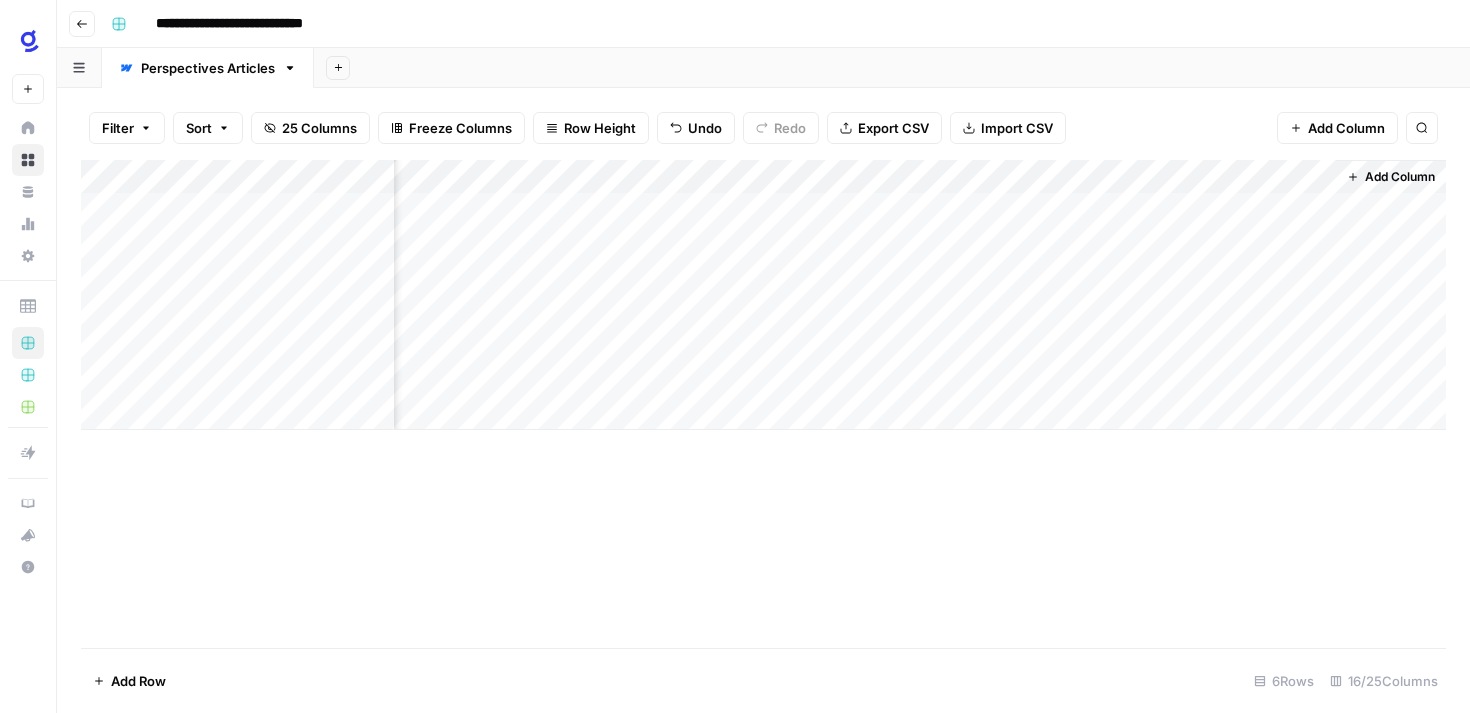 click on "Add Column" at bounding box center (763, 295) 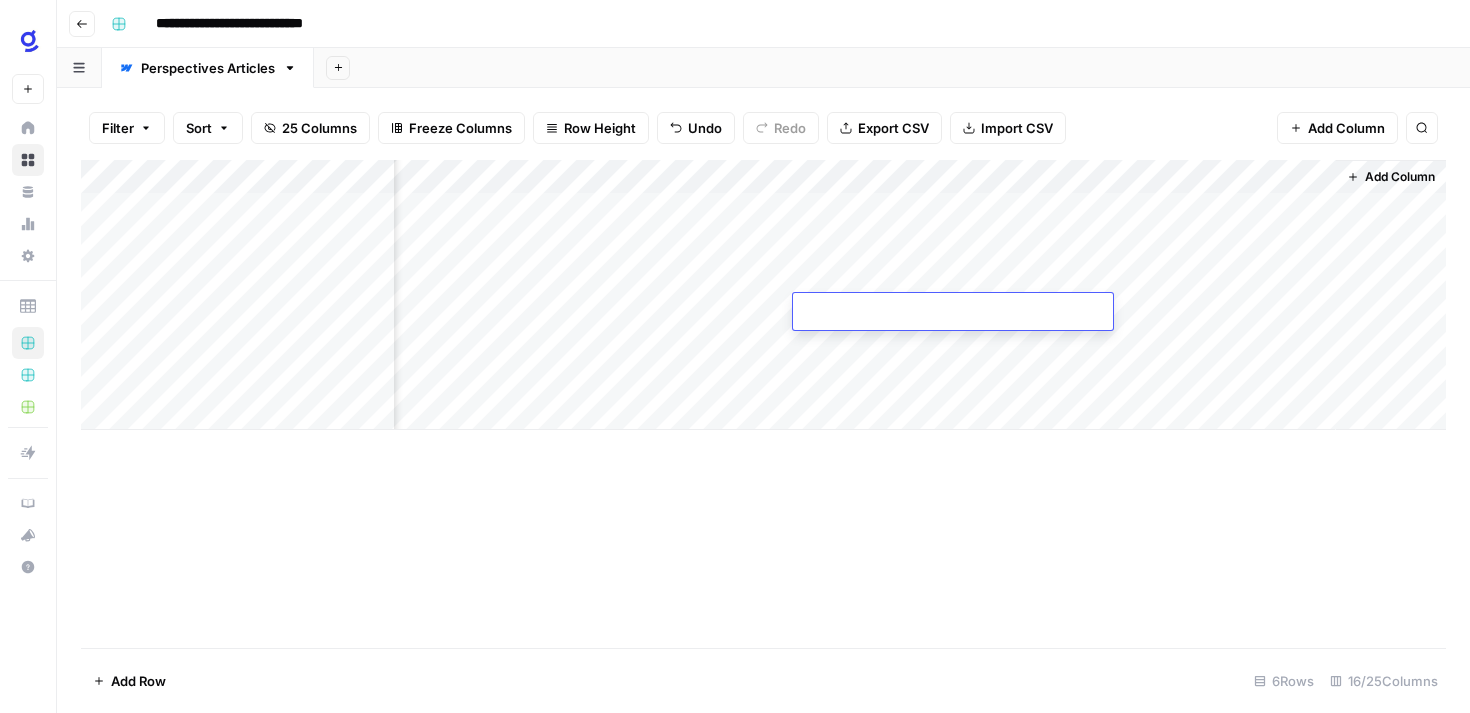 click at bounding box center (953, 313) 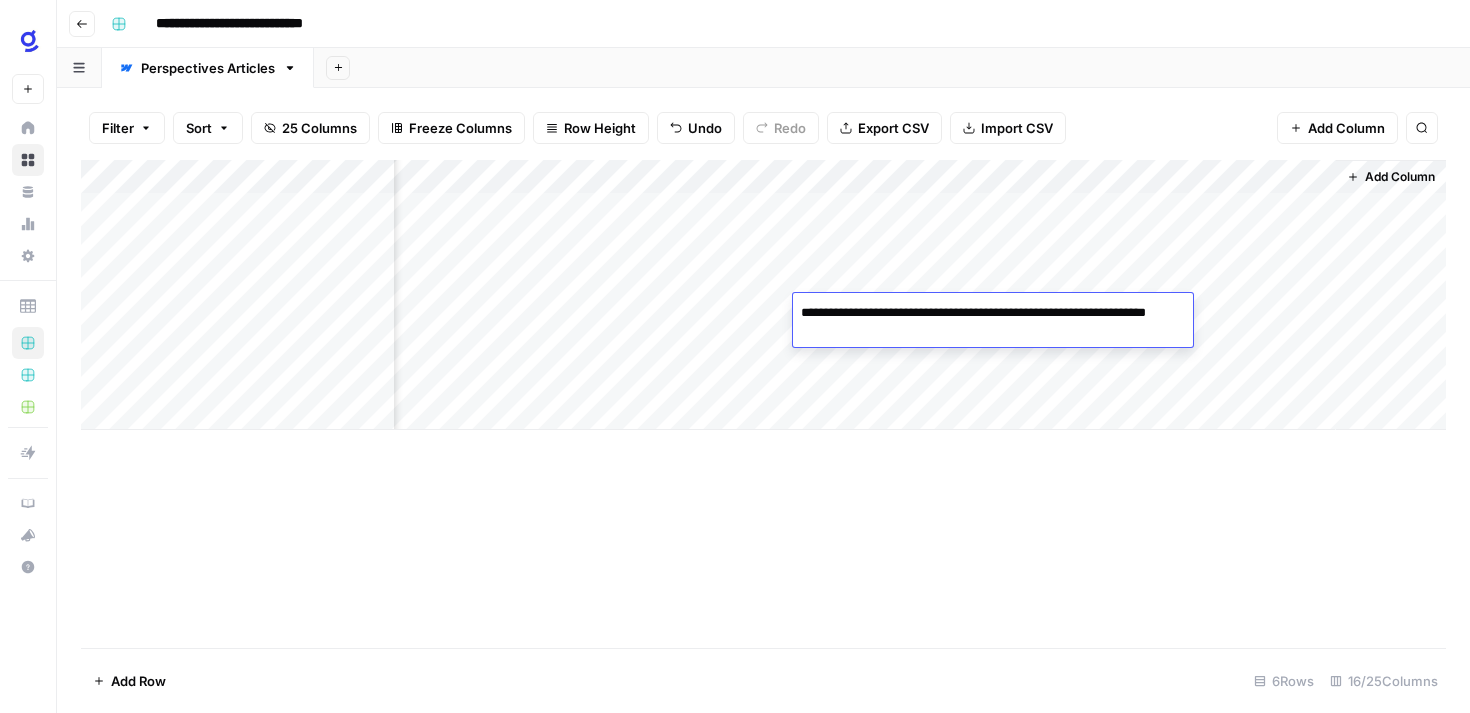 click on "Add Column" at bounding box center [763, 404] 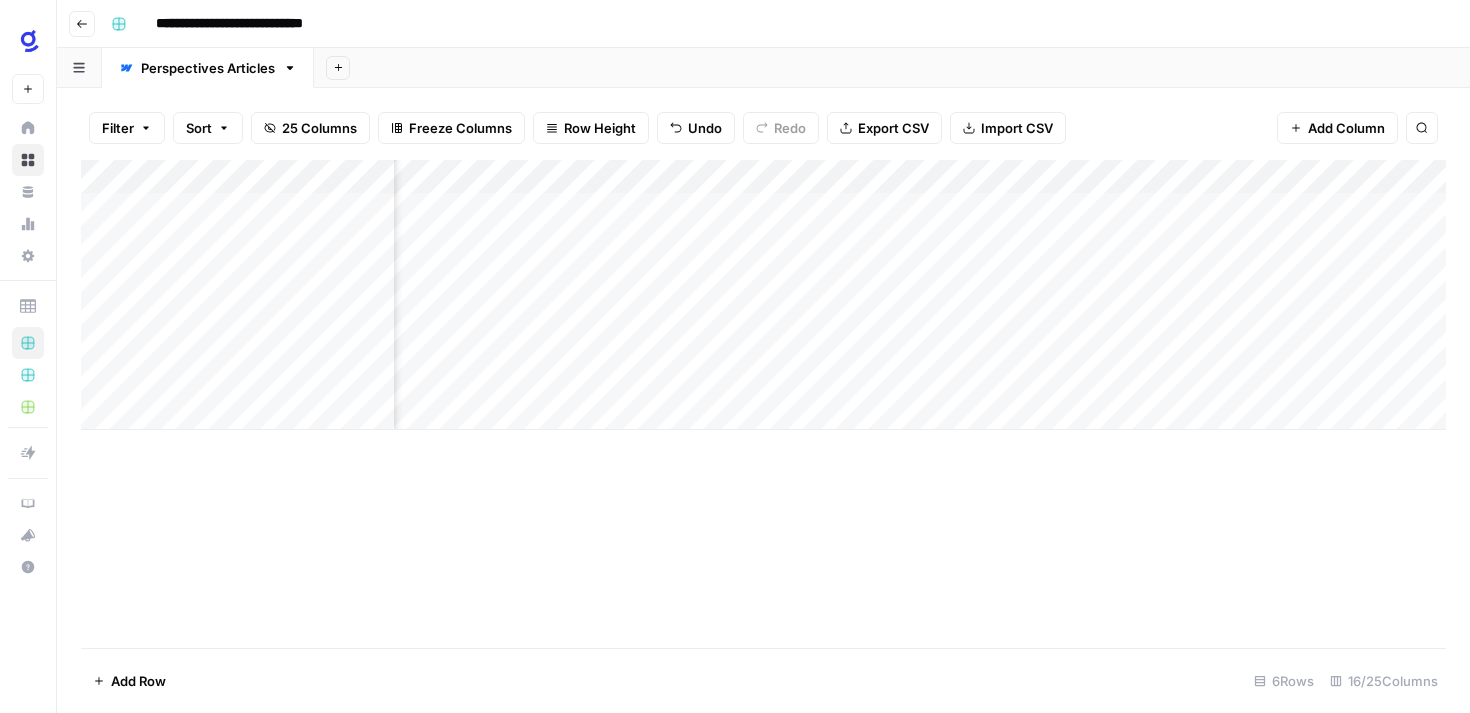 scroll, scrollTop: 0, scrollLeft: 0, axis: both 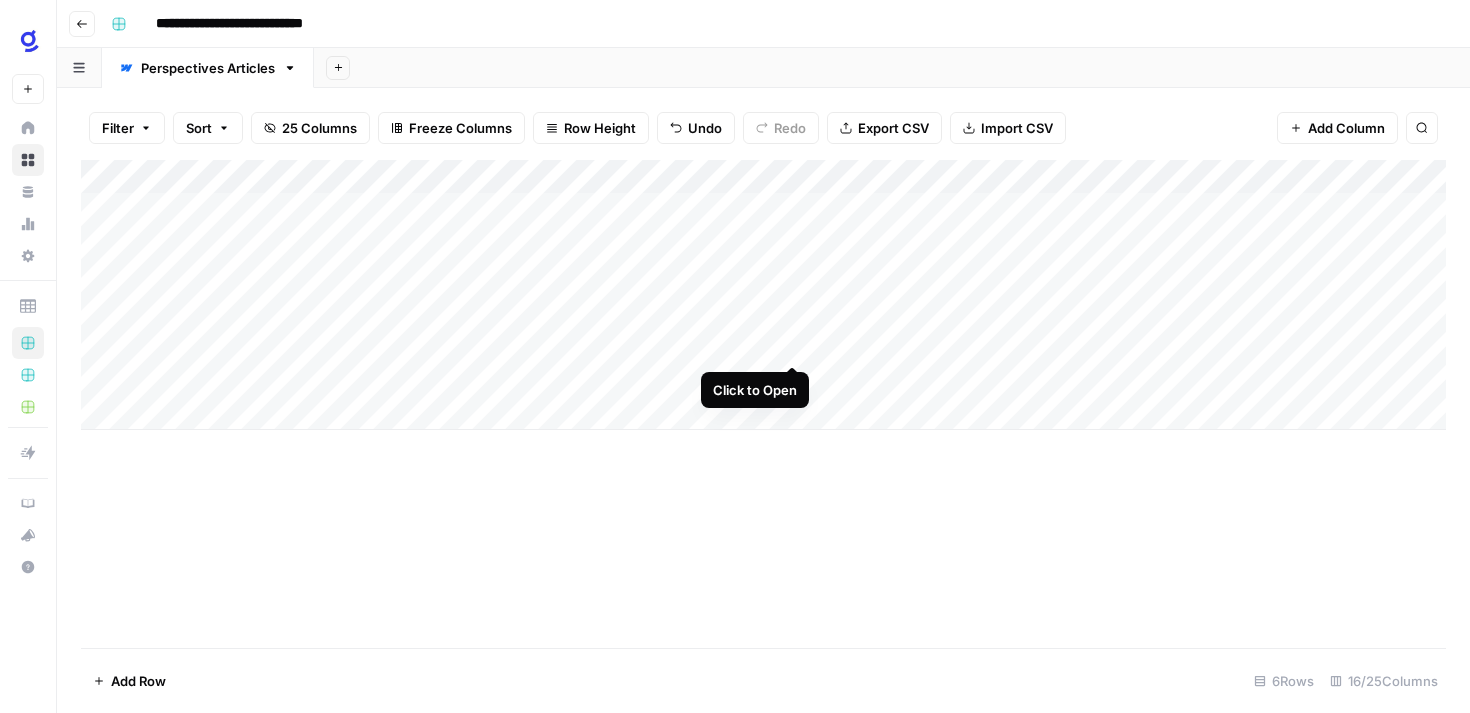 click on "Add Column" at bounding box center (763, 295) 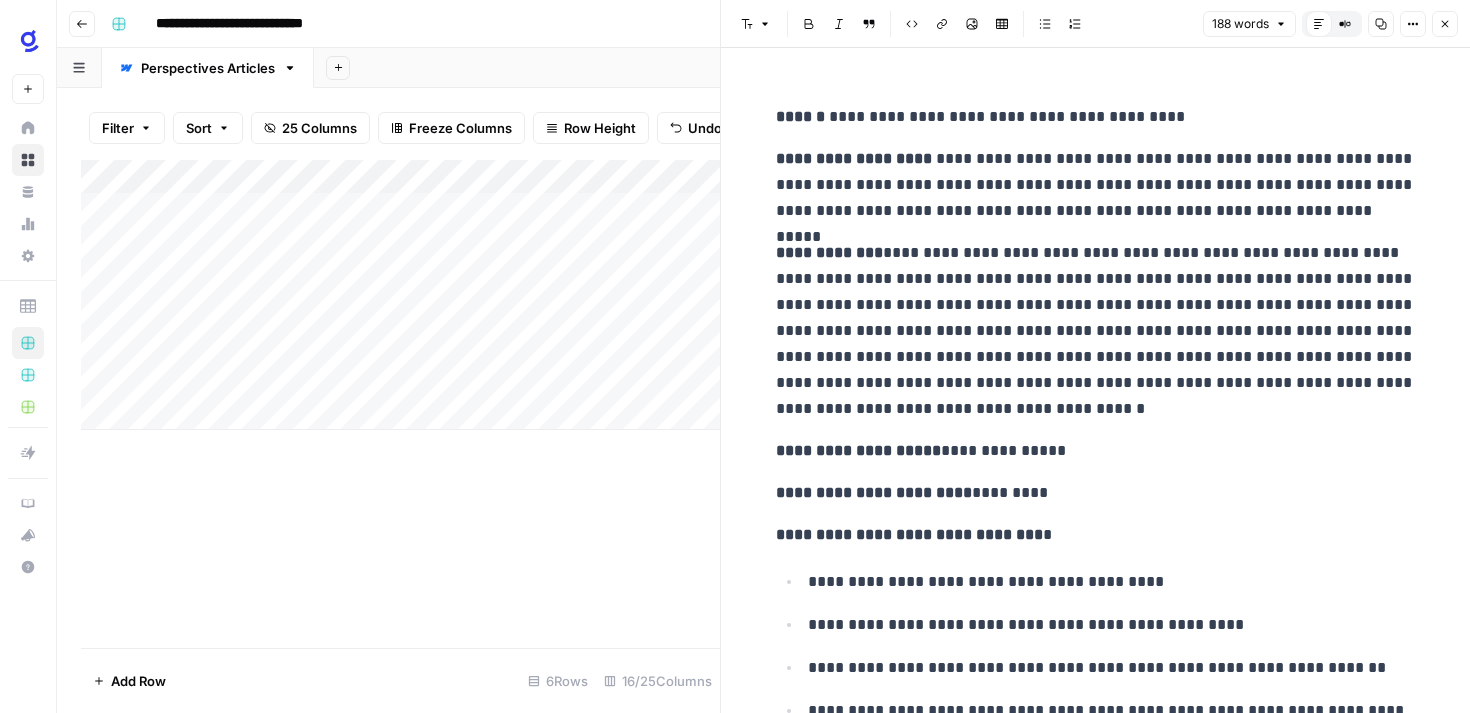 scroll, scrollTop: 621, scrollLeft: 0, axis: vertical 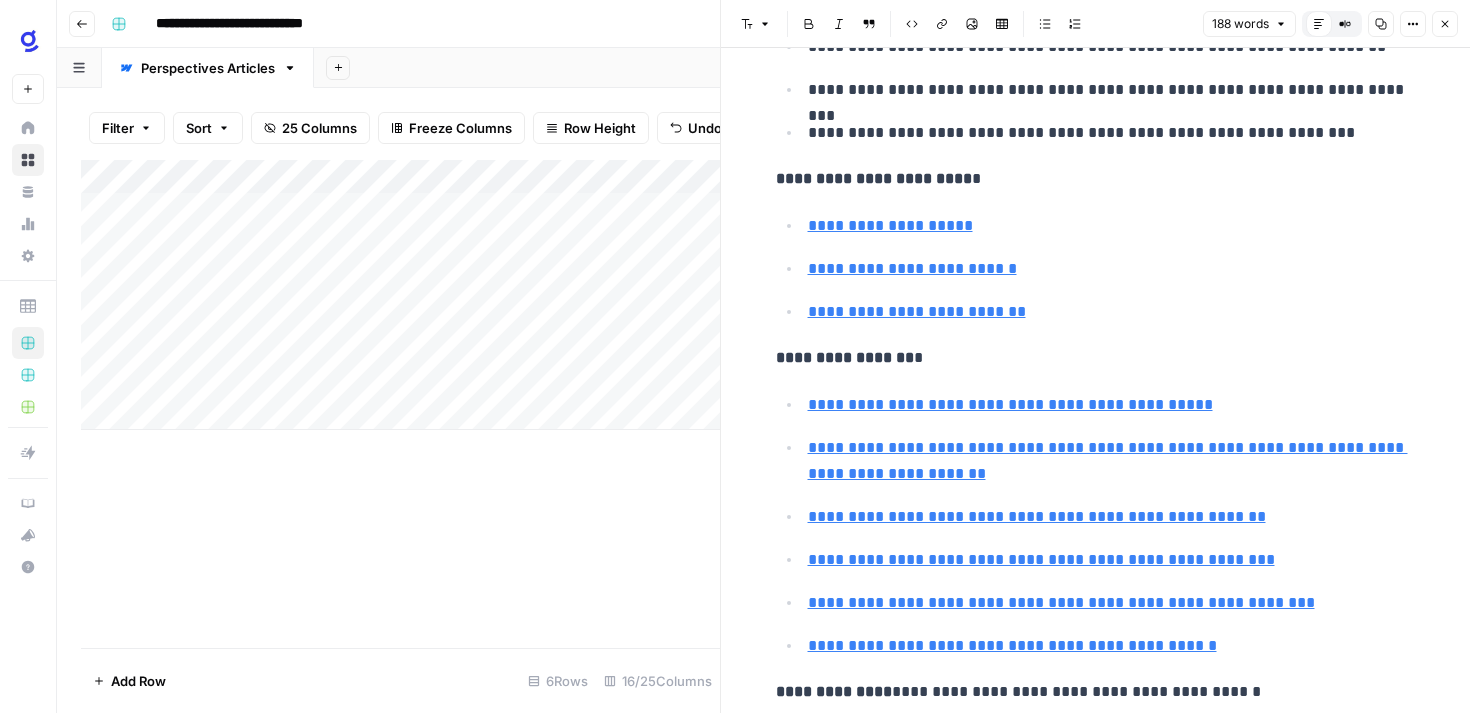 click on "**********" at bounding box center (1096, 692) 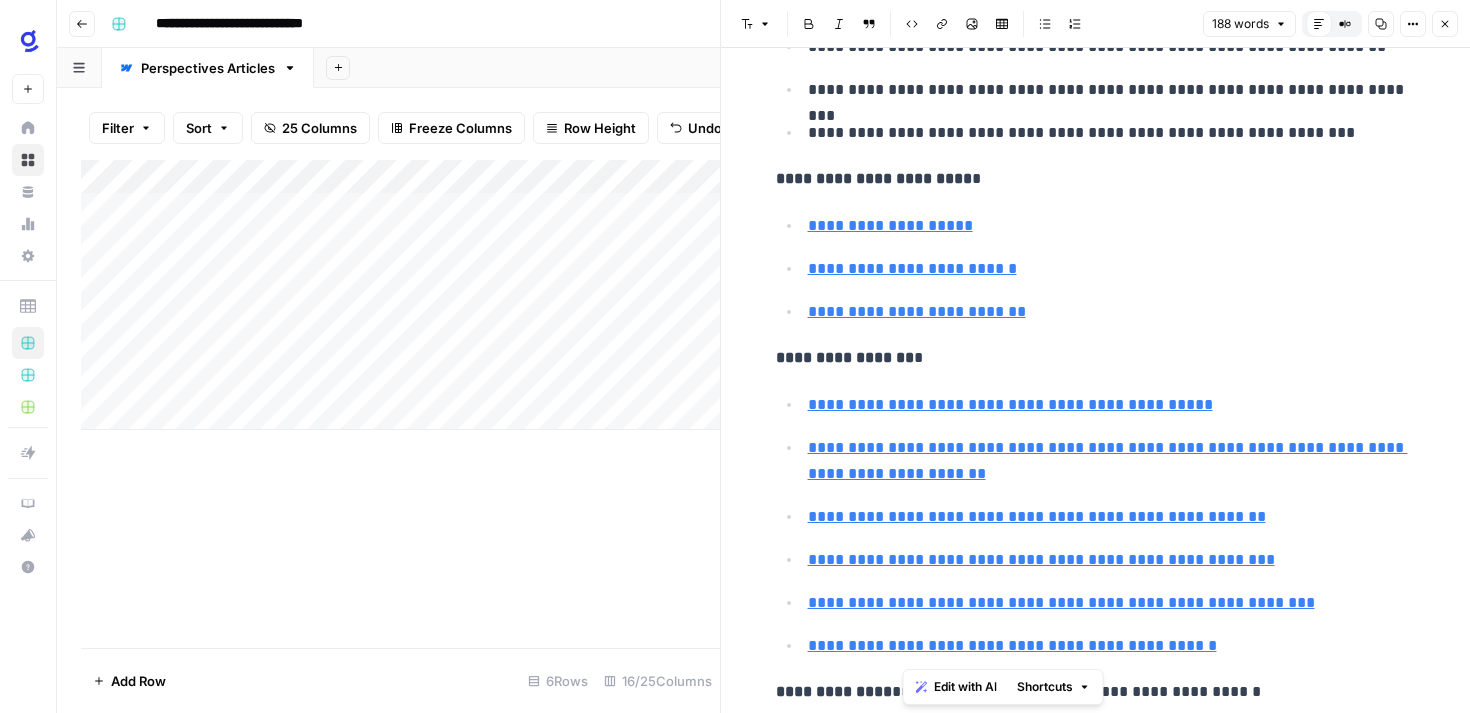 copy on "**********" 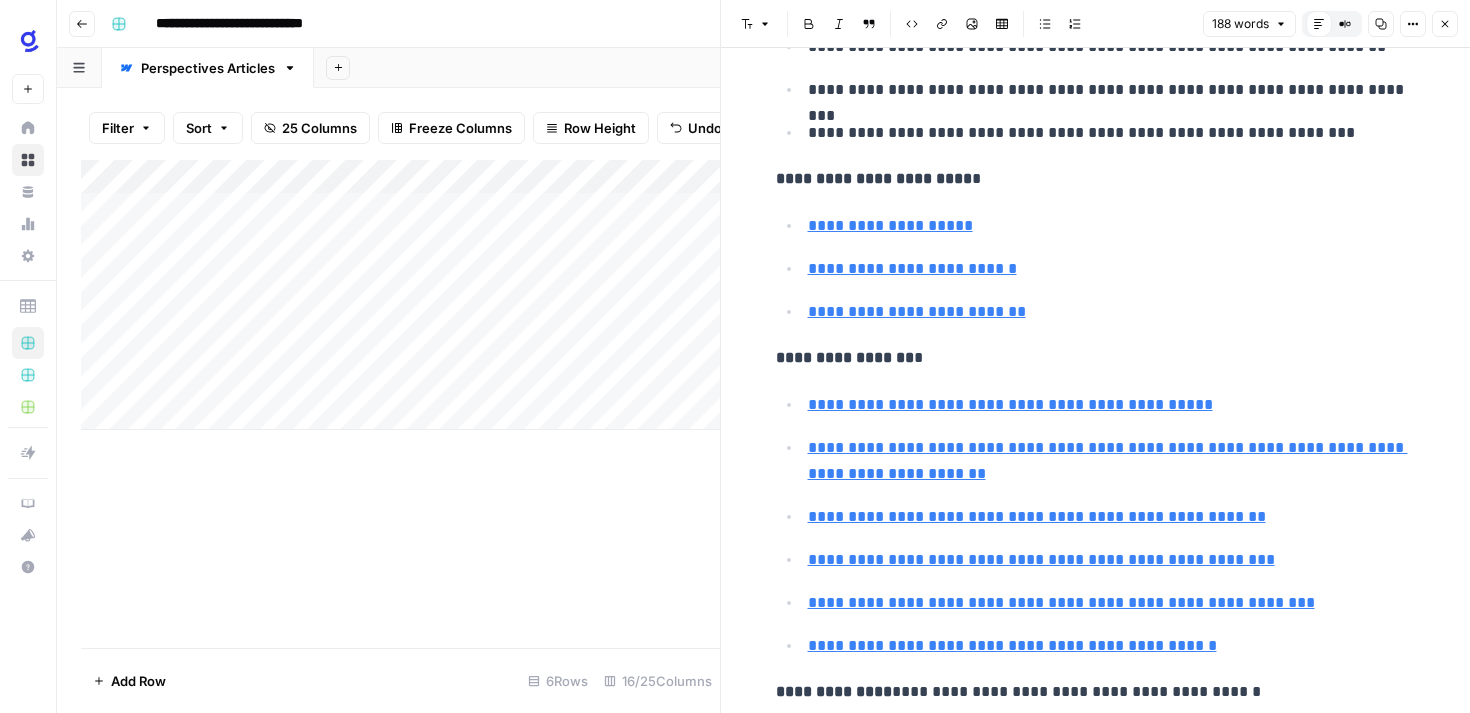 click 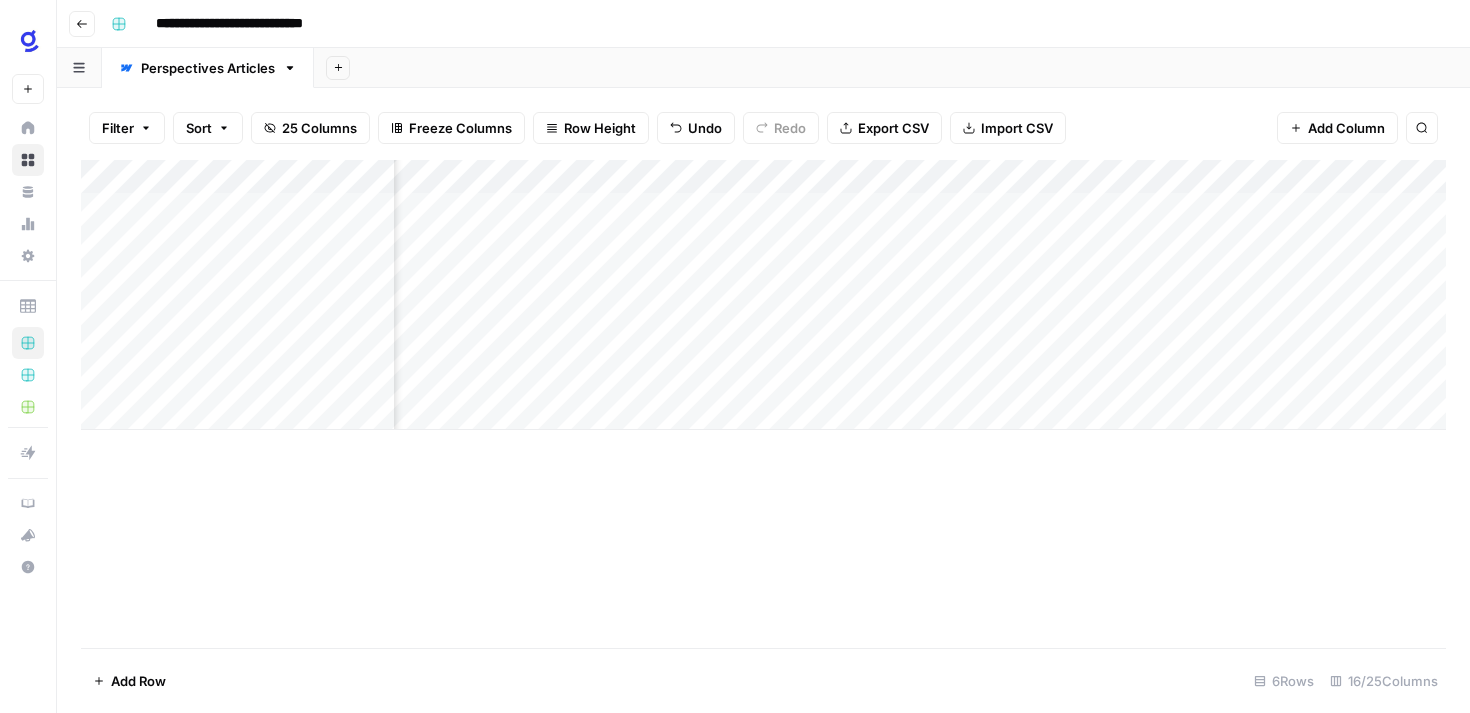 scroll, scrollTop: 0, scrollLeft: 2356, axis: horizontal 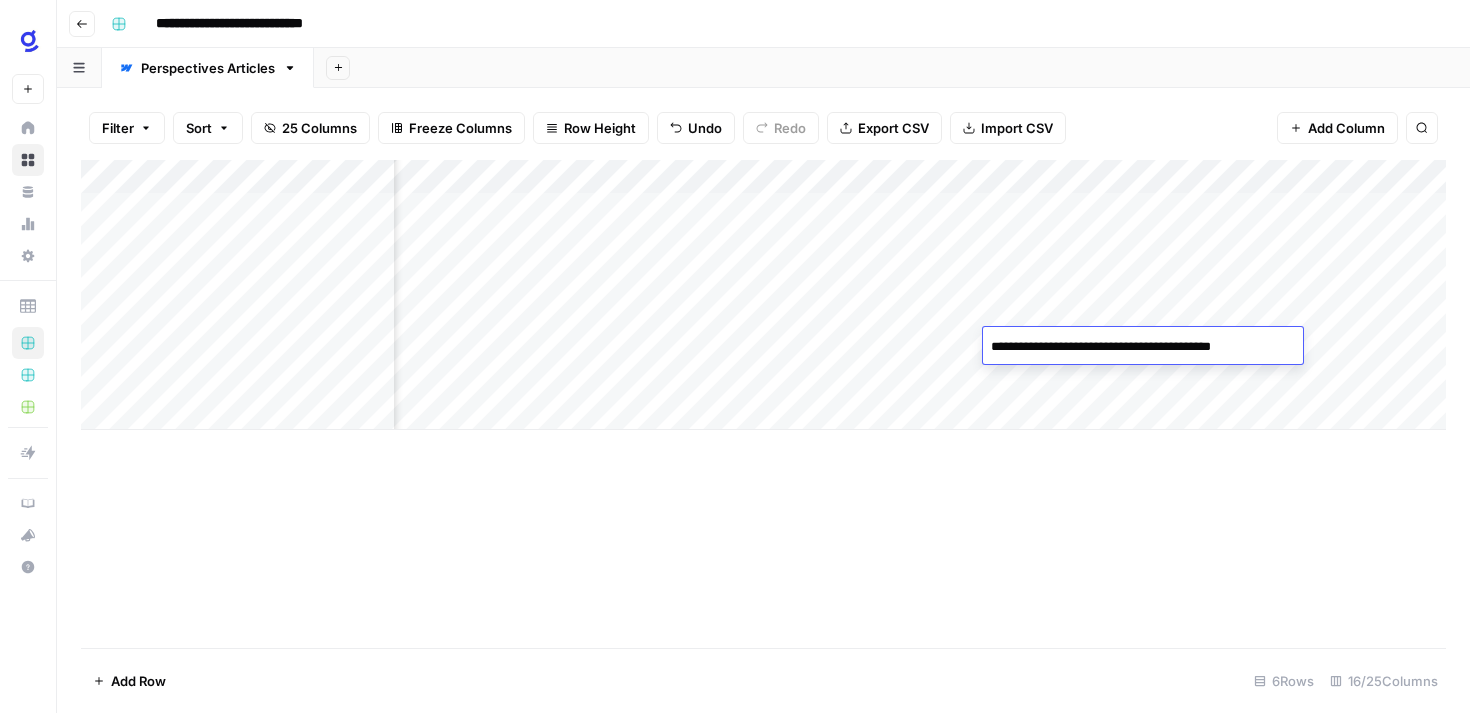 type on "**********" 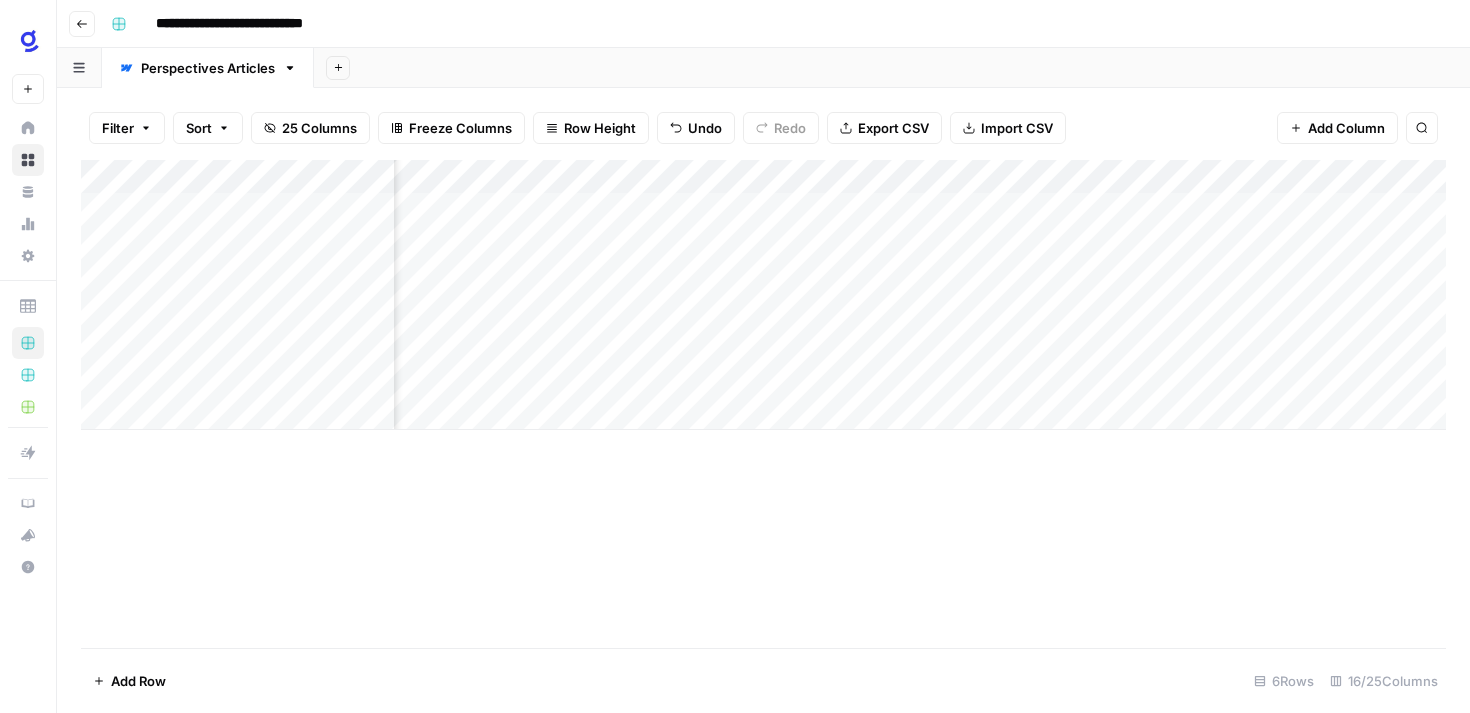 click on "Add Column" at bounding box center [763, 404] 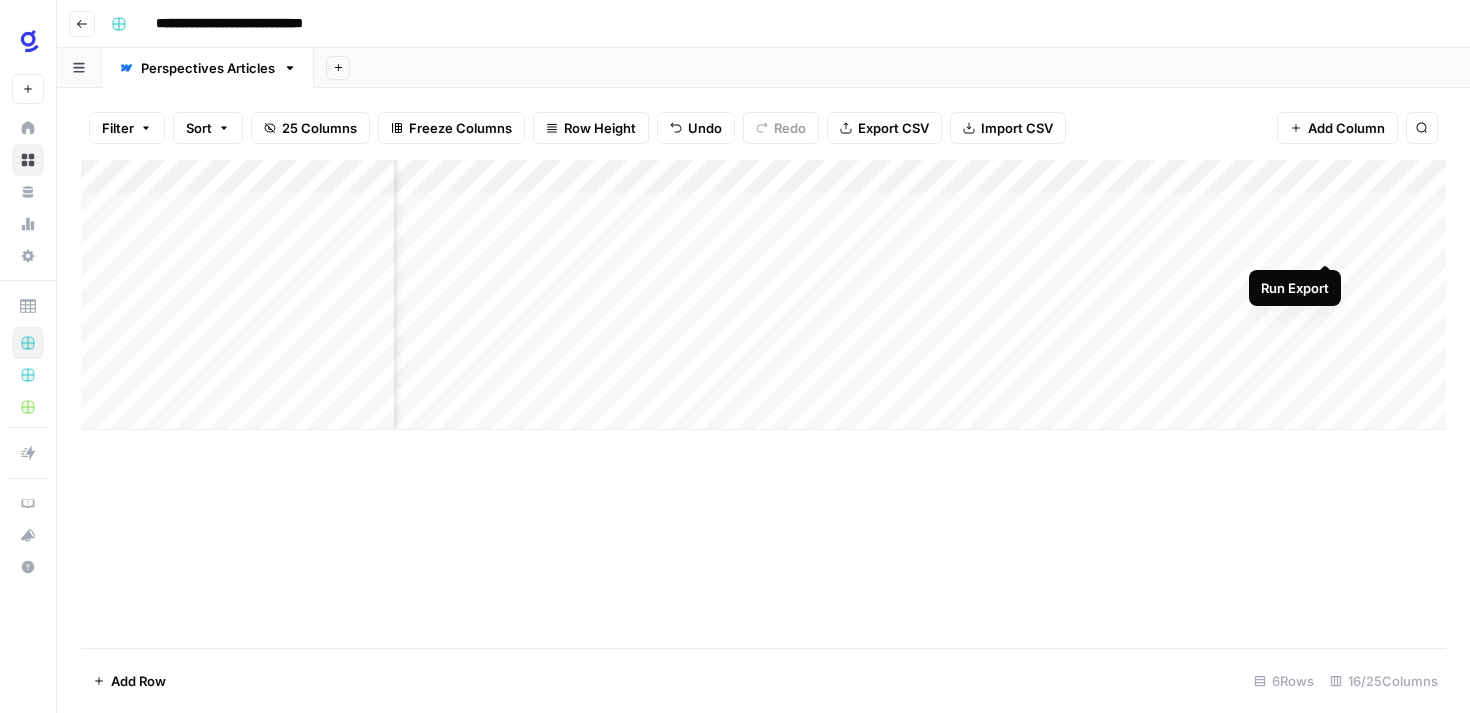 click on "Add Column" at bounding box center (763, 295) 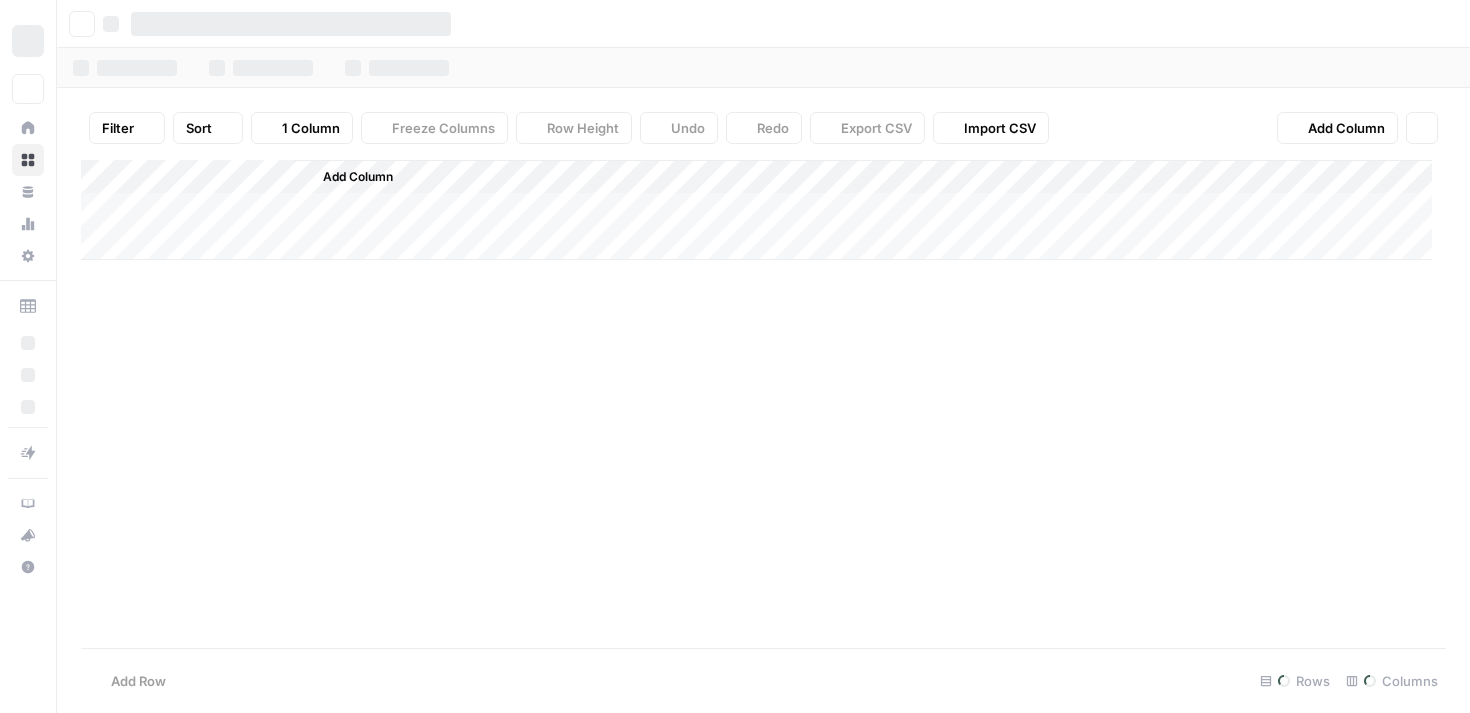 scroll, scrollTop: 0, scrollLeft: 0, axis: both 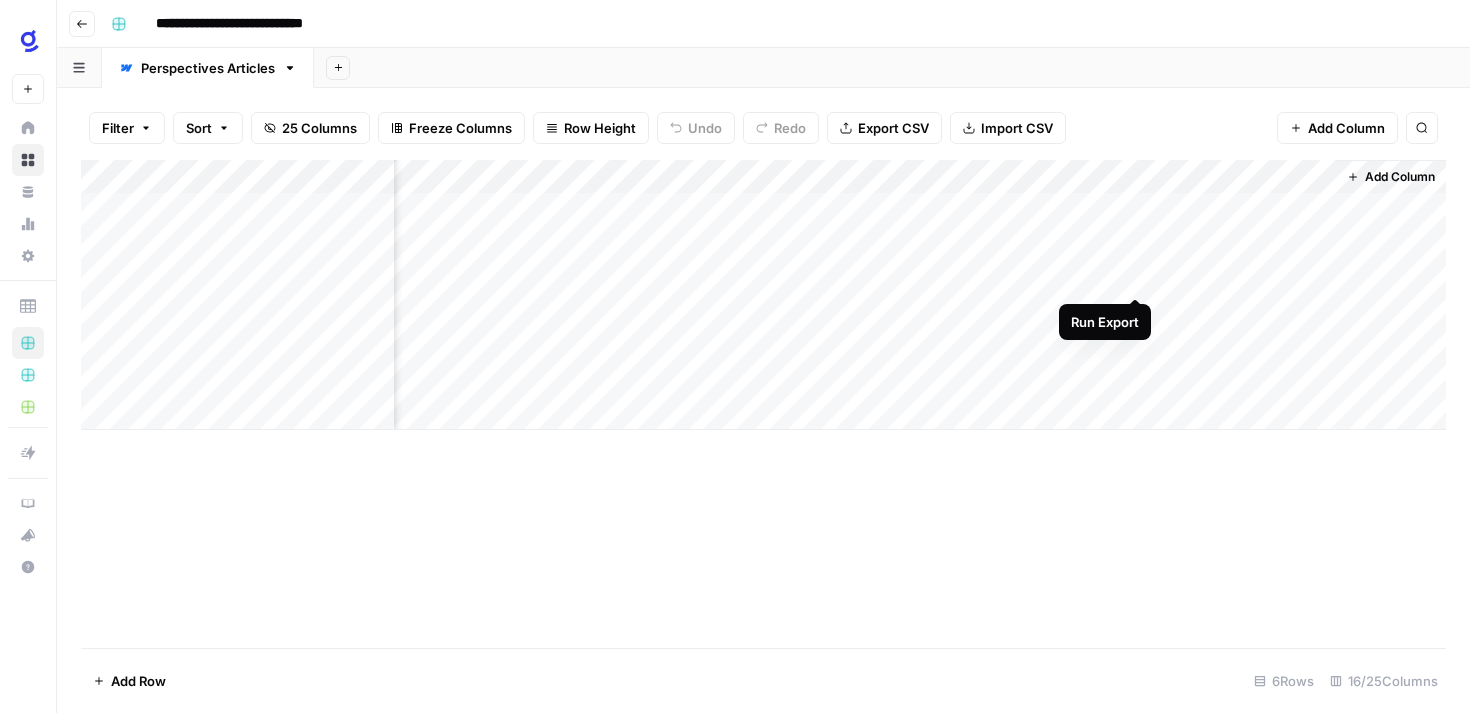 click on "Add Column" at bounding box center (763, 295) 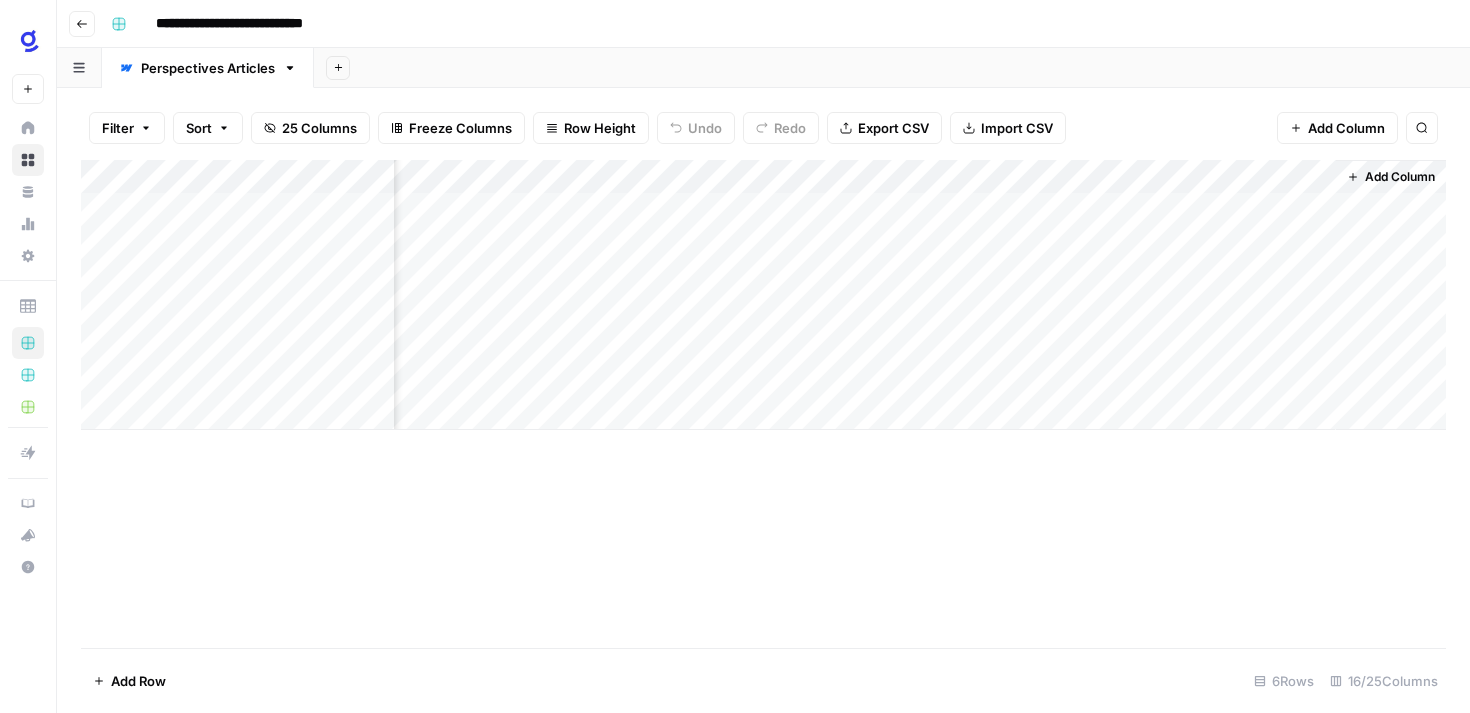 click on "Add Column" at bounding box center (763, 295) 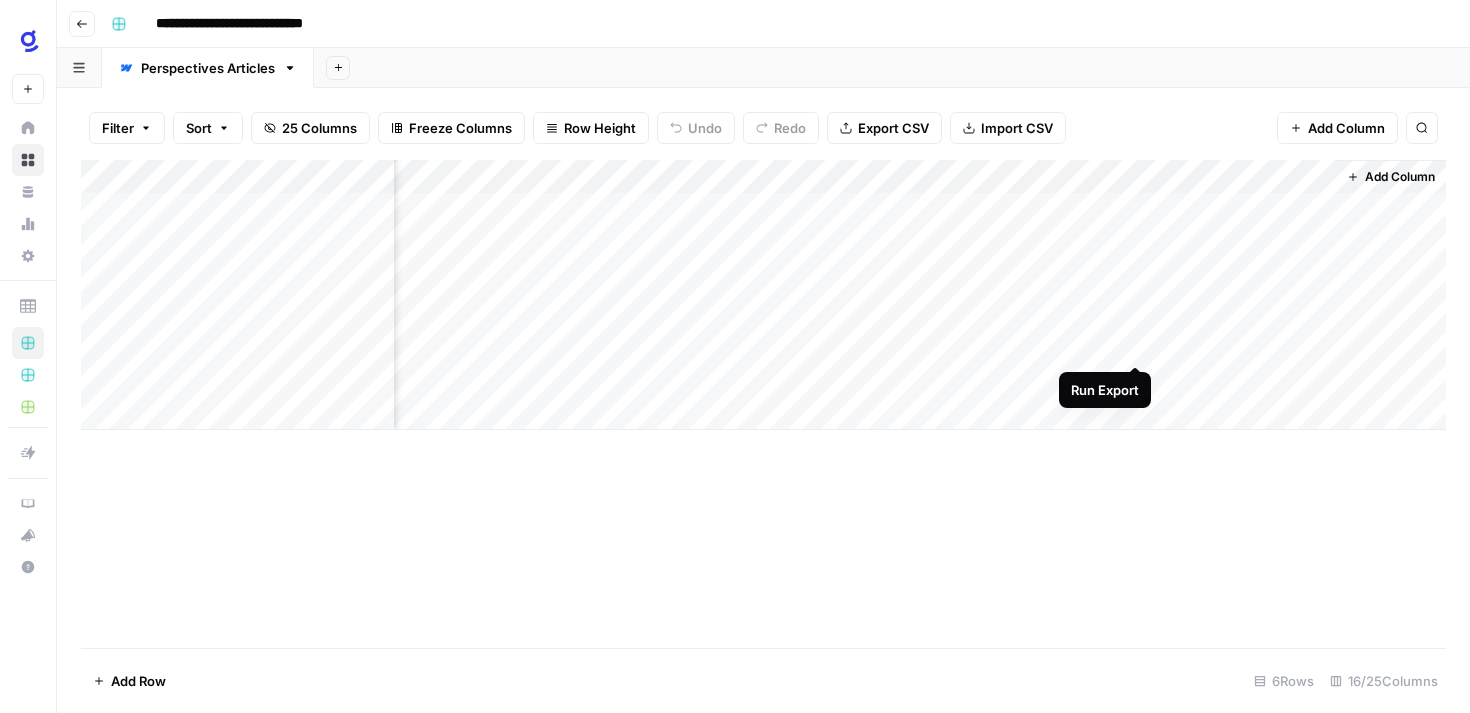 click on "Add Column" at bounding box center (763, 295) 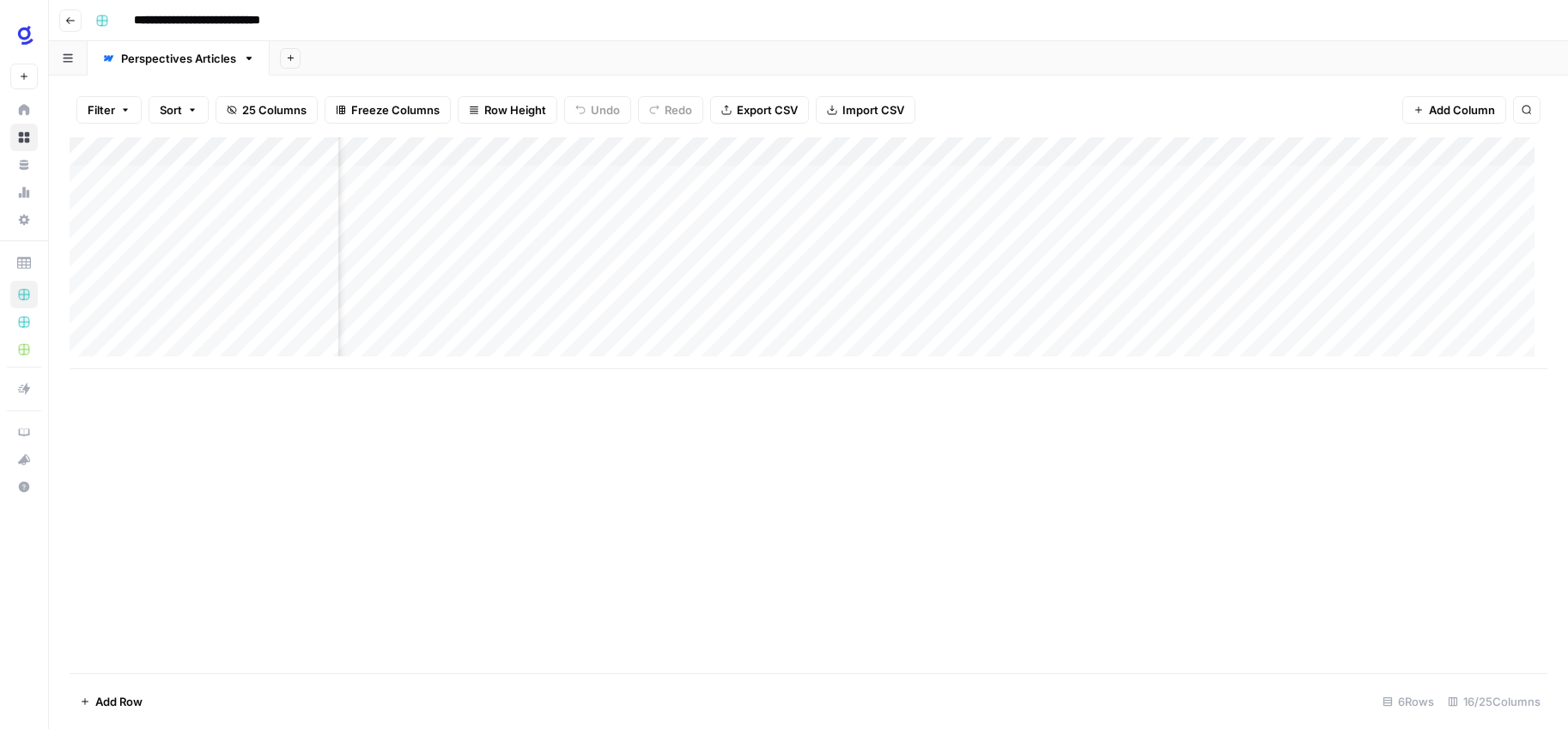 scroll, scrollTop: 1, scrollLeft: 0, axis: vertical 